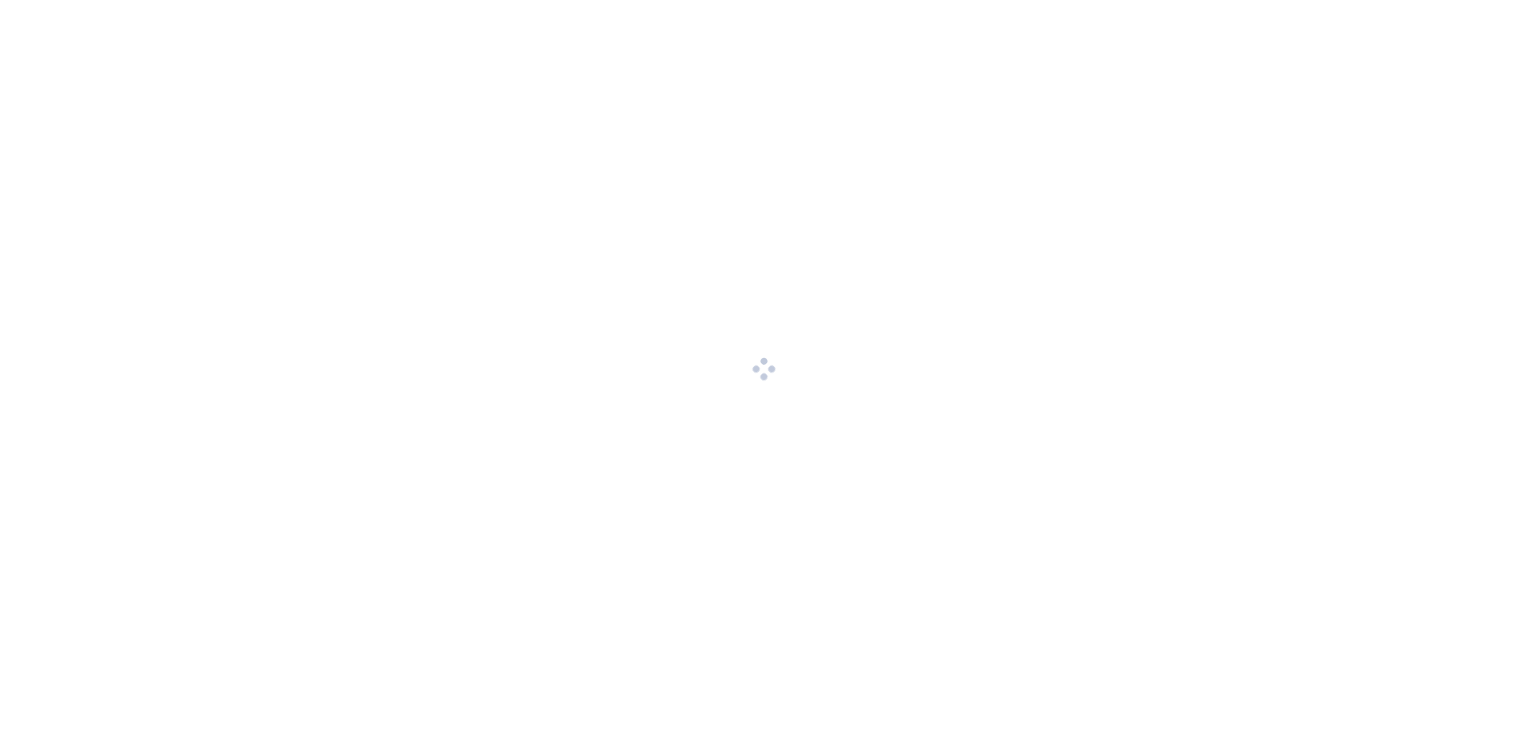scroll, scrollTop: 0, scrollLeft: 0, axis: both 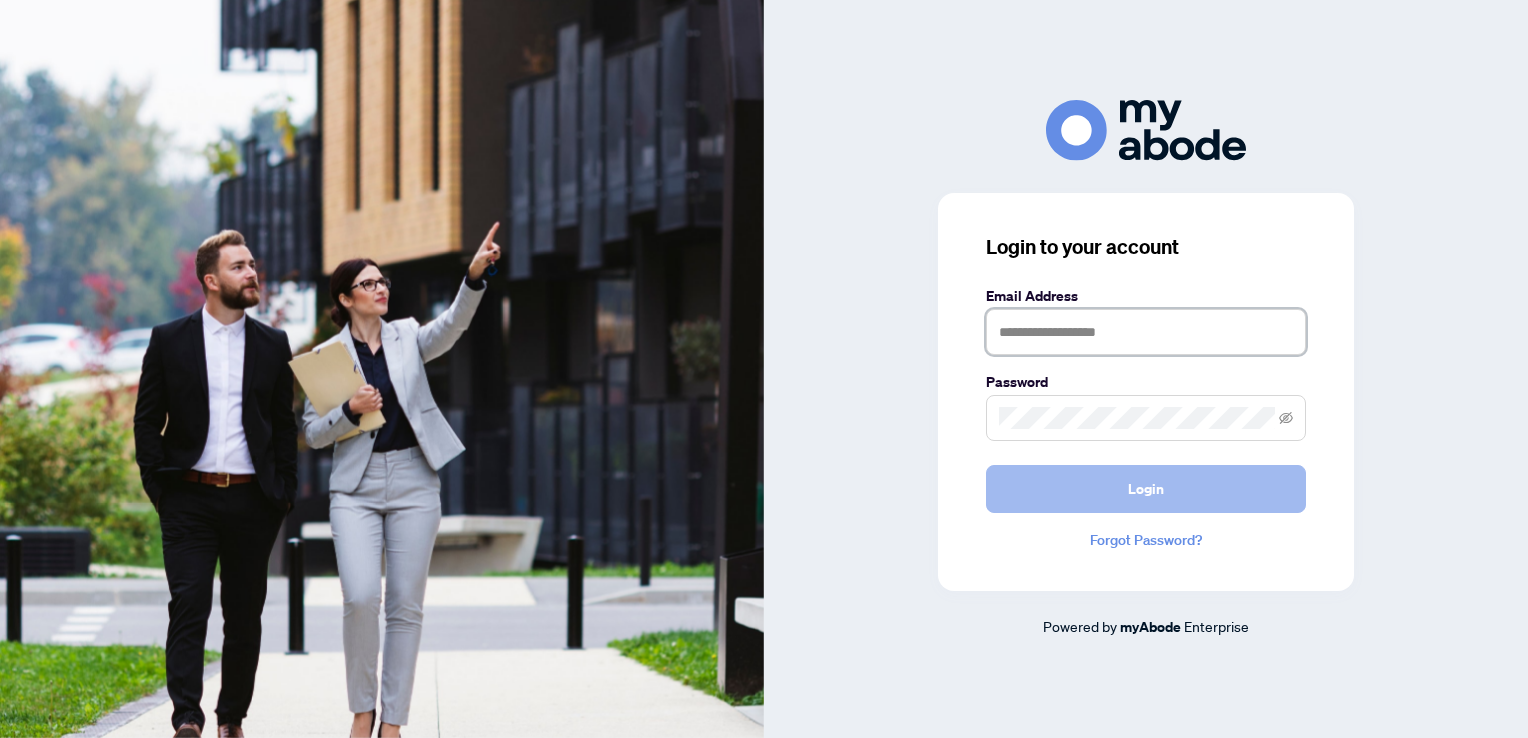 type on "**********" 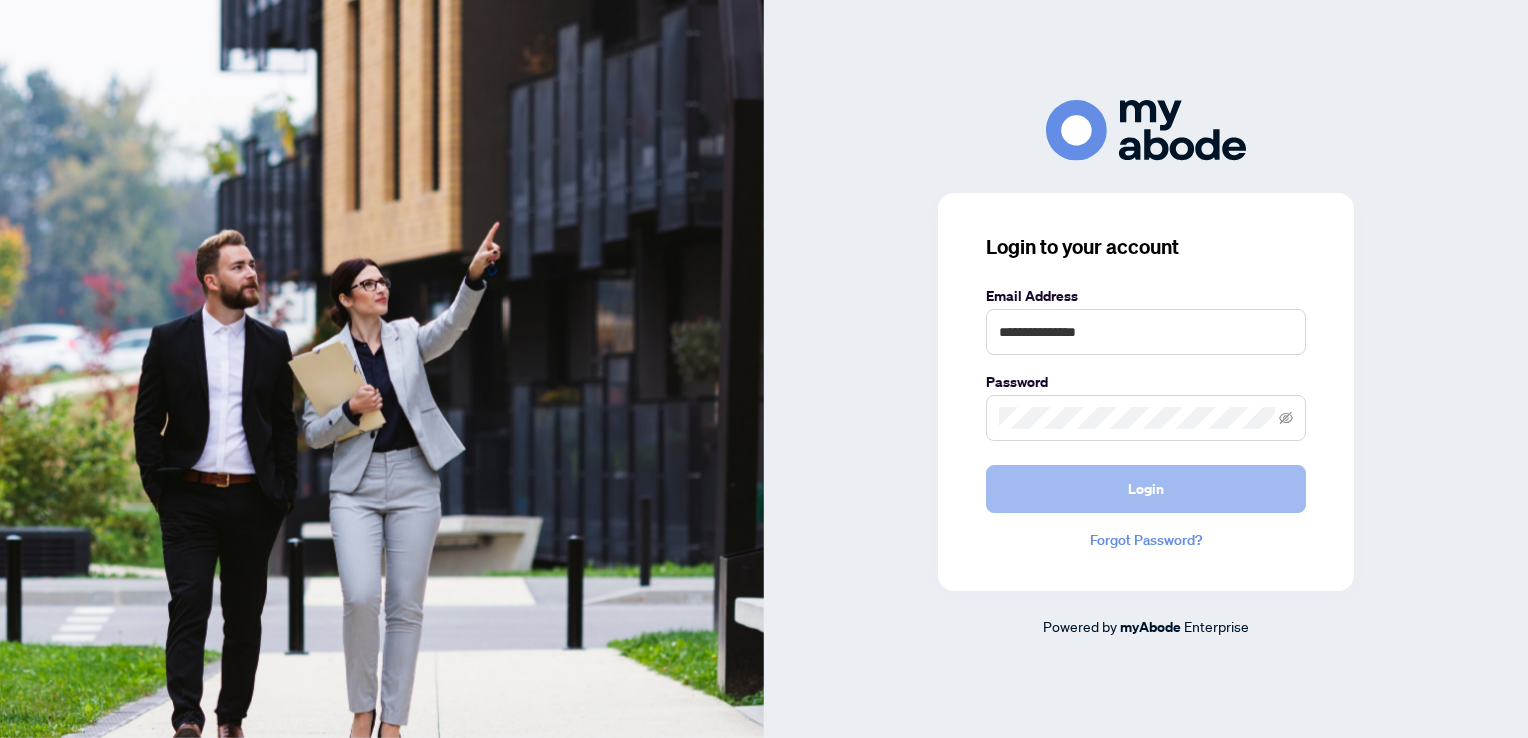 click on "Login" at bounding box center (1146, 489) 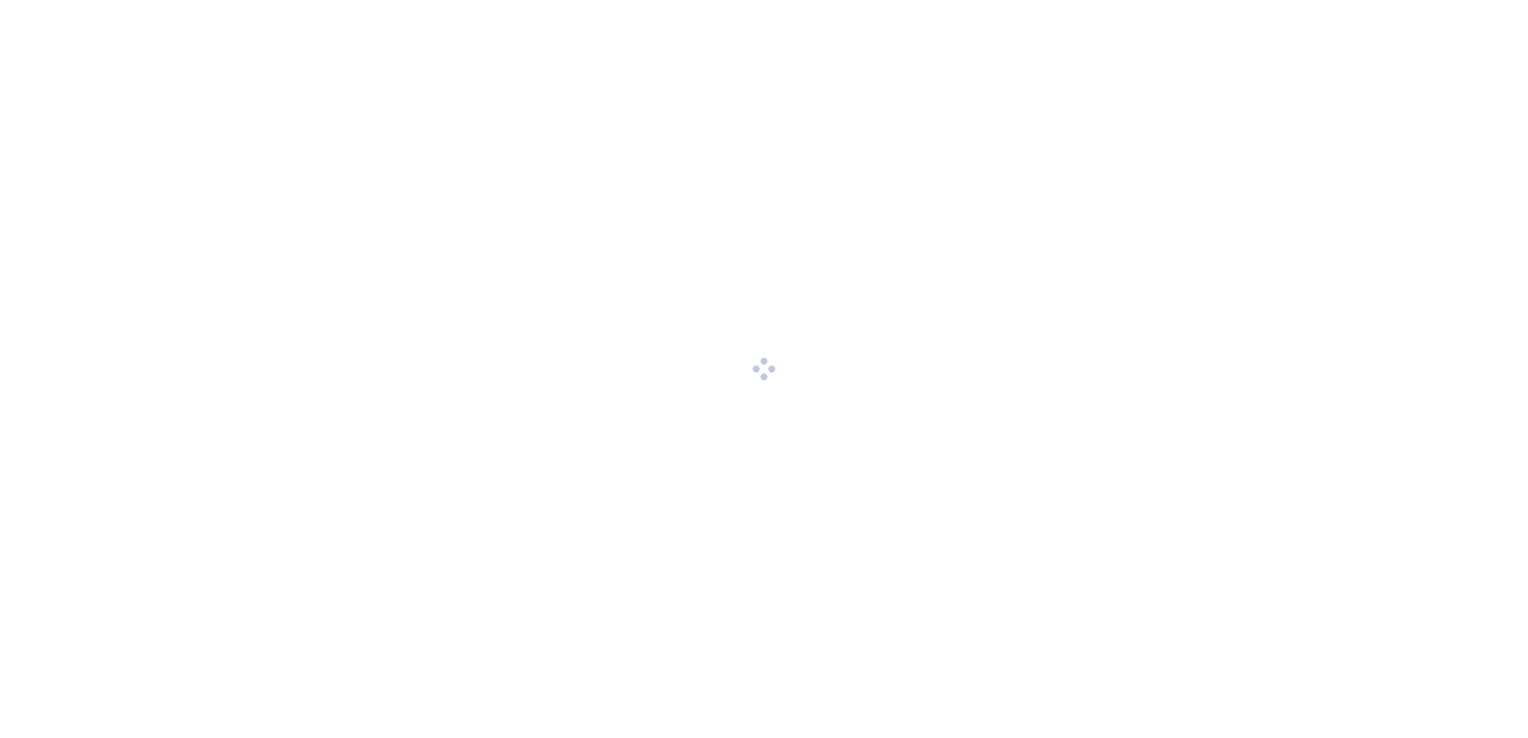 scroll, scrollTop: 0, scrollLeft: 0, axis: both 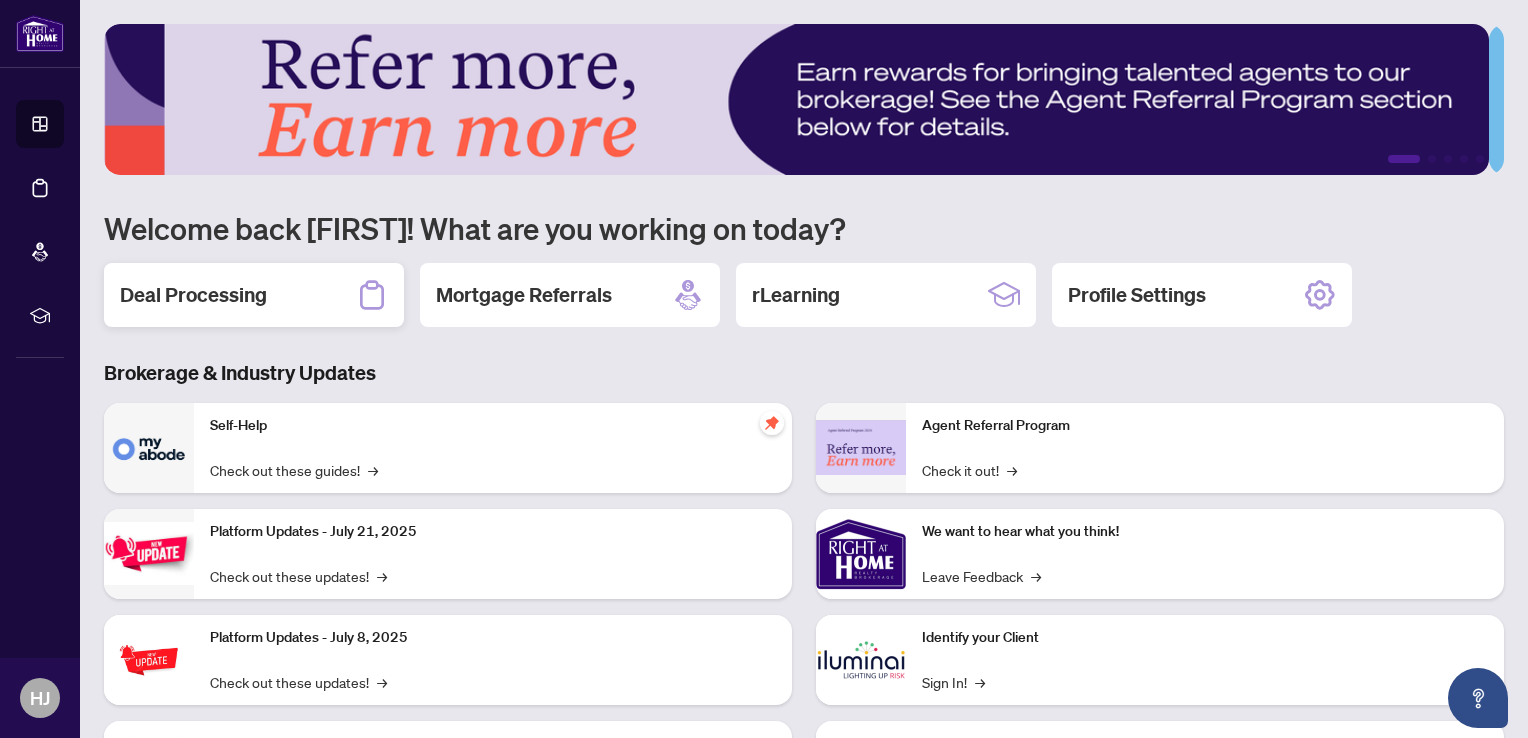 click on "Deal Processing" at bounding box center (193, 295) 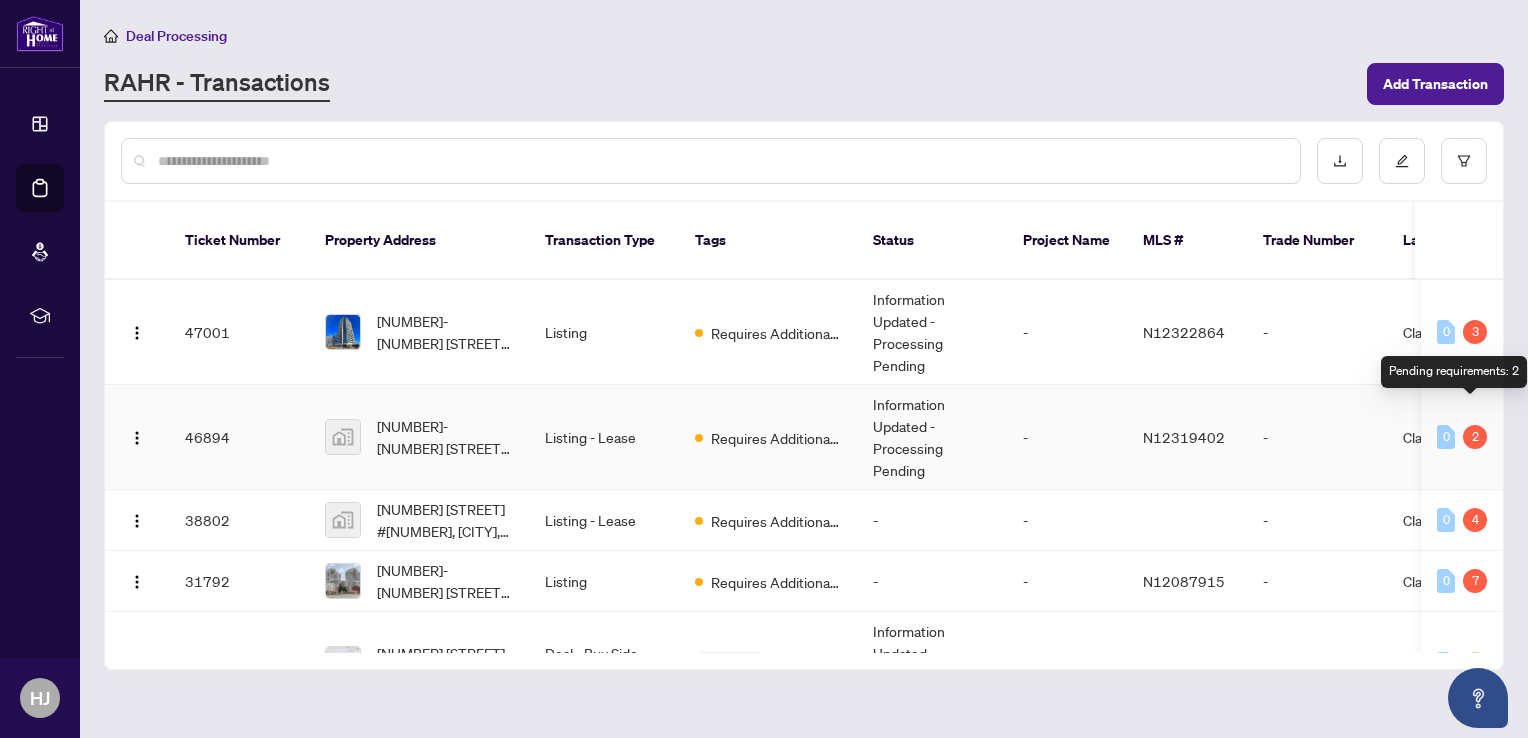 click on "2" at bounding box center (1475, 437) 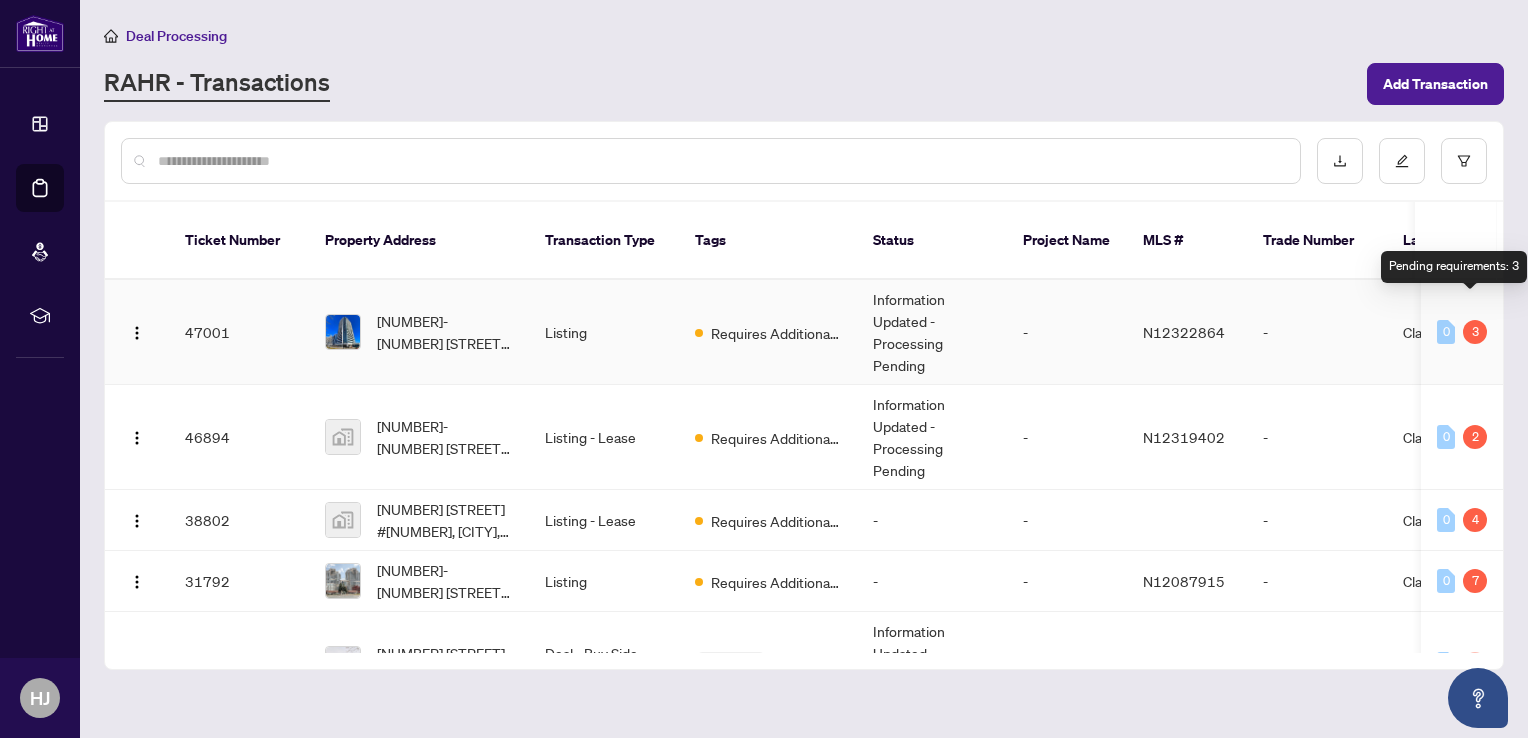 click on "3" at bounding box center (1475, 332) 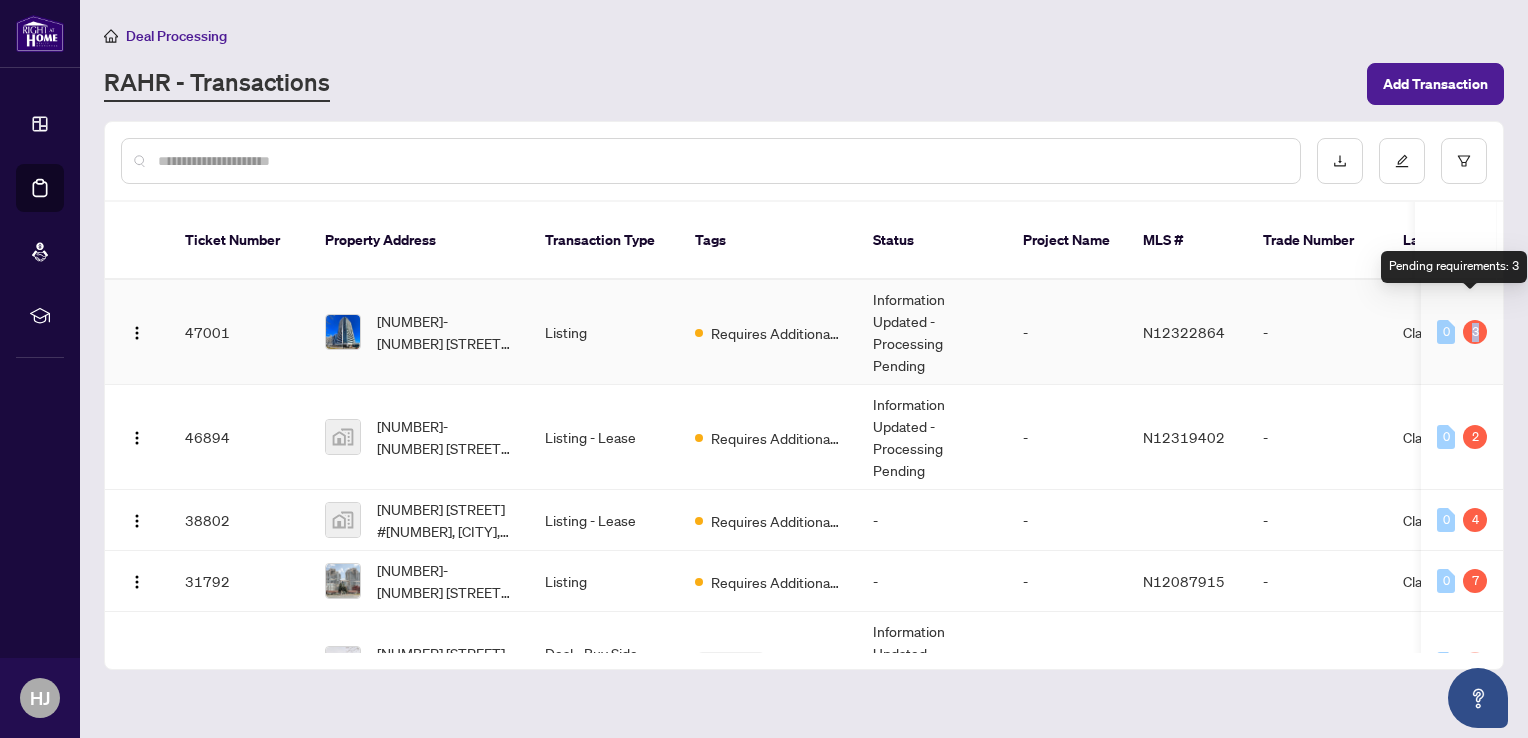 click on "3" at bounding box center [1475, 332] 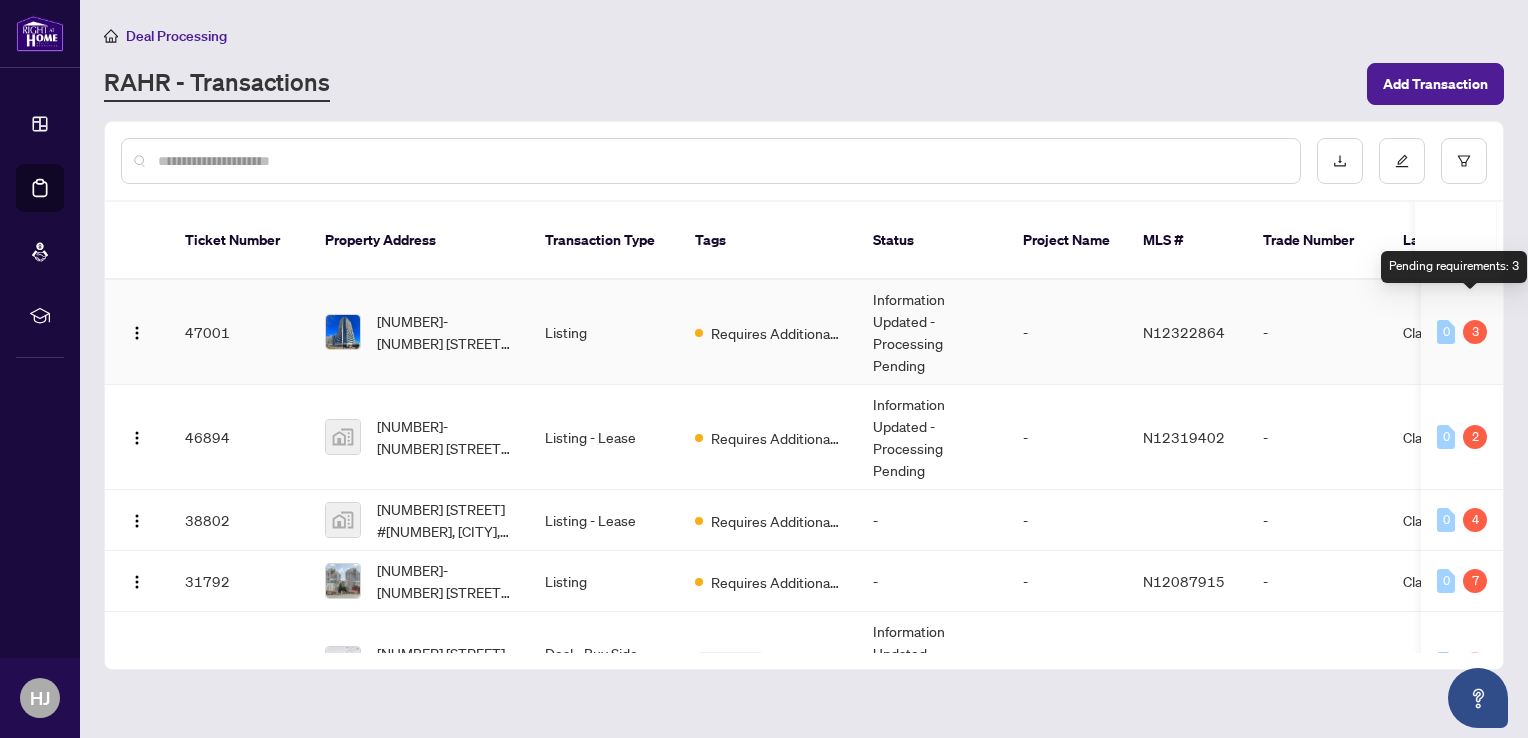 click on "3" at bounding box center [1475, 332] 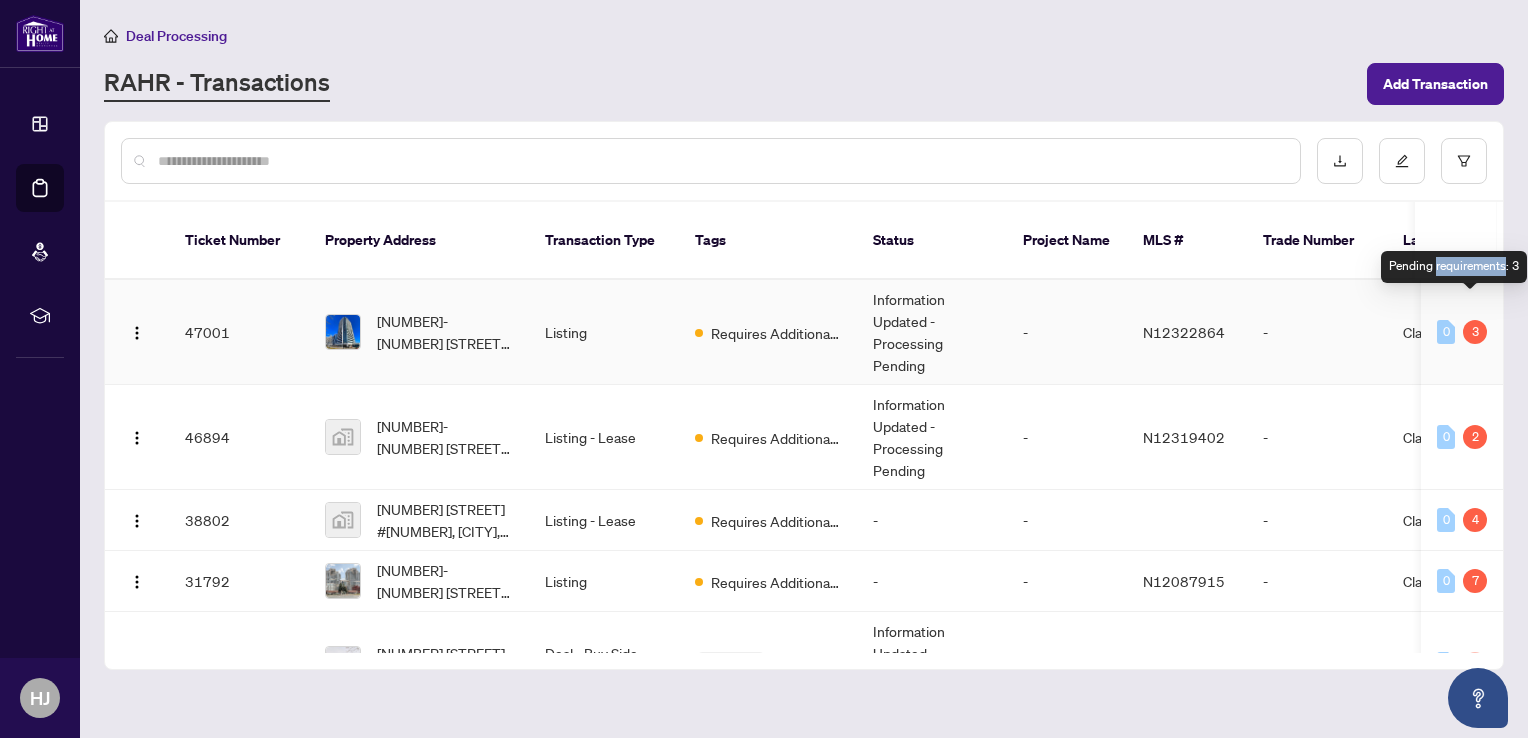 click on "Pending requirements: 3" at bounding box center [1454, 267] 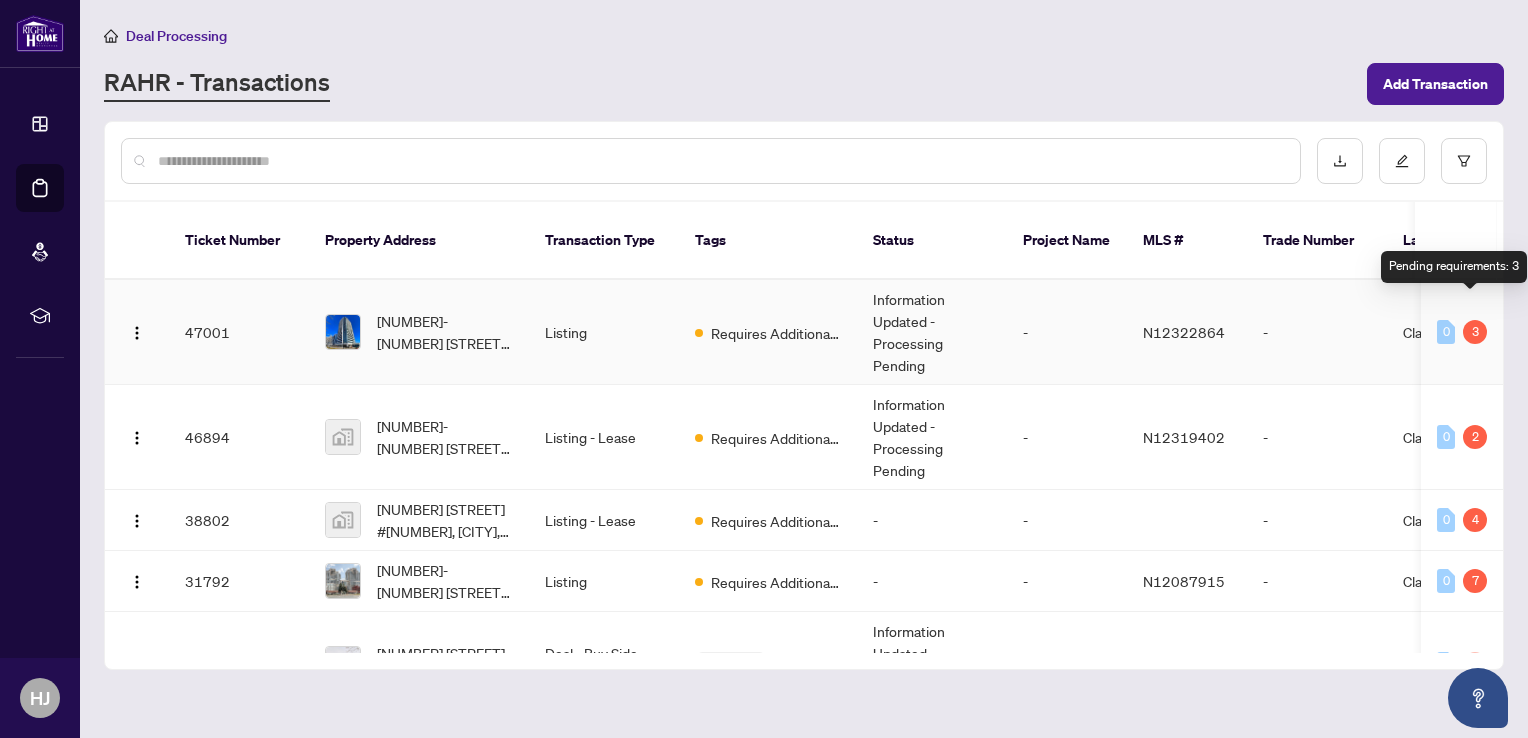 click on "3" at bounding box center (1475, 332) 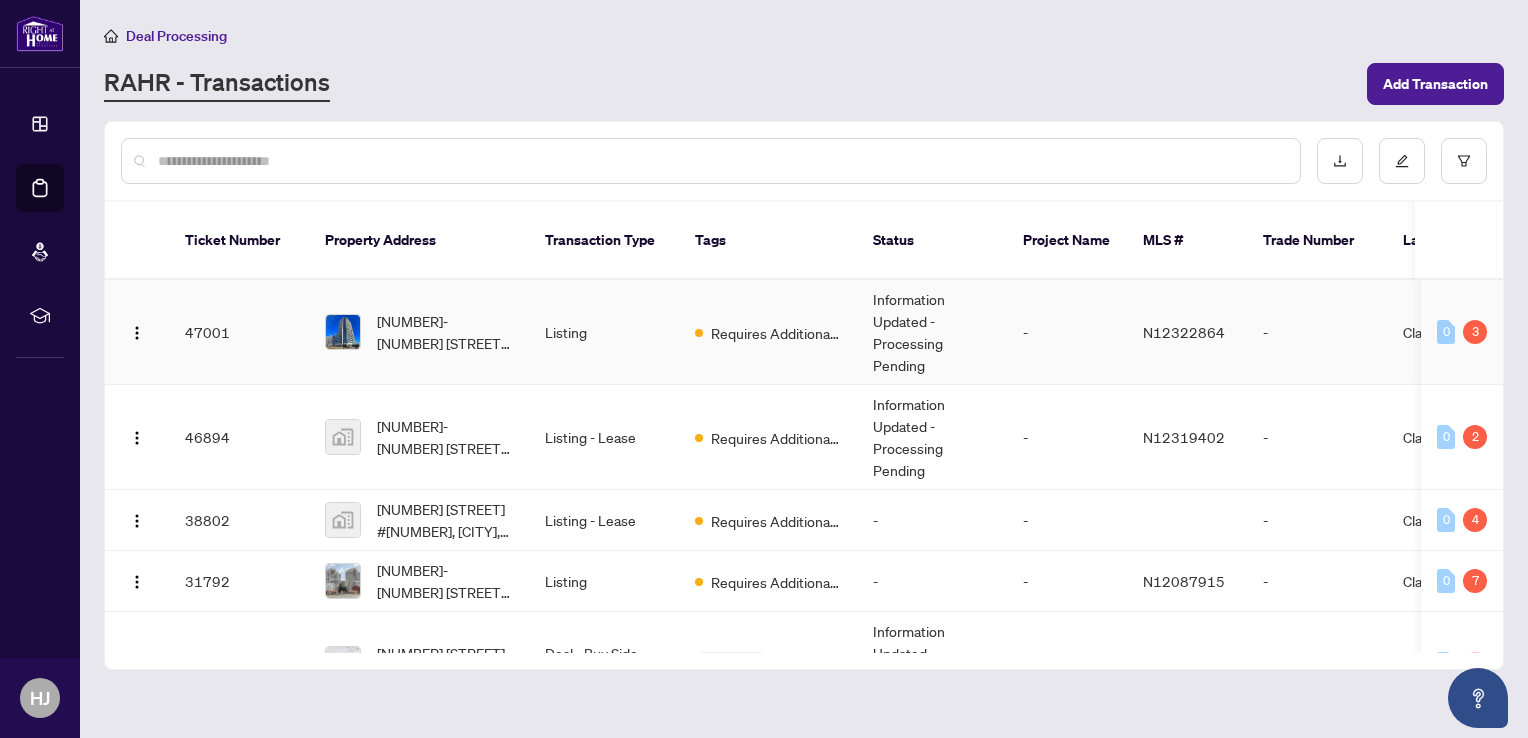 click on "0 3" at bounding box center [1462, 332] 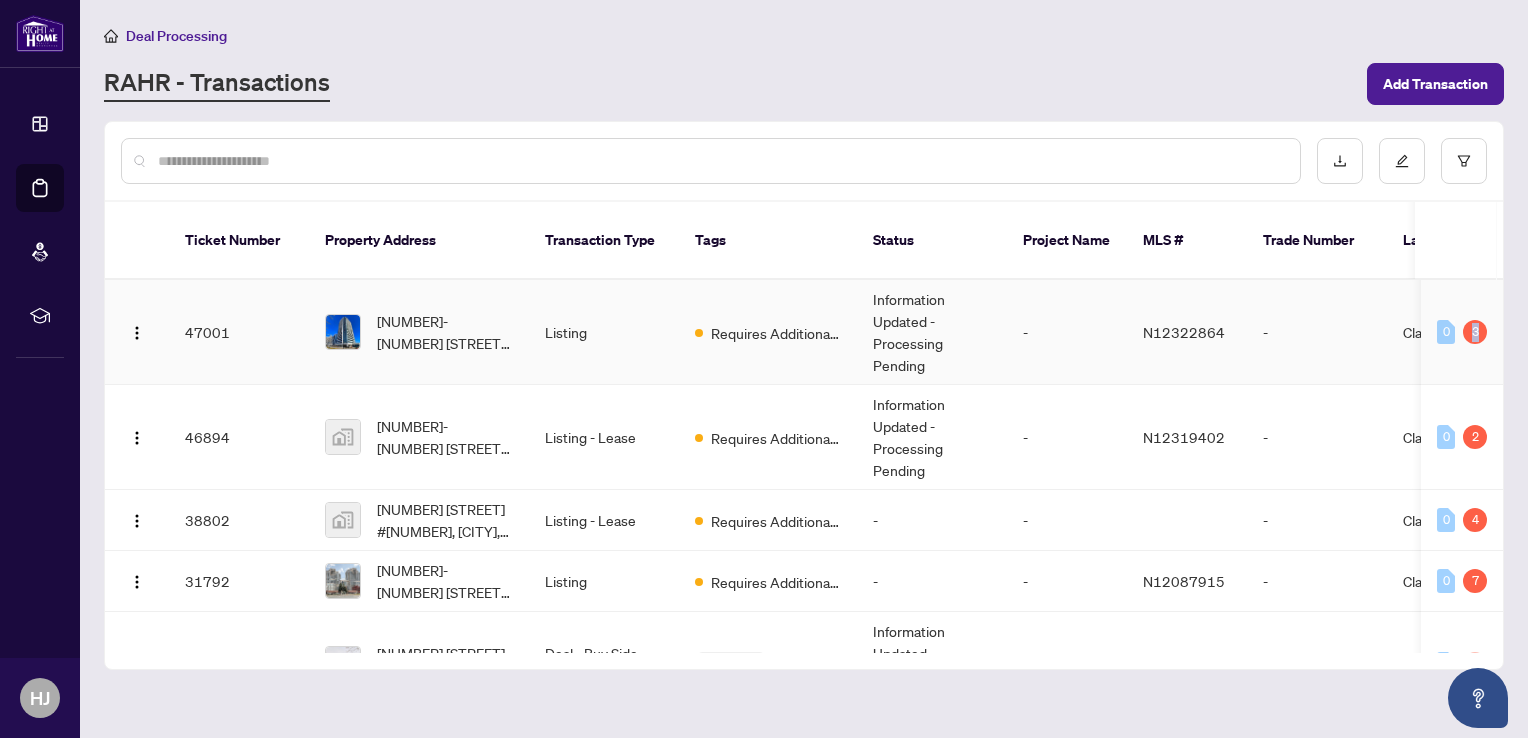 click on "0 3" at bounding box center (1462, 332) 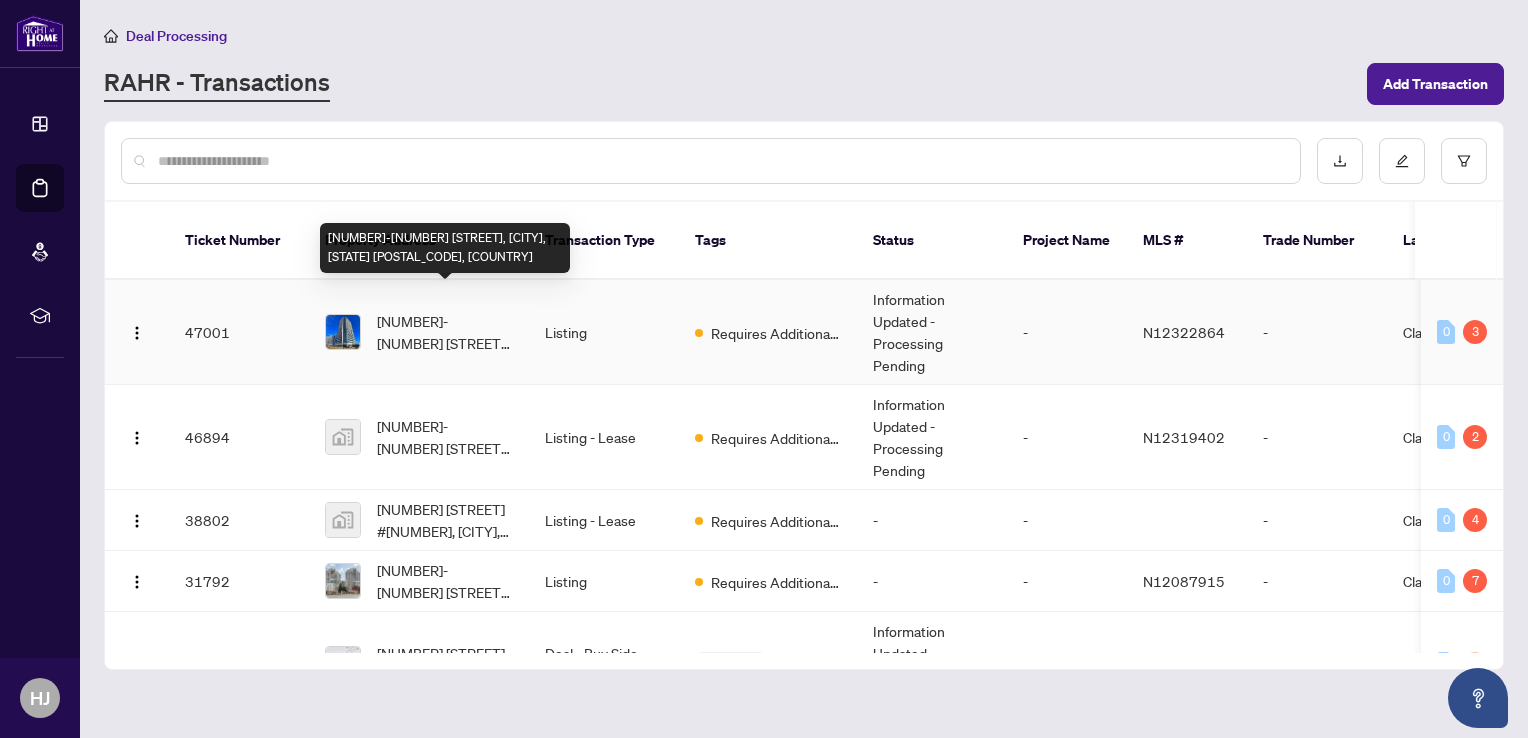 click on "[NUMBER] [STREET], [CITY], [STATE] [POSTAL CODE], [COUNTRY]" at bounding box center [445, 332] 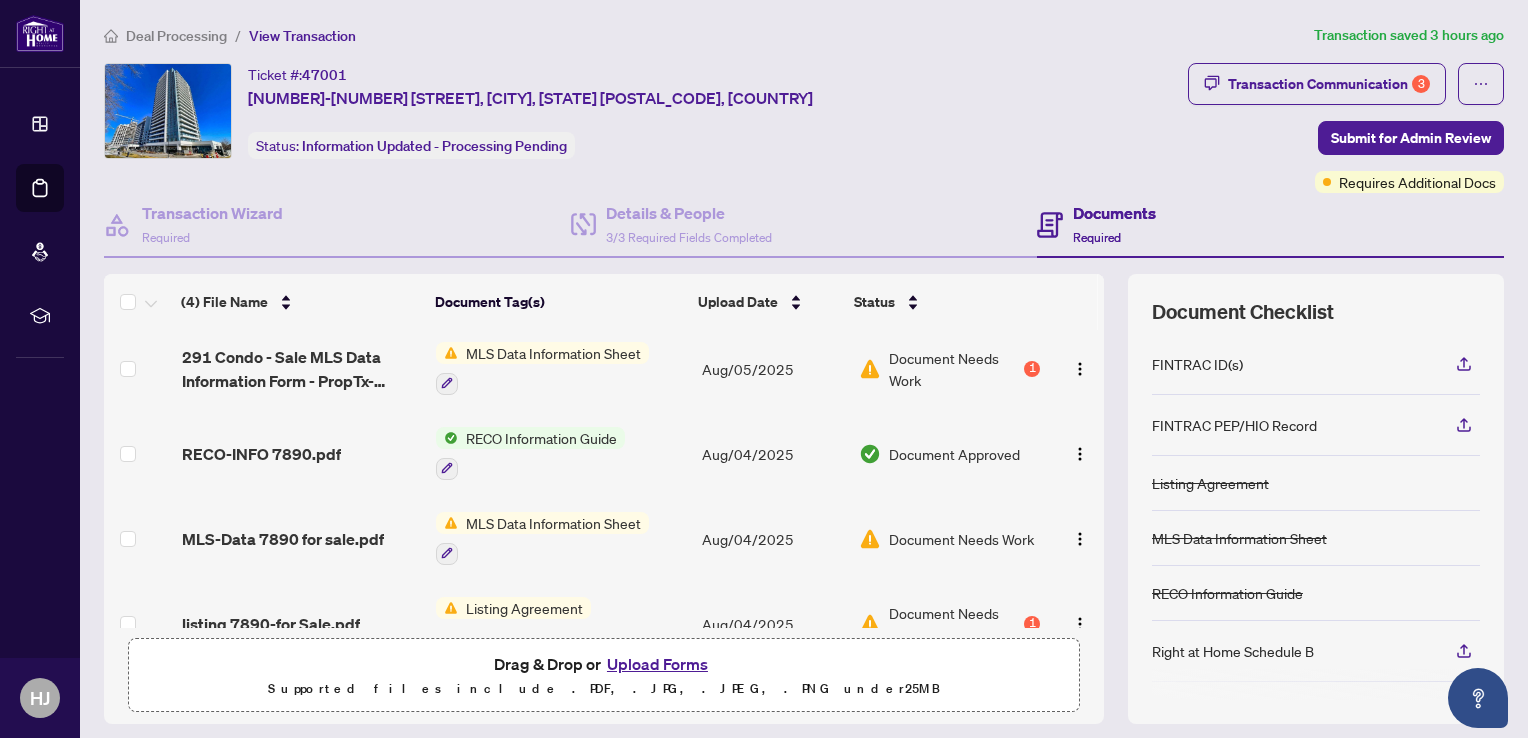 scroll, scrollTop: 6, scrollLeft: 0, axis: vertical 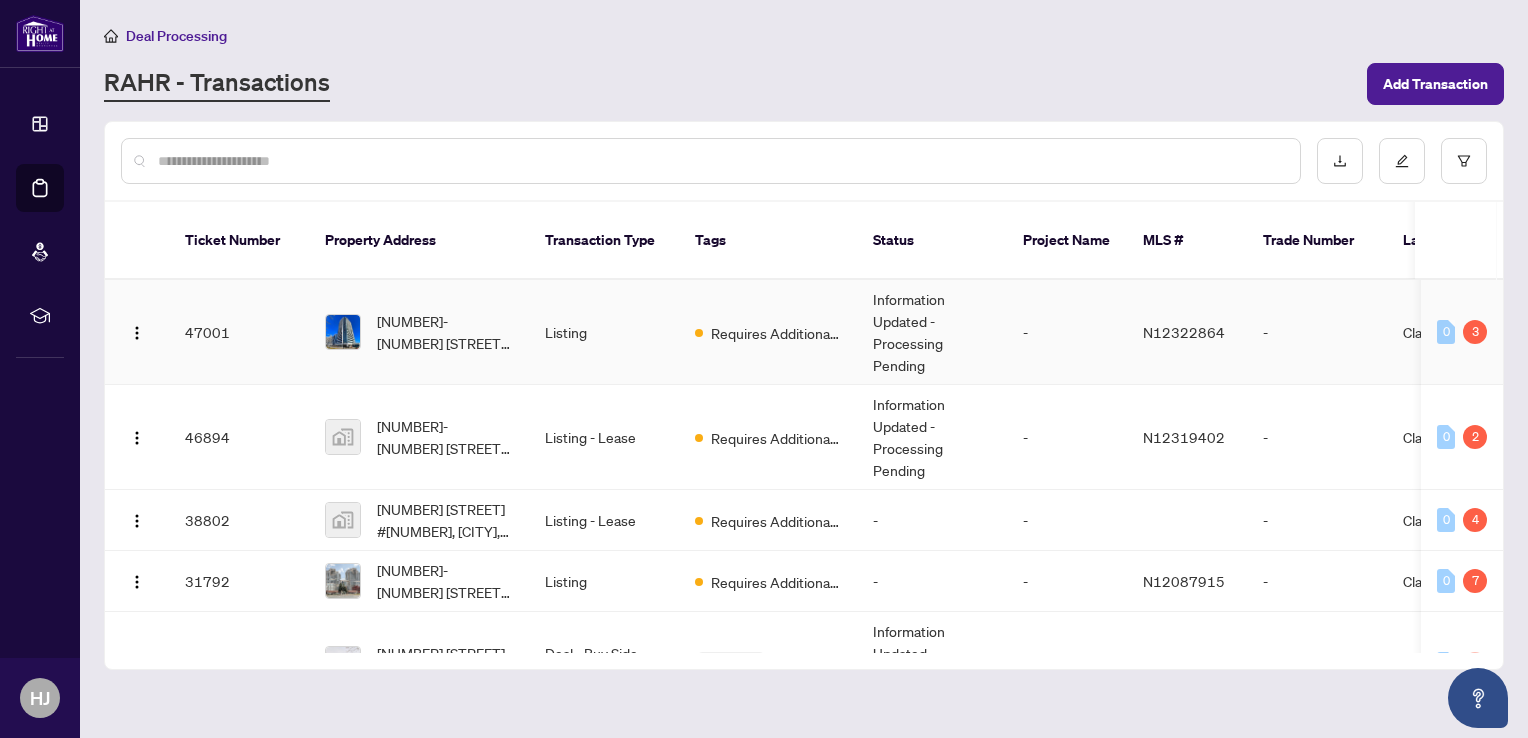 click on "47001" at bounding box center [239, 332] 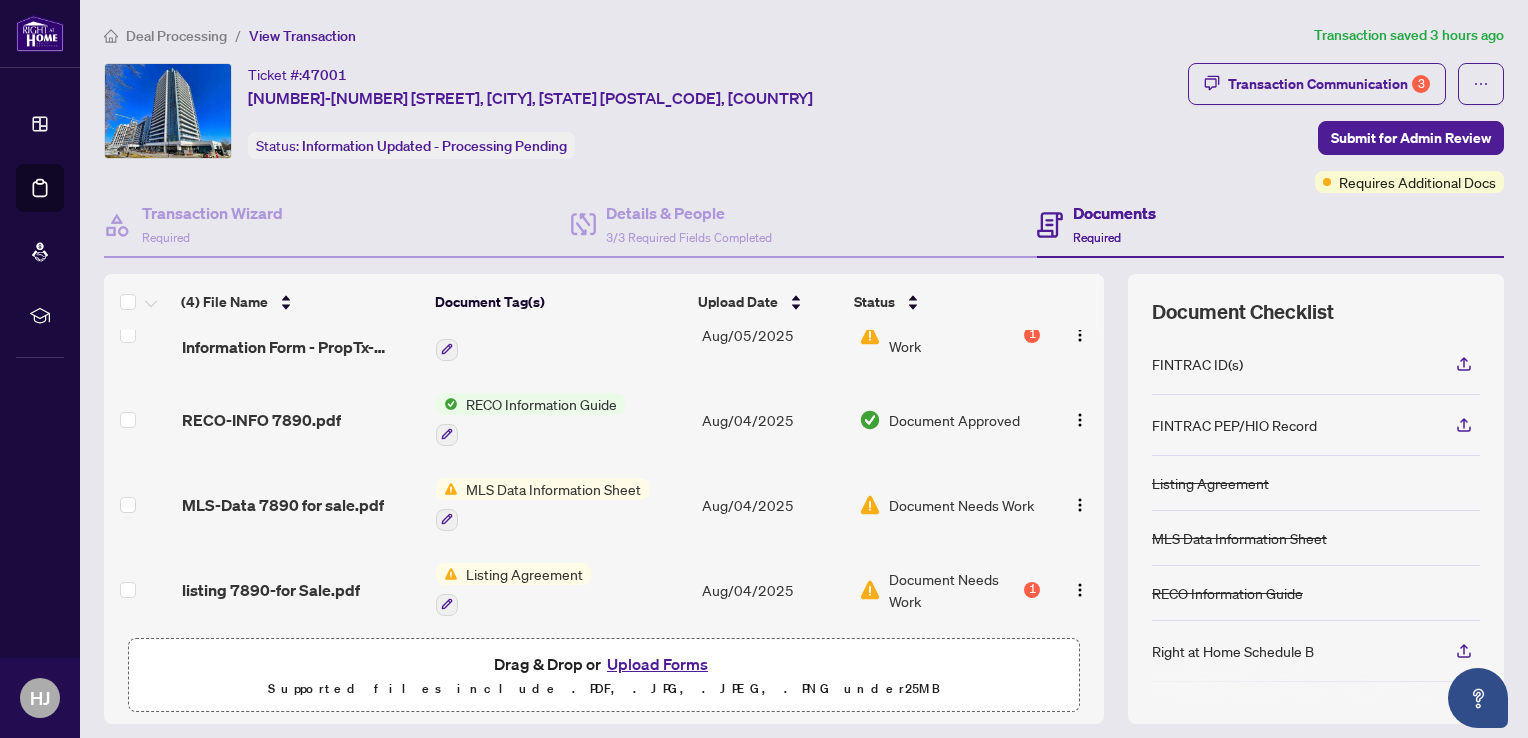 scroll, scrollTop: 45, scrollLeft: 0, axis: vertical 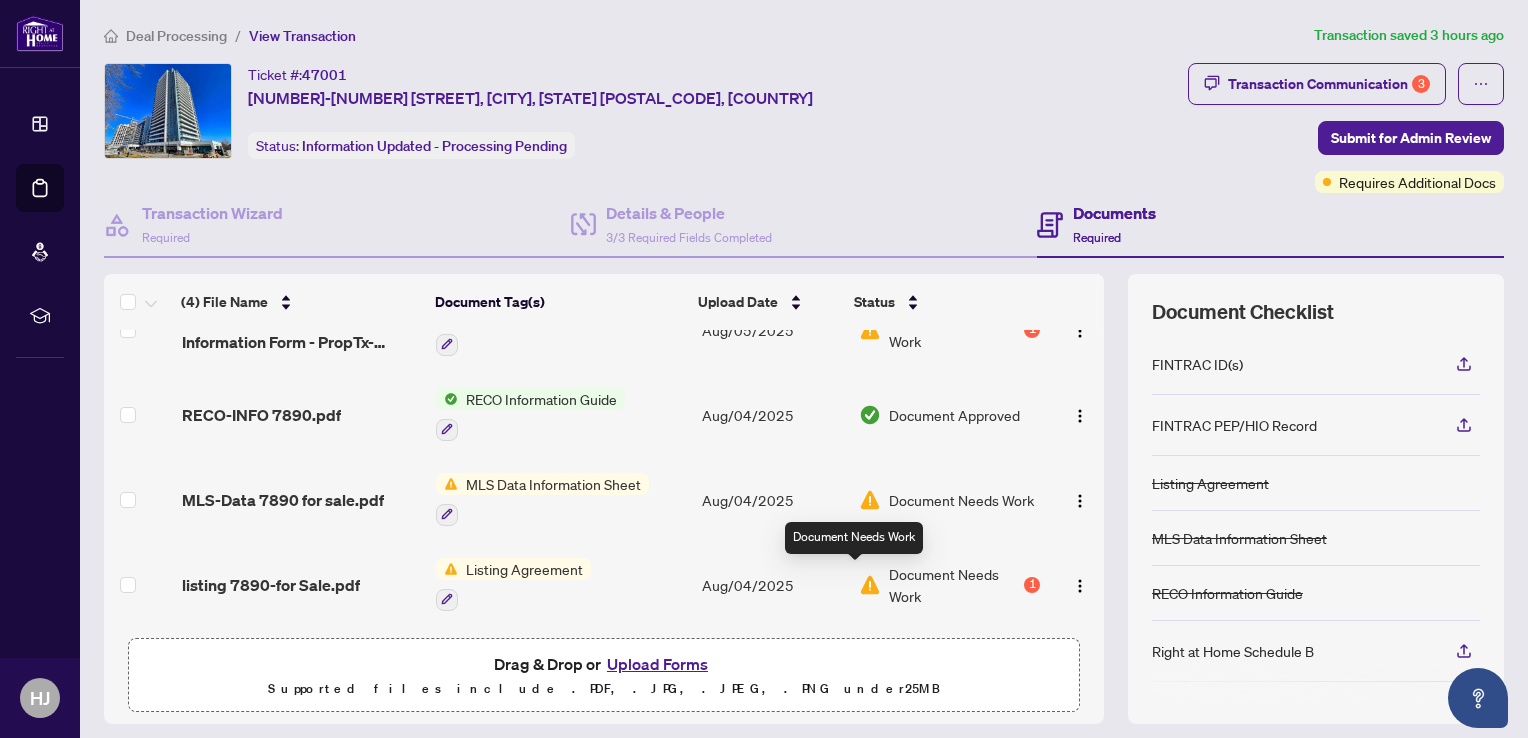 click at bounding box center (870, 585) 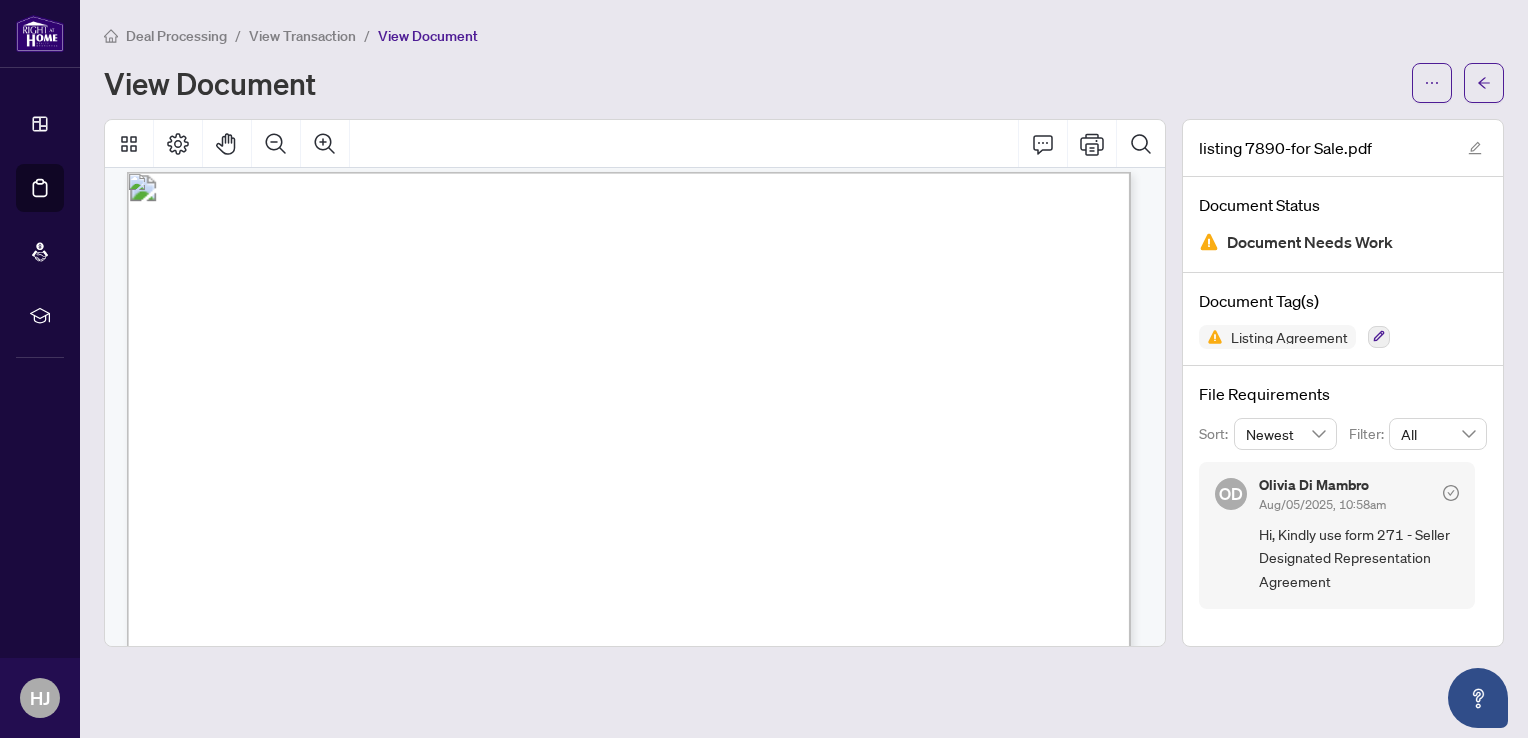 scroll, scrollTop: 8, scrollLeft: 0, axis: vertical 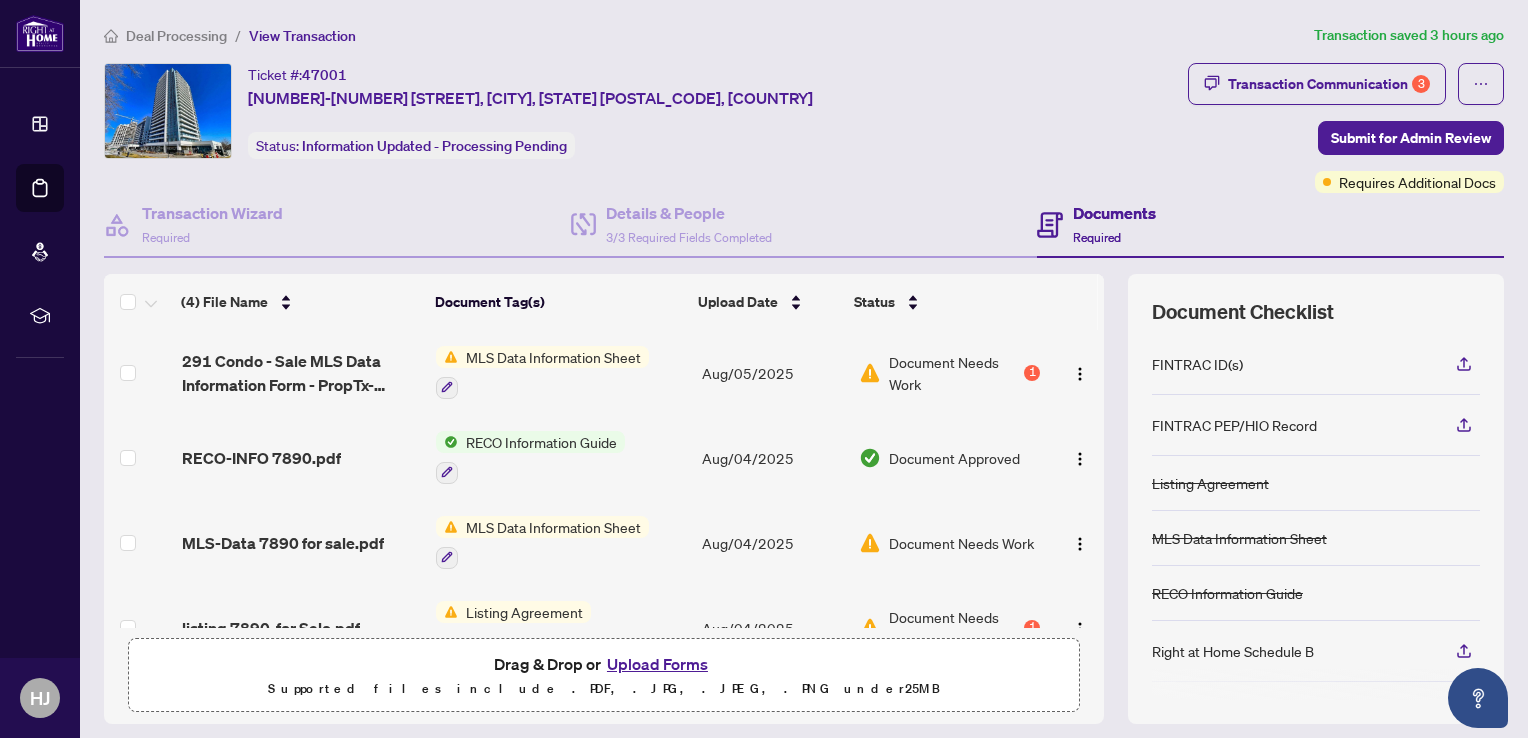 click on "MLS Data Information Sheet" at bounding box center (553, 357) 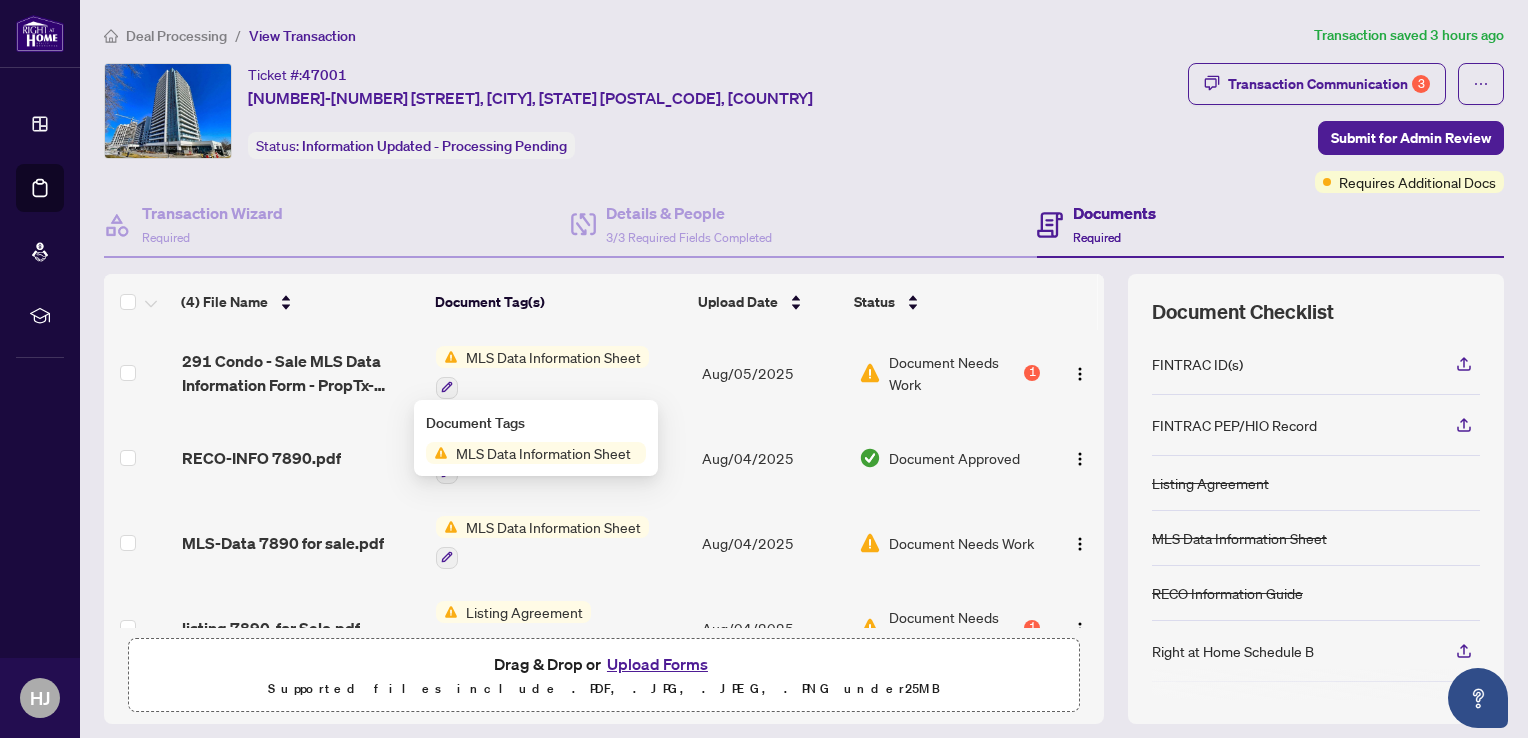 click on "MLS Data Information Sheet" at bounding box center [553, 357] 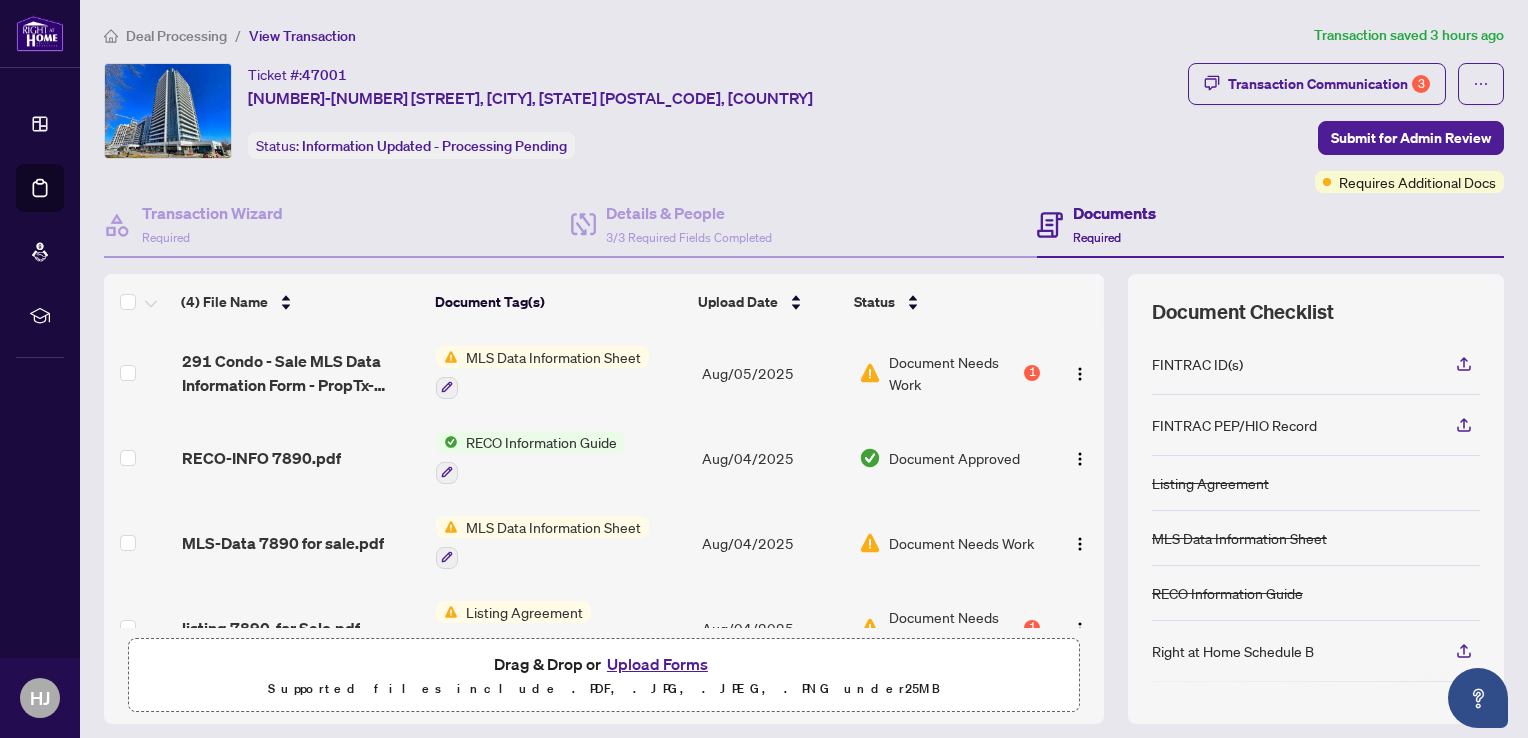 click on "MLS Data Information Sheet" at bounding box center (553, 357) 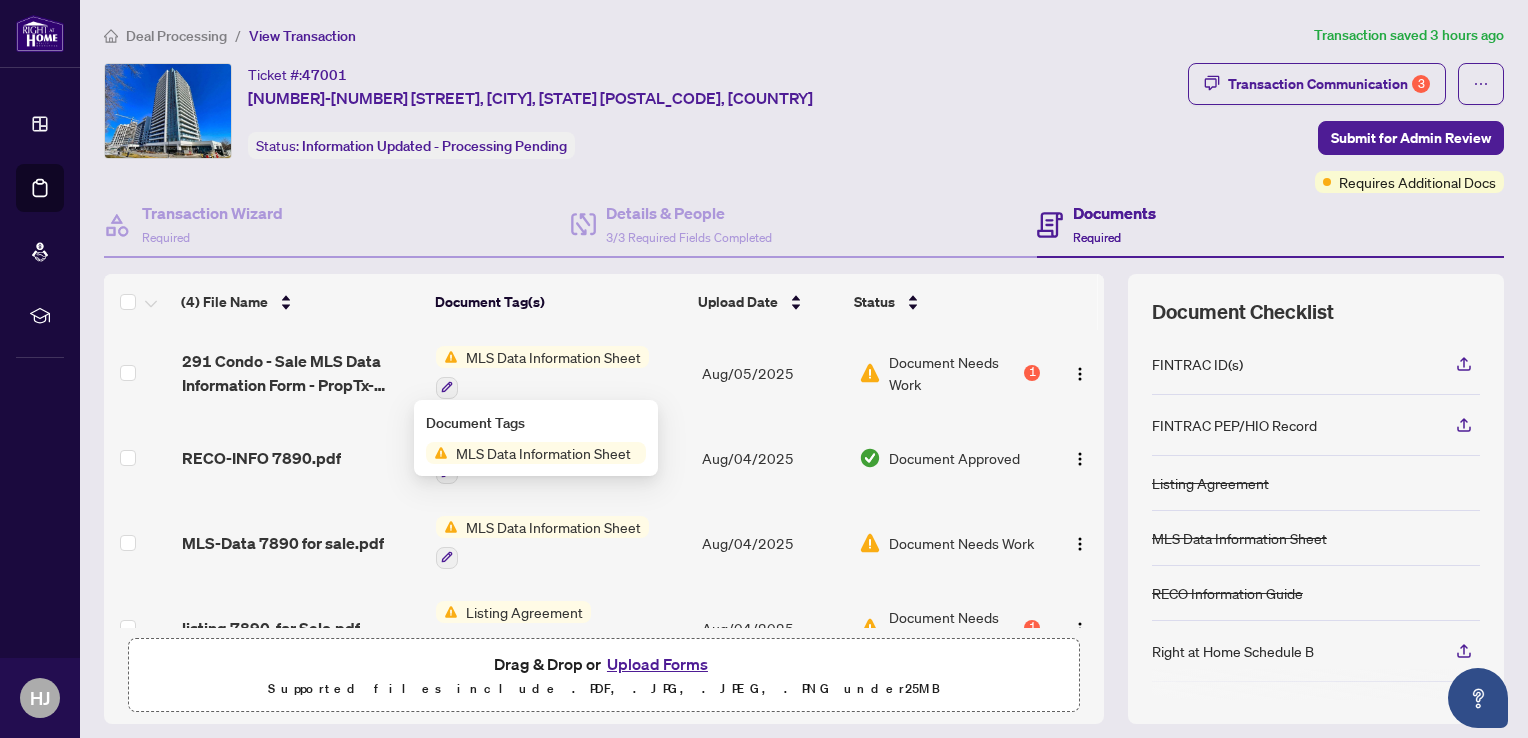 click on "MLS Data Information Sheet" at bounding box center [543, 453] 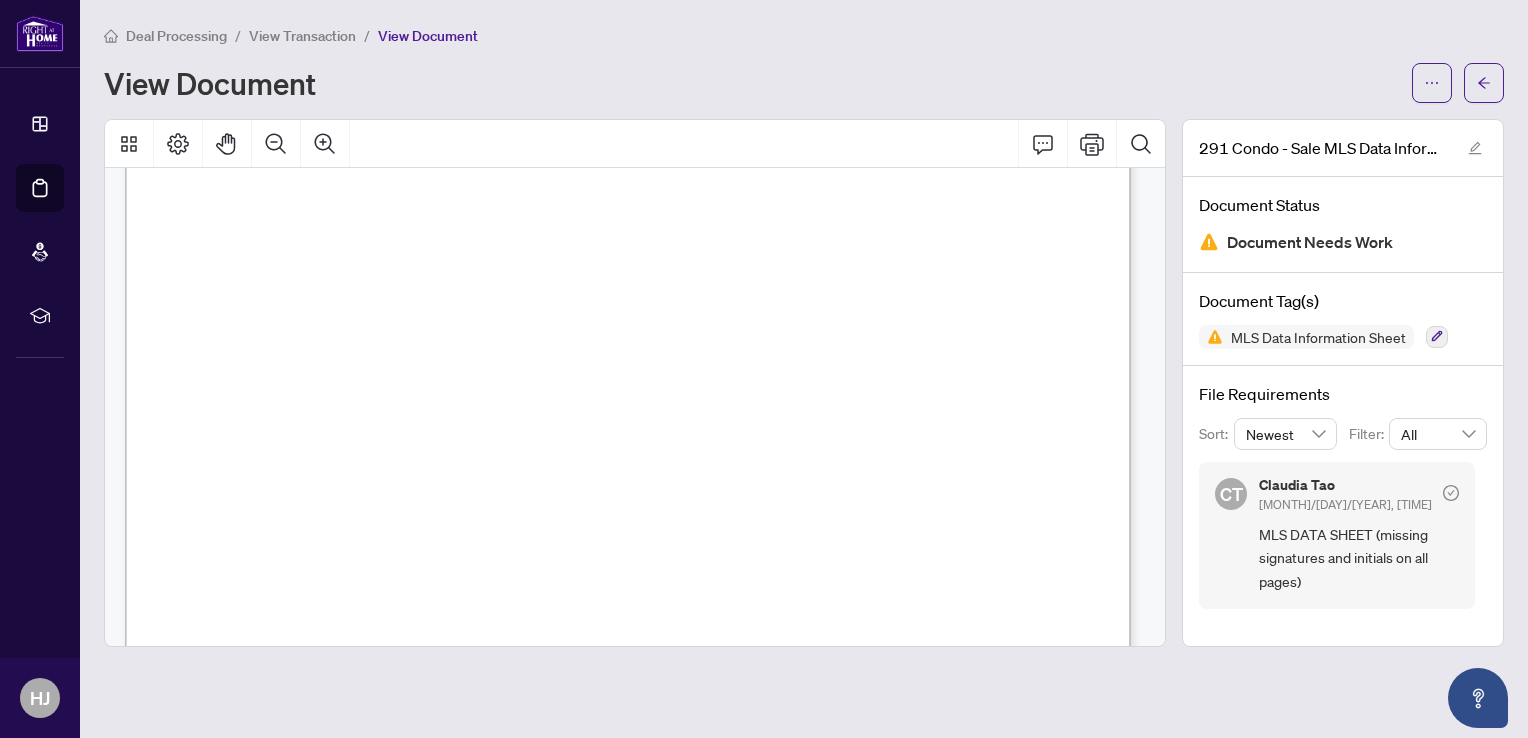 scroll, scrollTop: 212, scrollLeft: 0, axis: vertical 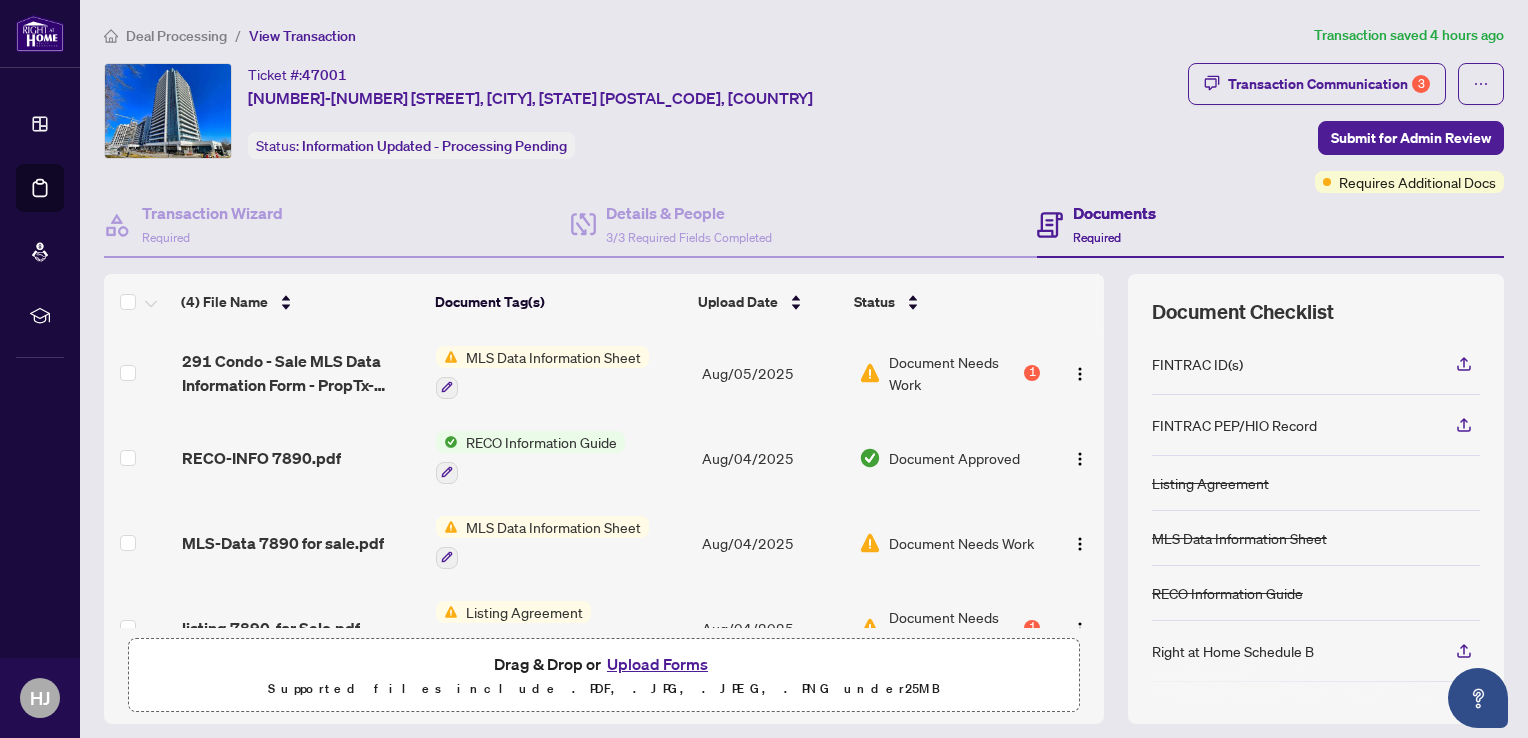 click on "MLS Data Information Sheet" at bounding box center [553, 527] 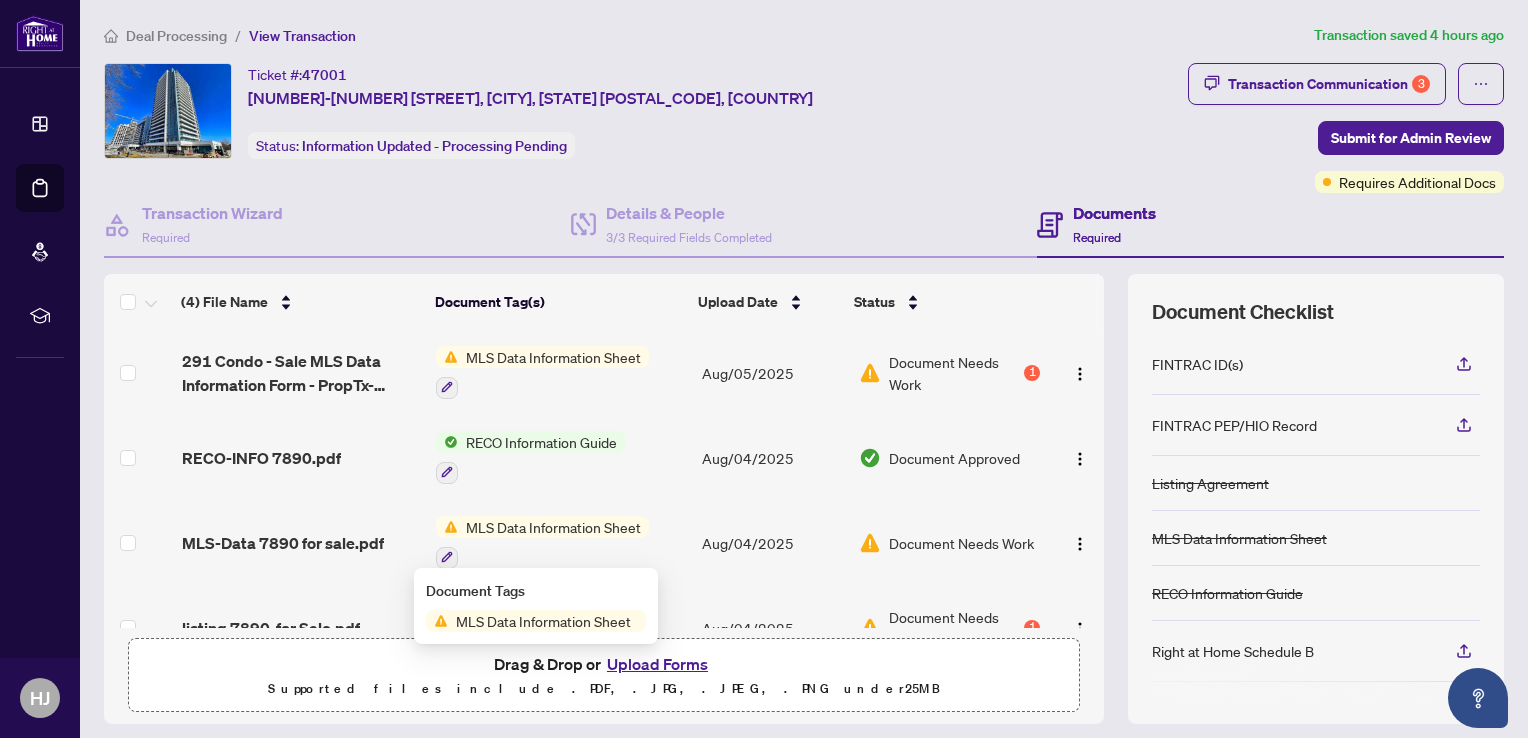 click on "MLS Data Information Sheet" at bounding box center (543, 621) 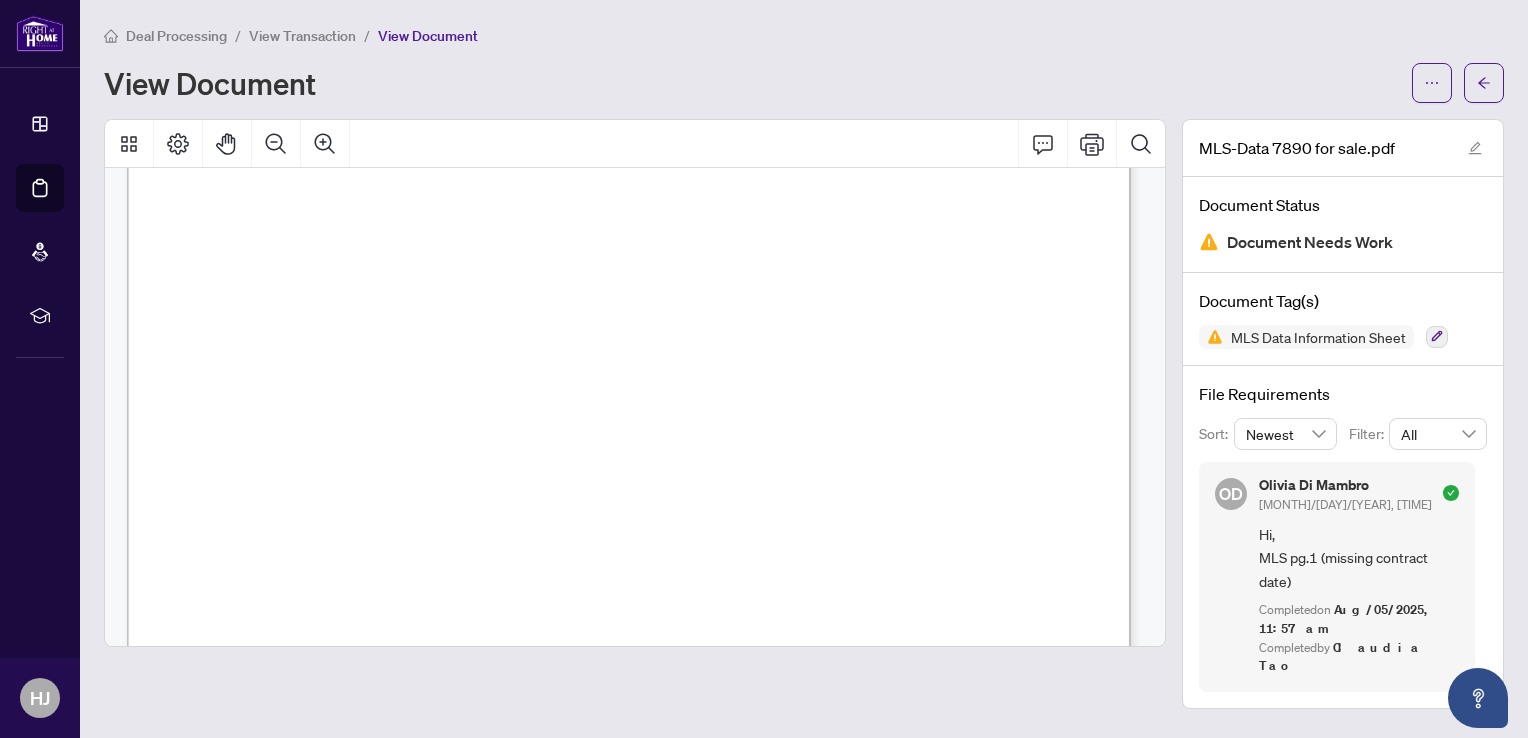 scroll, scrollTop: 2026, scrollLeft: 0, axis: vertical 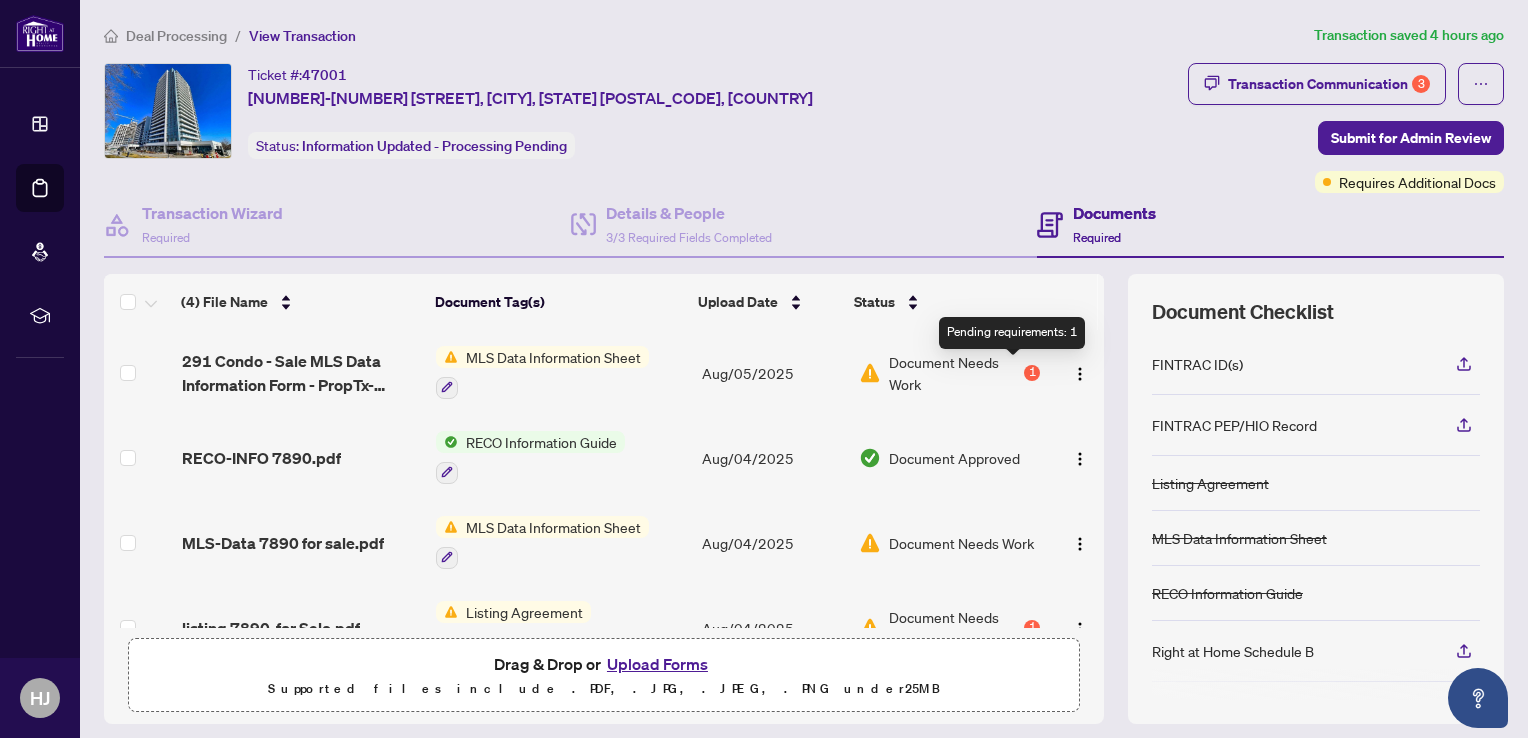 click on "1" at bounding box center (1032, 373) 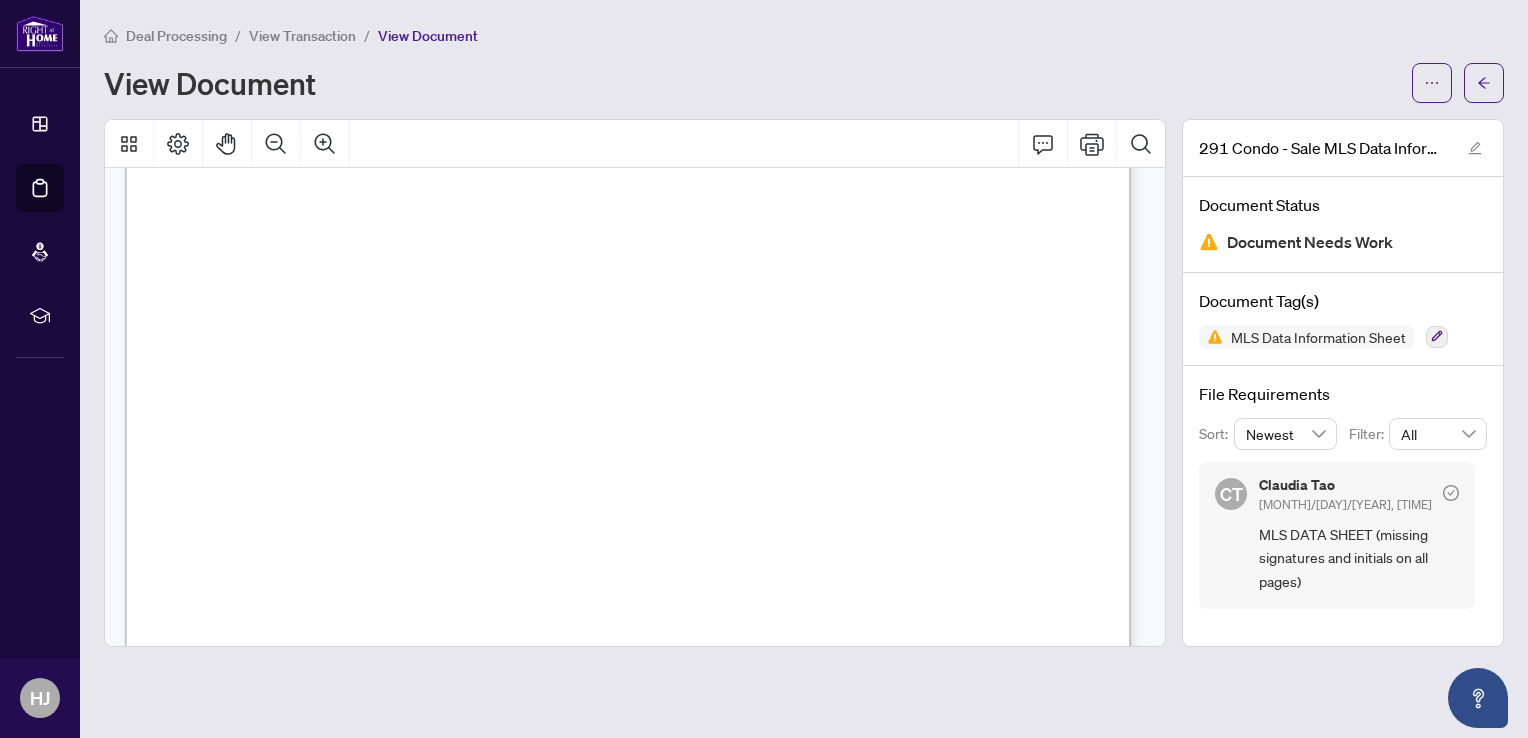 scroll, scrollTop: 0, scrollLeft: 0, axis: both 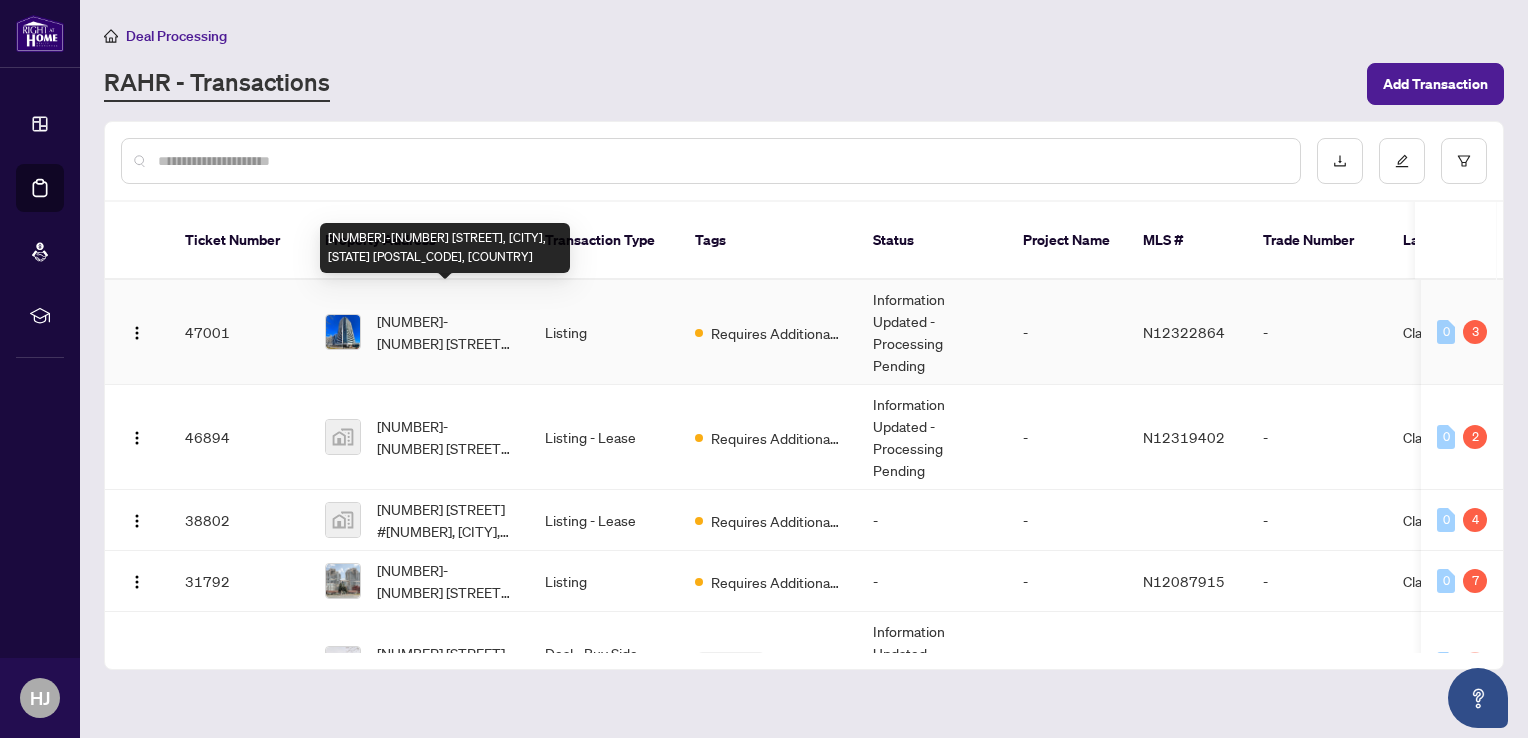 click on "[NUMBER]-[NUMBER] [STREET], [CITY], [STATE] [POSTAL_CODE], [COUNTRY]" at bounding box center [445, 332] 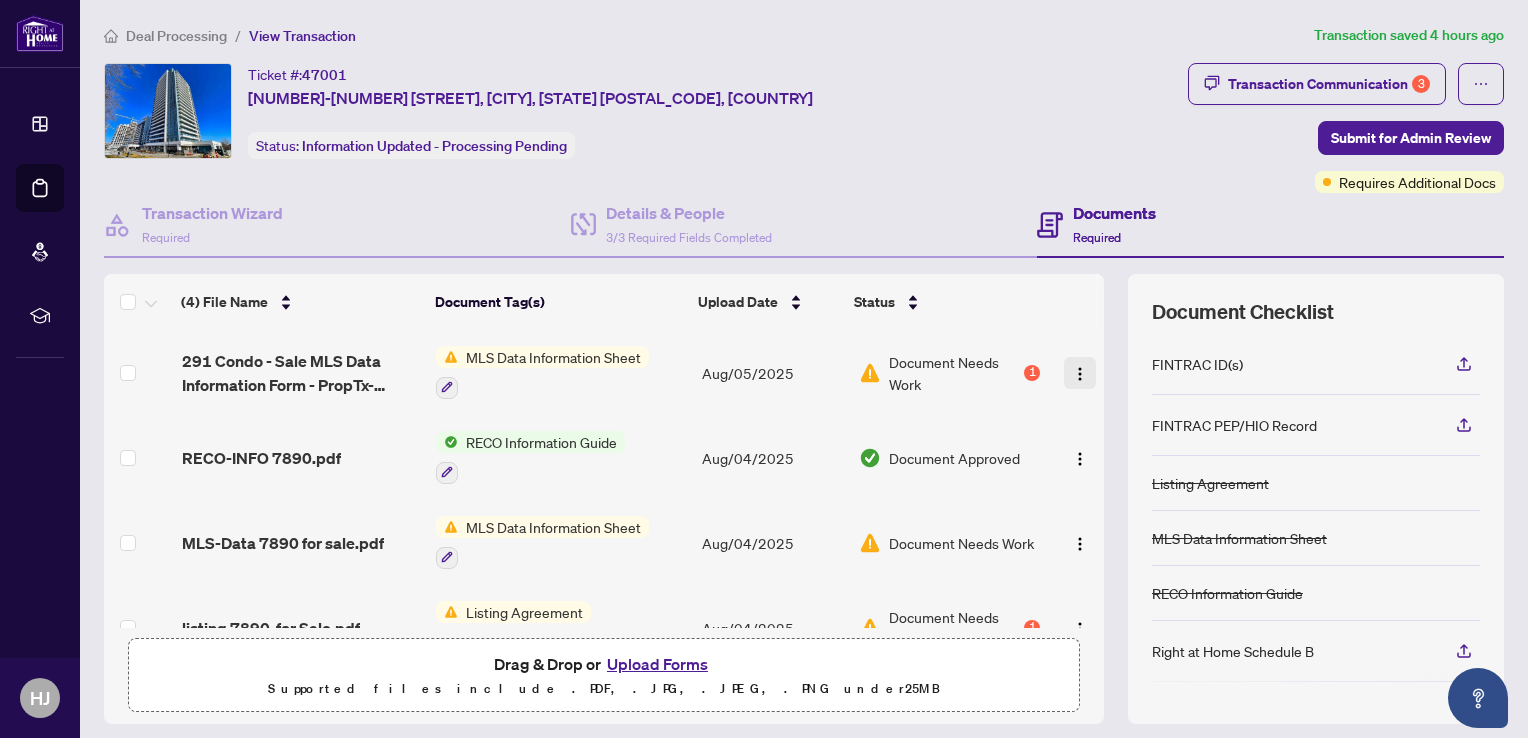 click at bounding box center (1080, 374) 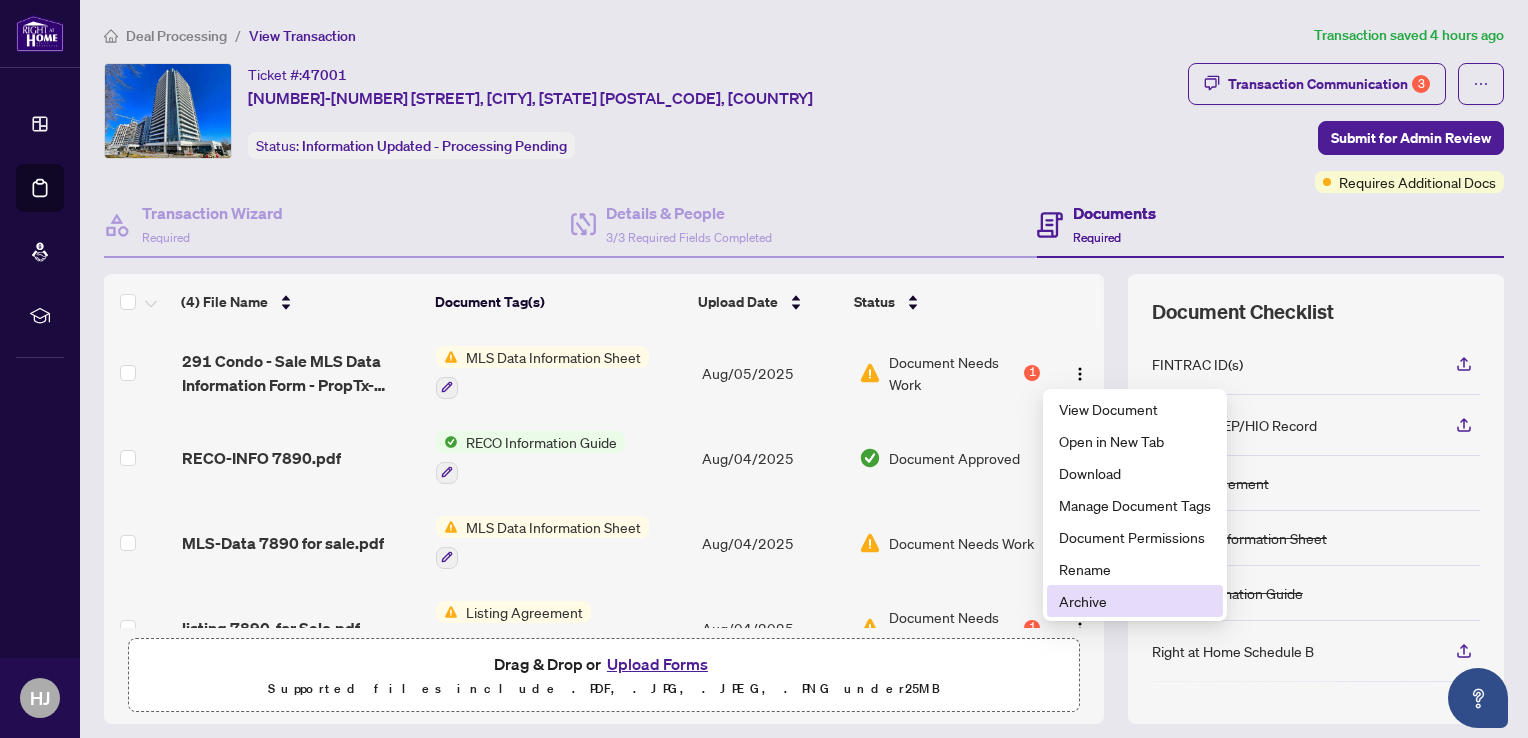 click on "Archive" at bounding box center (1135, 601) 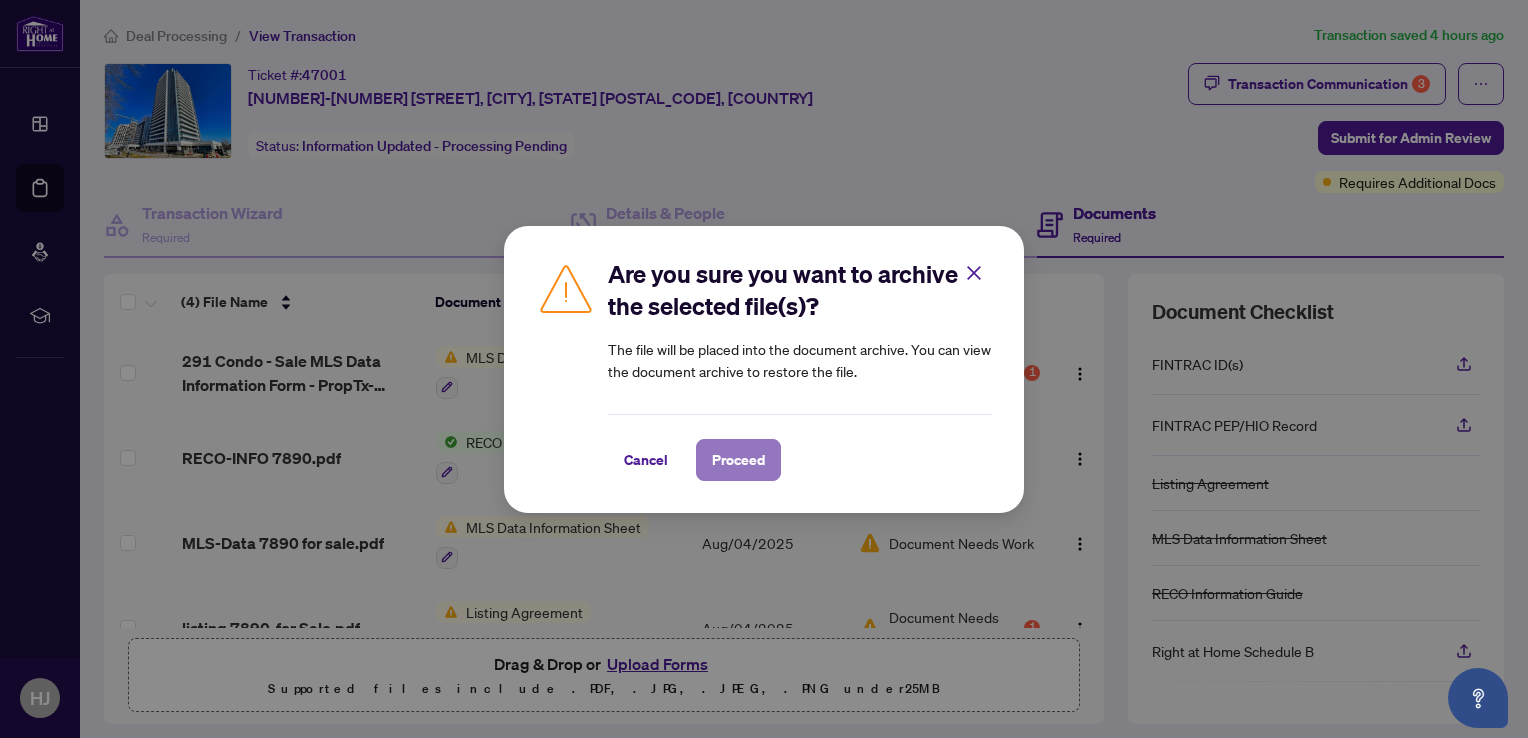 click on "Proceed" at bounding box center [738, 460] 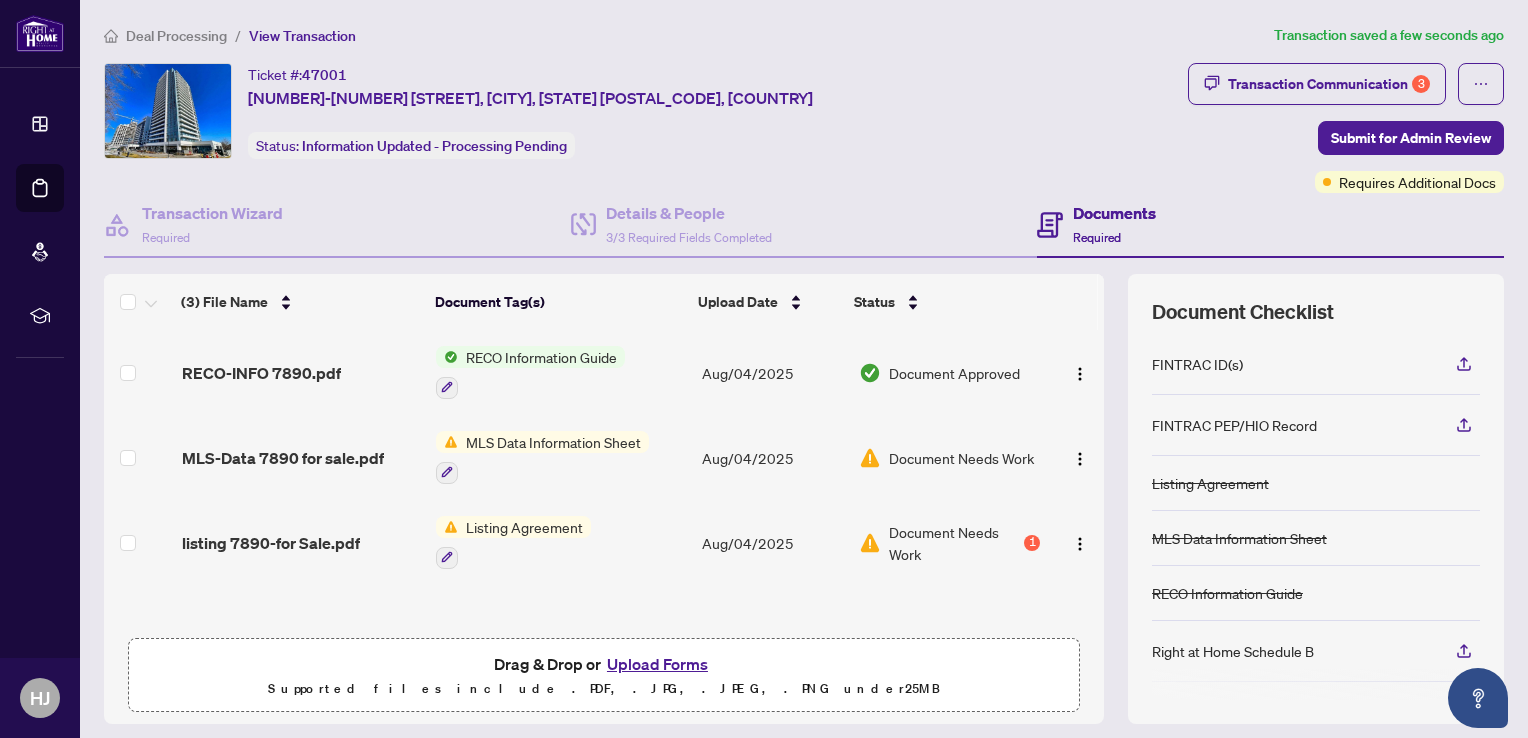 click on "MLS Data Information Sheet" at bounding box center [553, 442] 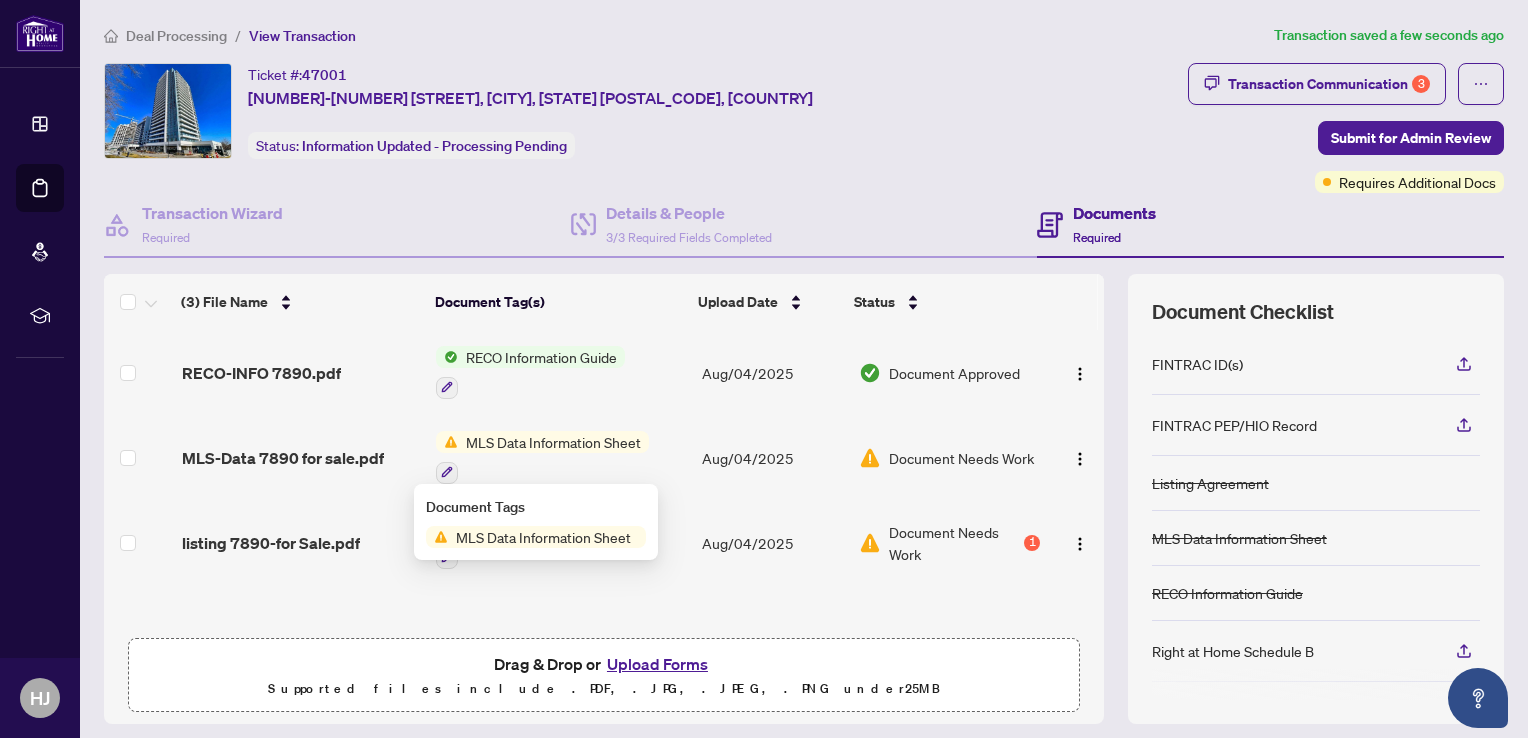 click on "MLS Data Information Sheet" at bounding box center [543, 537] 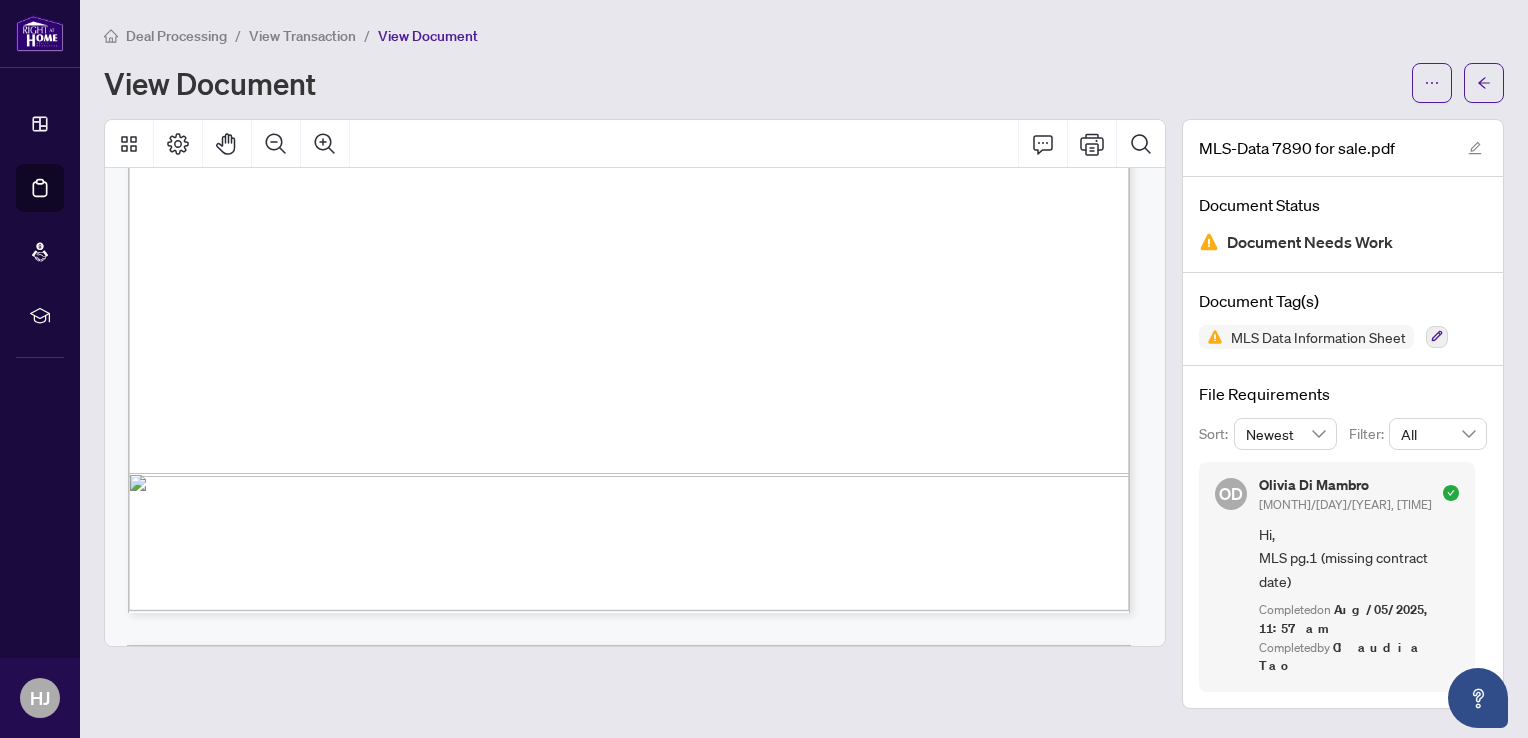 scroll, scrollTop: 940, scrollLeft: 0, axis: vertical 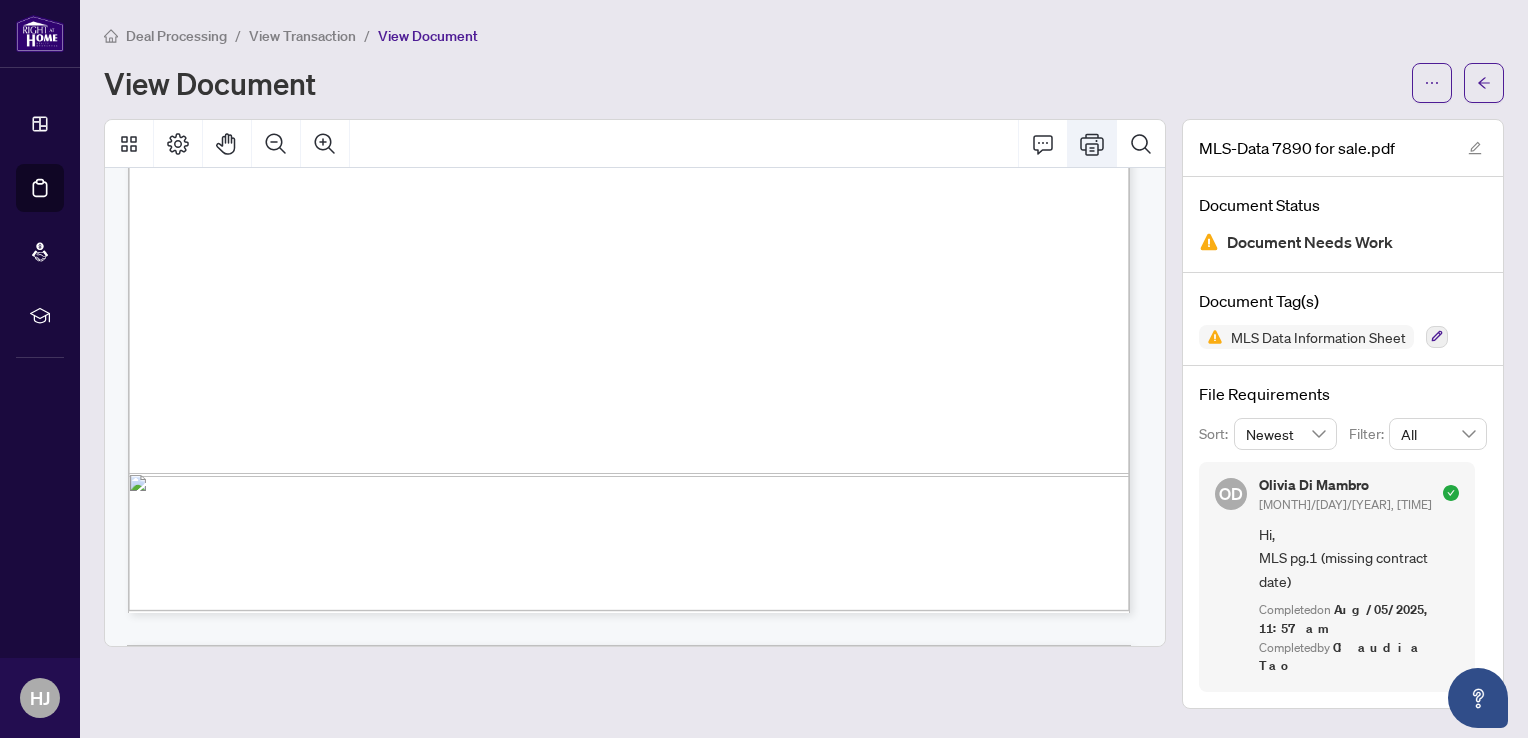 click 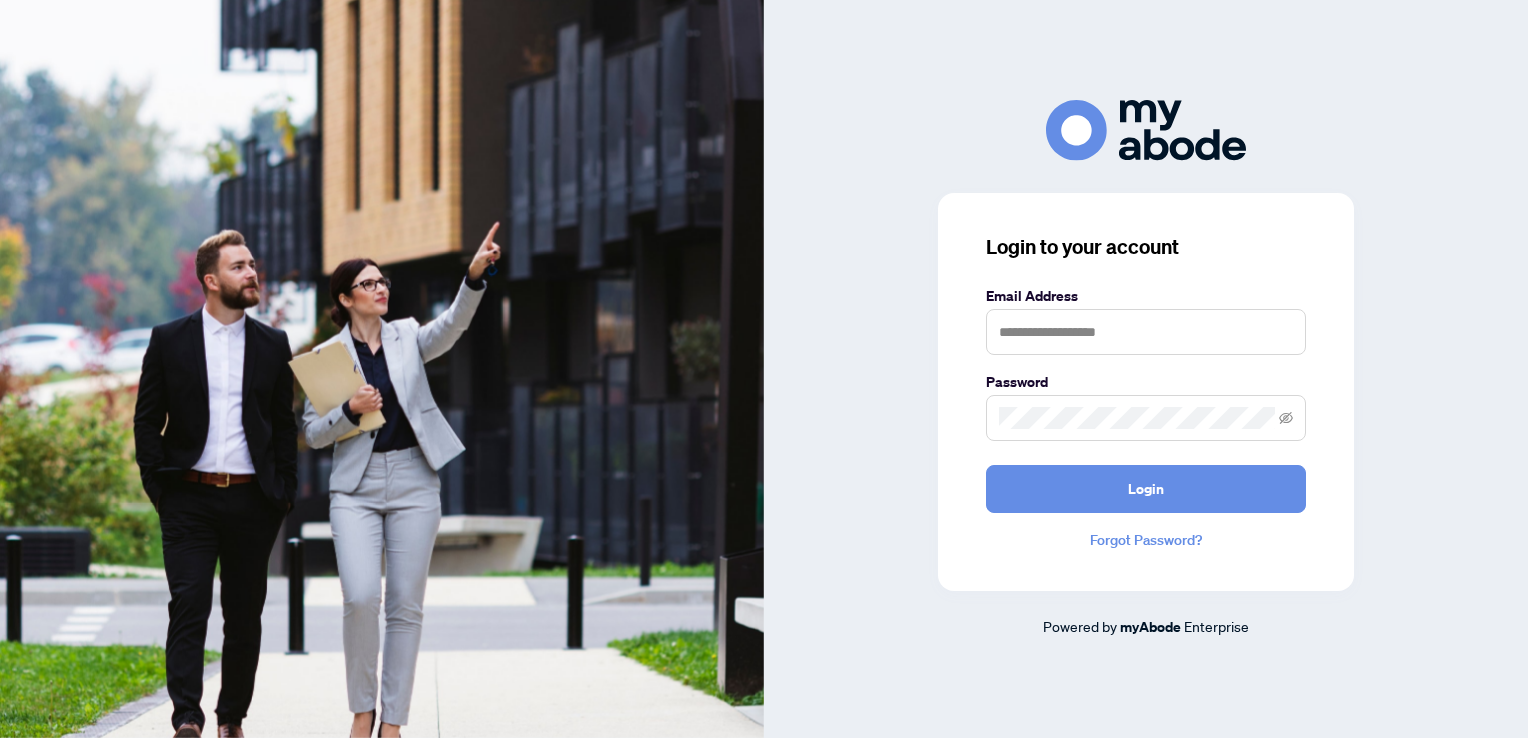 scroll, scrollTop: 0, scrollLeft: 0, axis: both 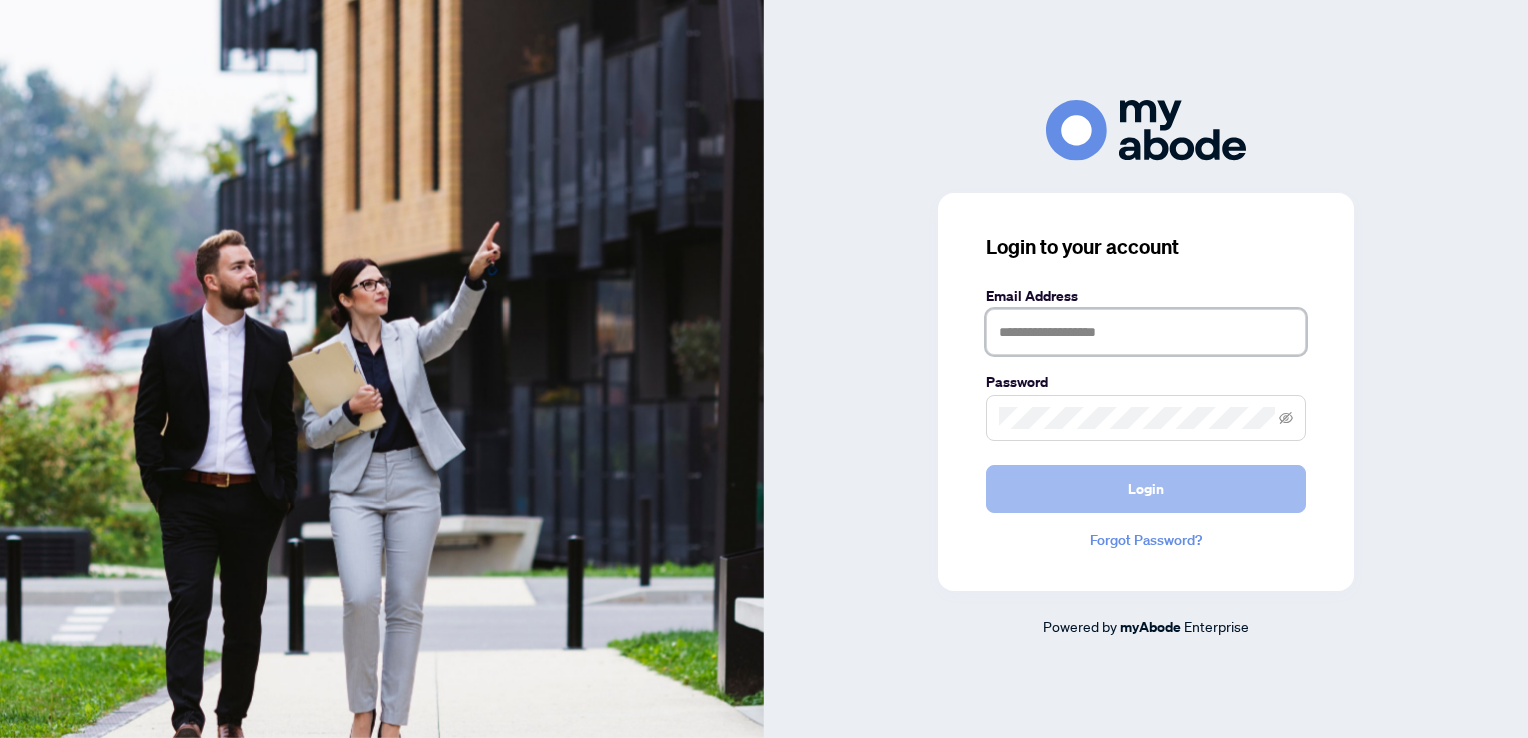 type on "**********" 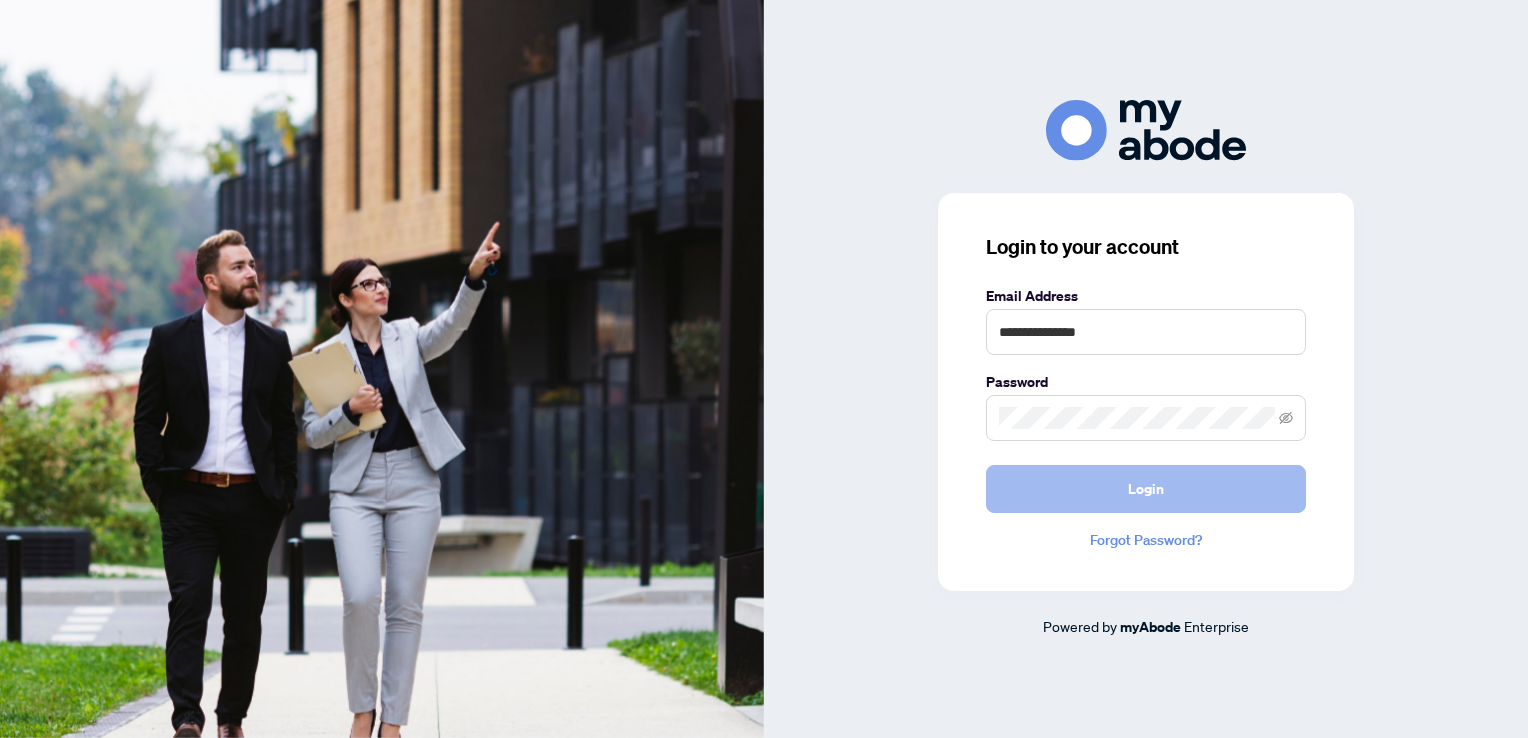 click on "Login" at bounding box center [1146, 489] 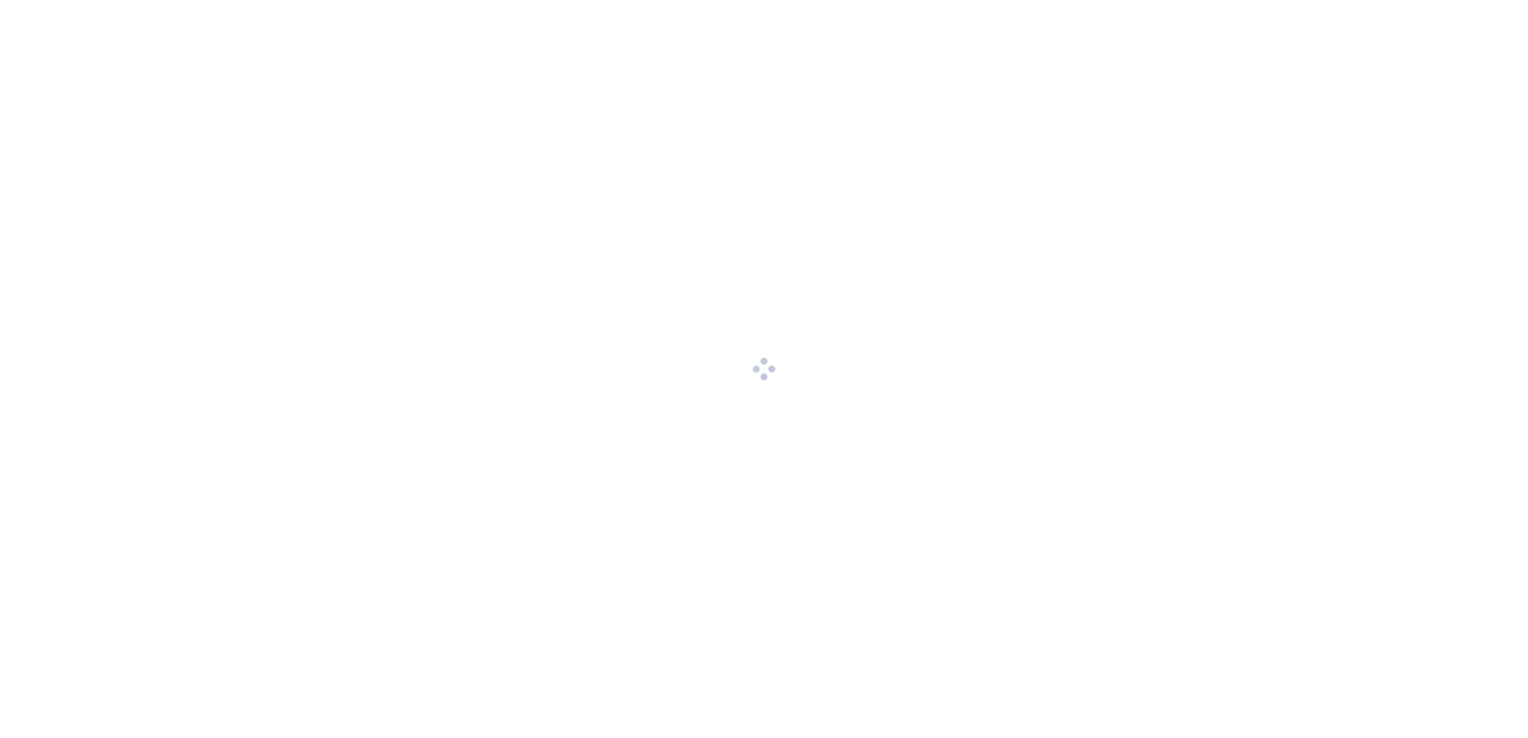 scroll, scrollTop: 0, scrollLeft: 0, axis: both 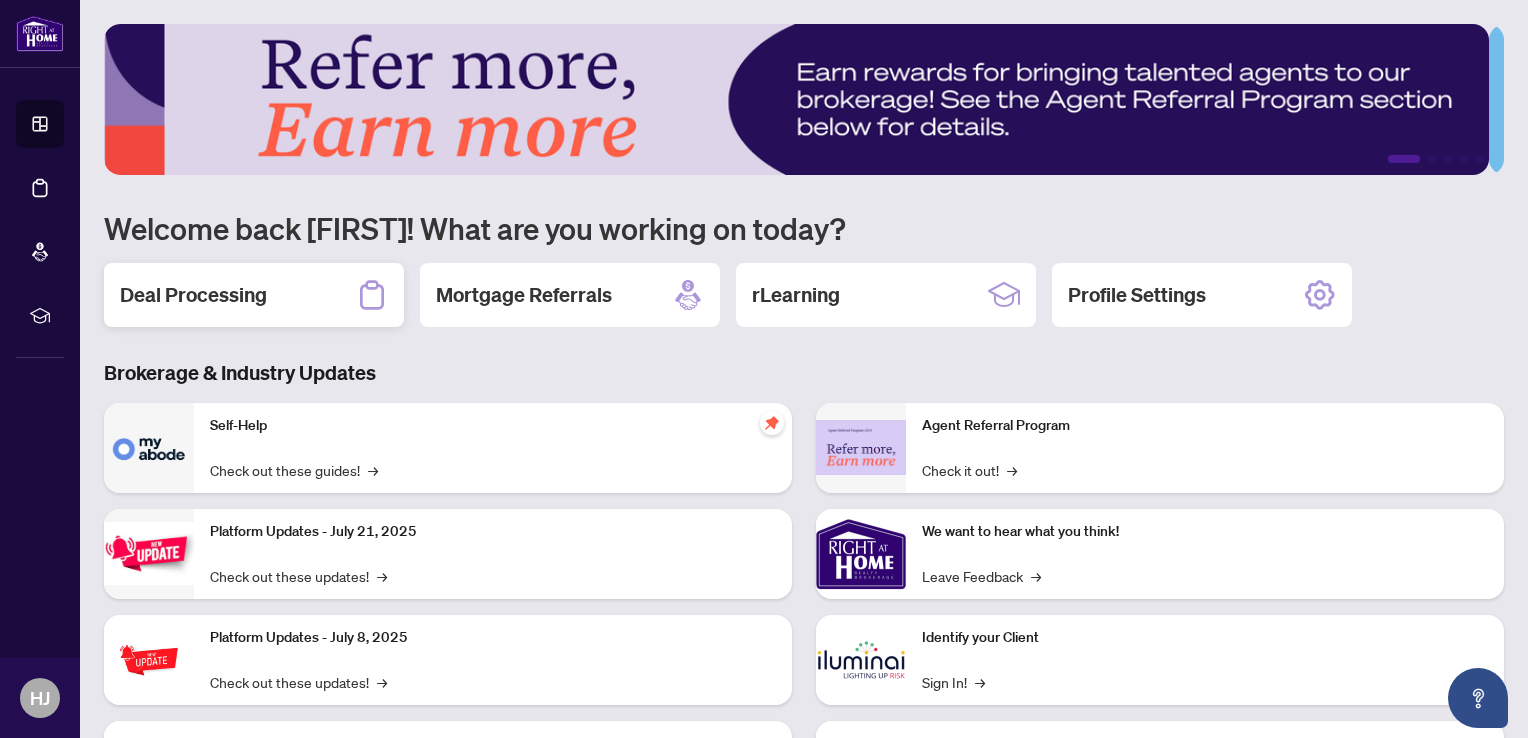 click on "Deal Processing" at bounding box center (254, 295) 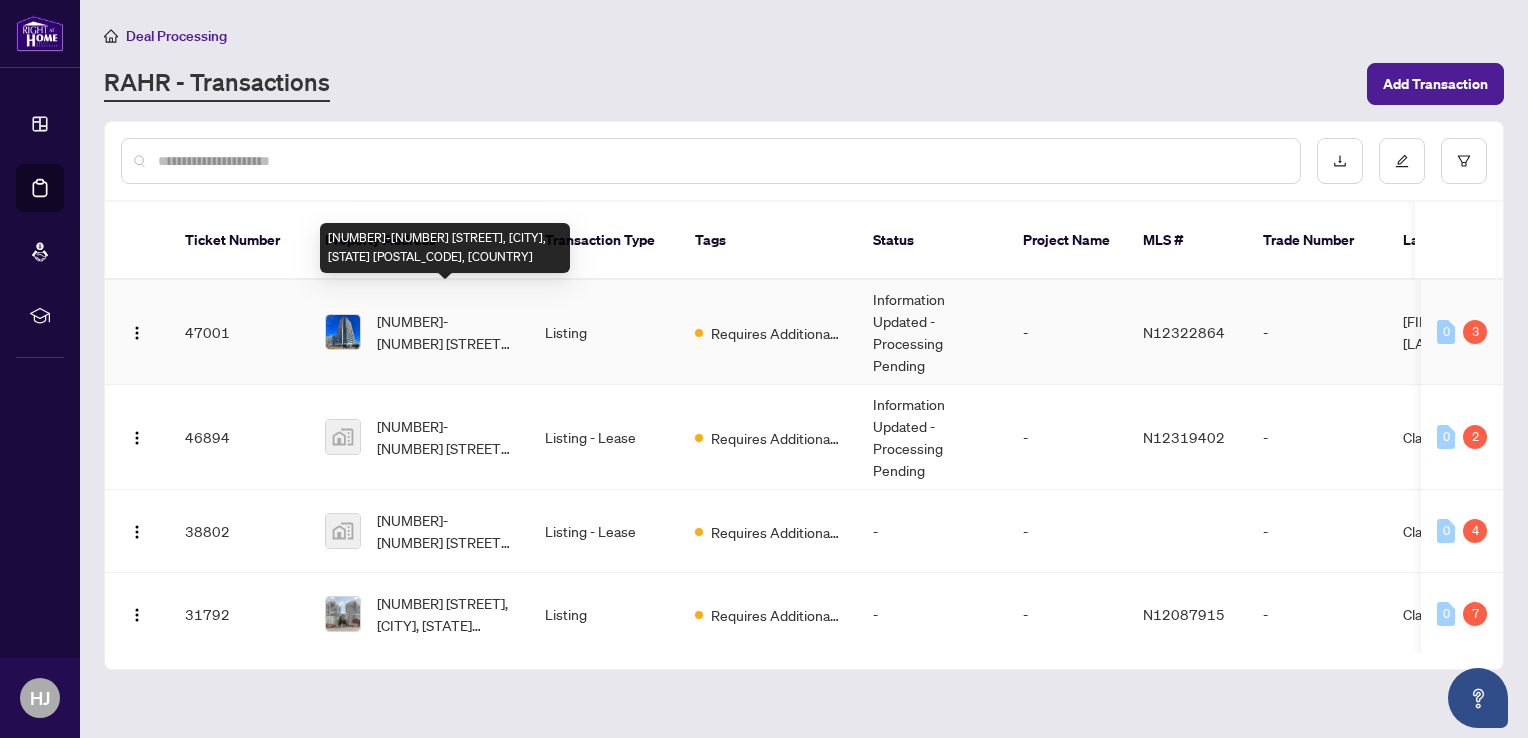 click on "[NUMBER]-[NUMBER] [STREET], [CITY], [STATE] [POSTAL_CODE], [COUNTRY]" at bounding box center [445, 332] 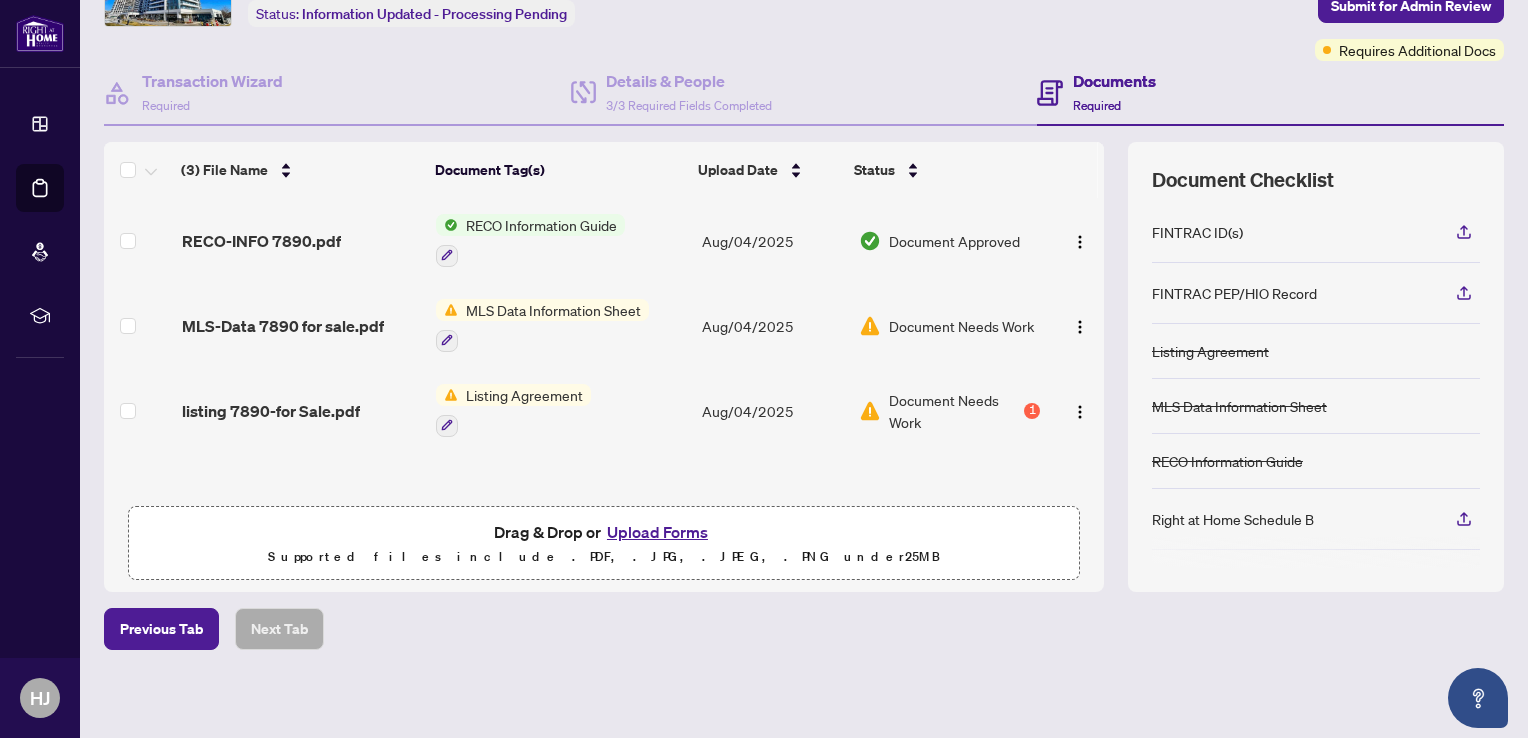 scroll, scrollTop: 134, scrollLeft: 0, axis: vertical 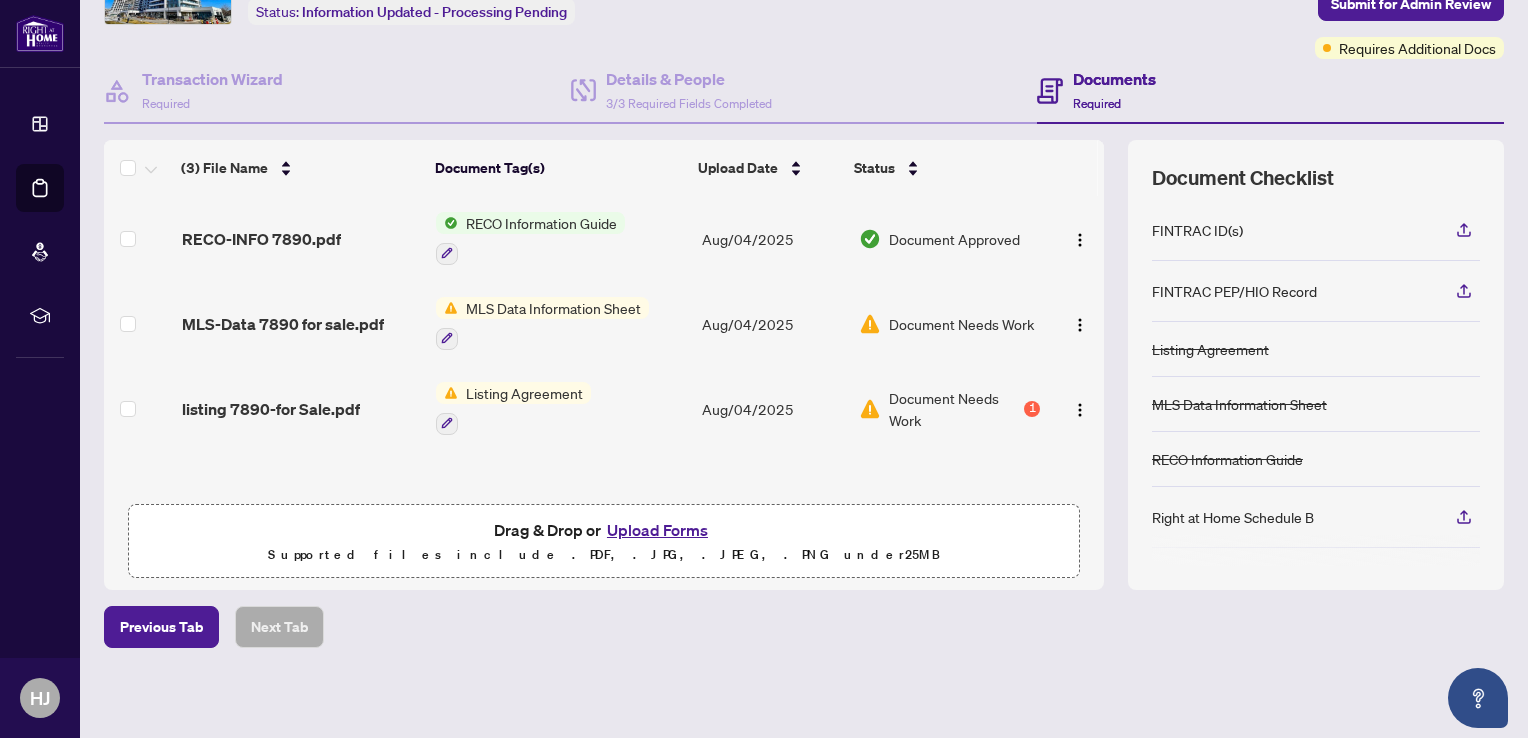 click on "Upload Forms" at bounding box center [657, 530] 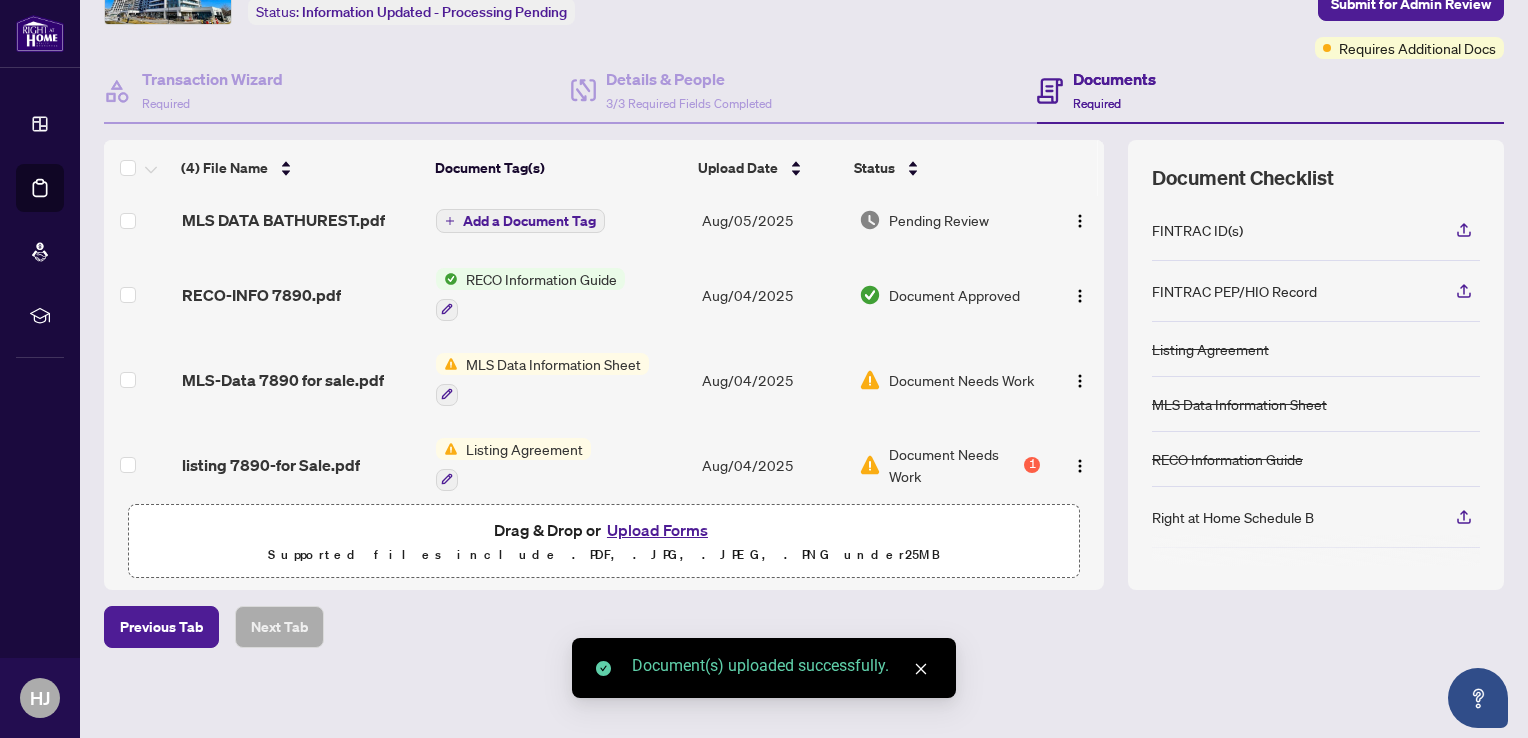 scroll, scrollTop: 0, scrollLeft: 0, axis: both 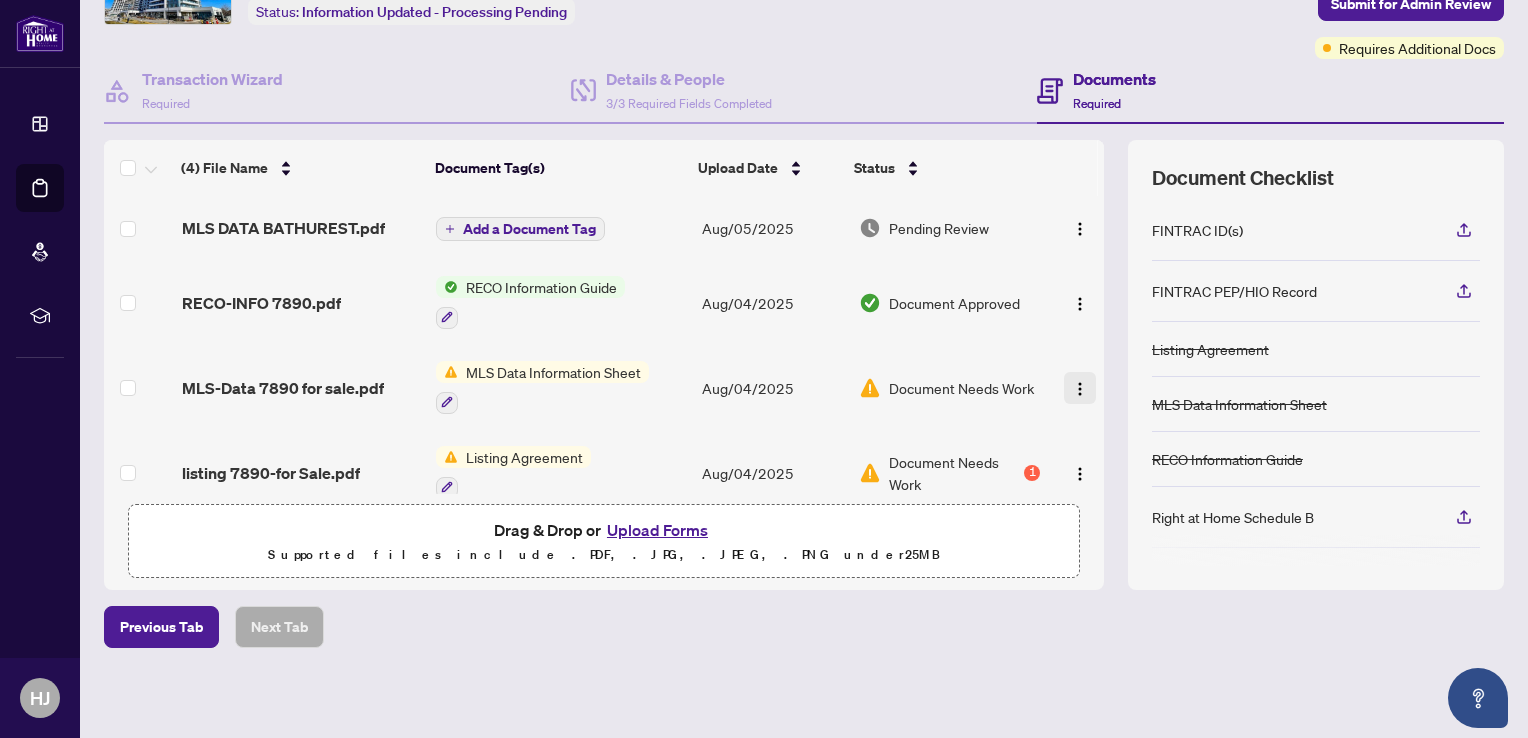 click at bounding box center [1080, 389] 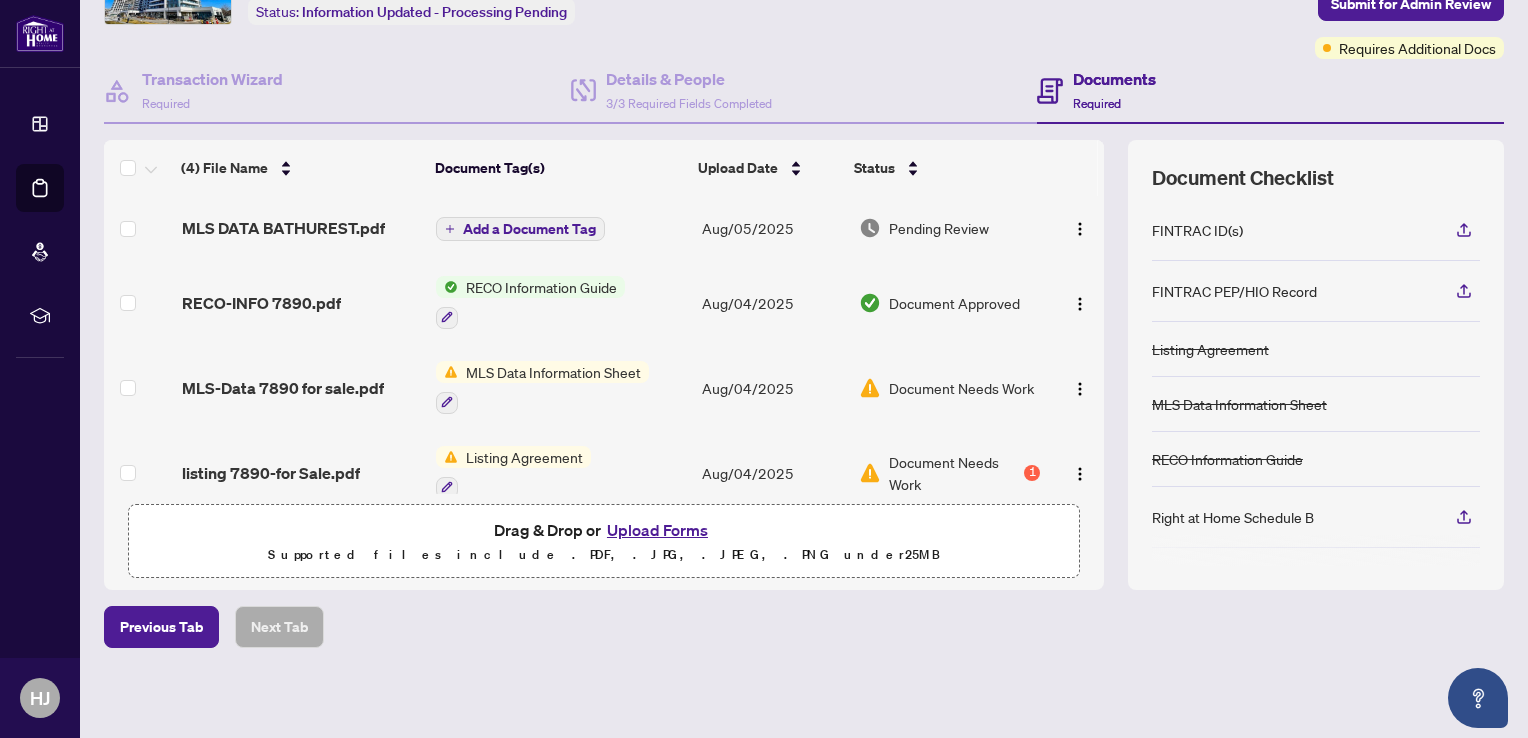 drag, startPoint x: 1093, startPoint y: 607, endPoint x: 1122, endPoint y: 669, distance: 68.44706 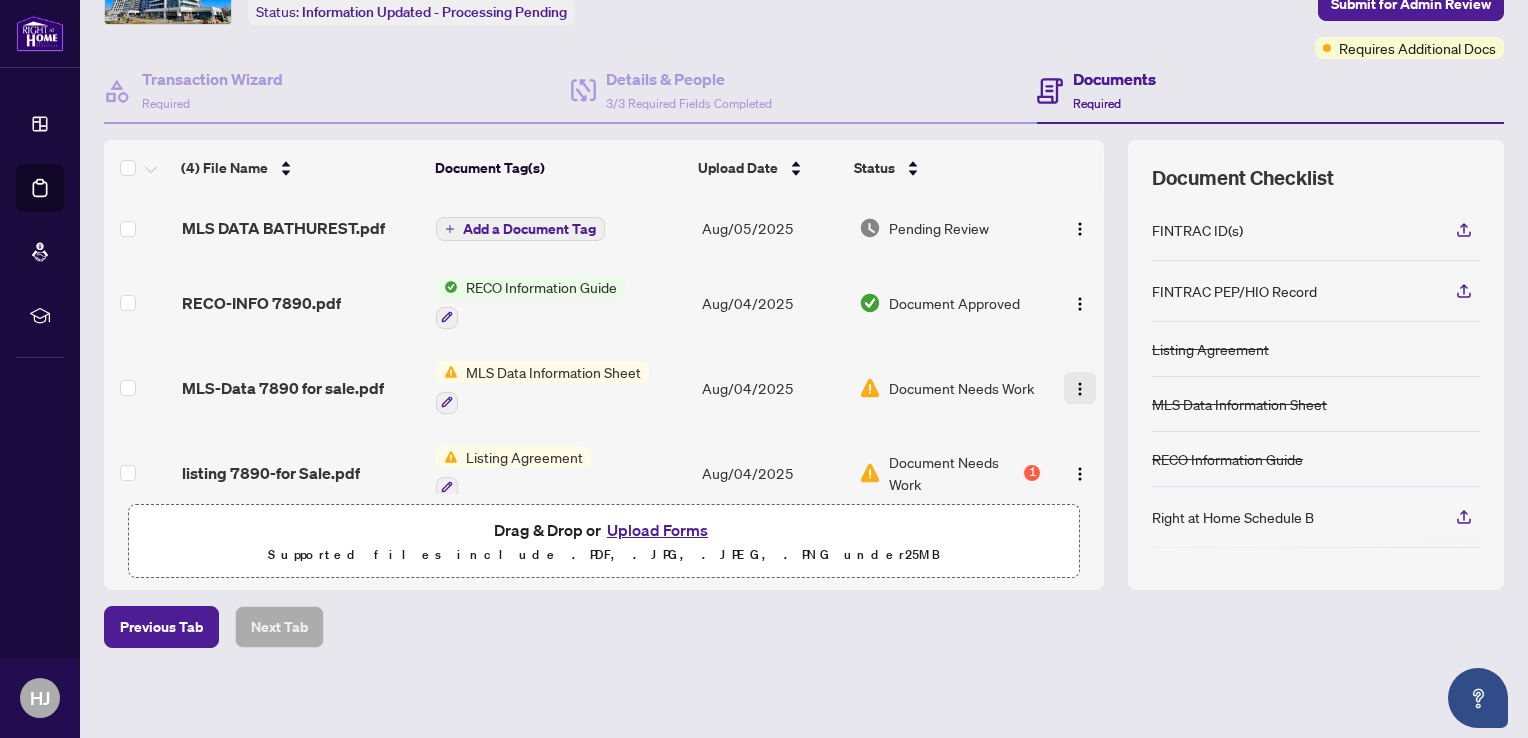 click at bounding box center [1080, 389] 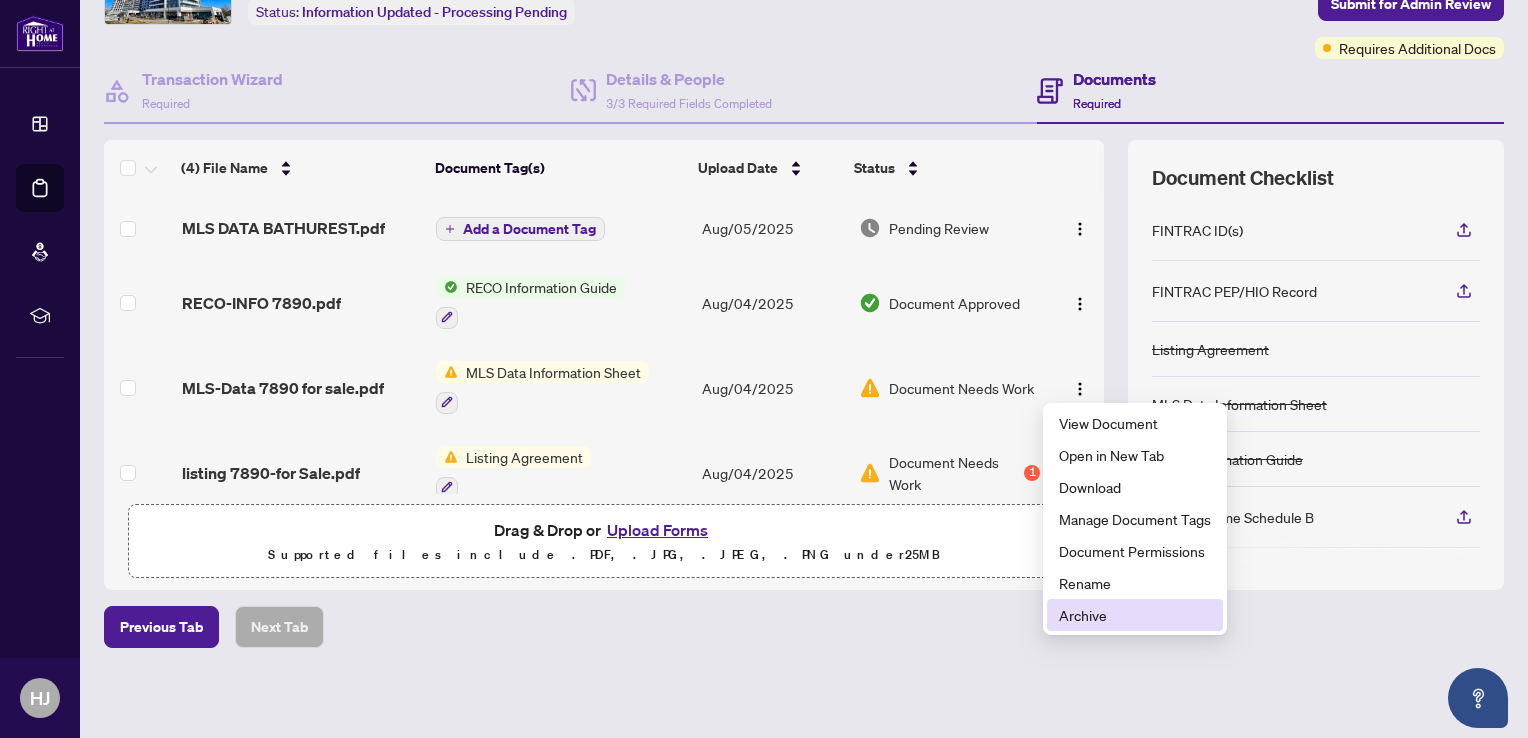 click on "Archive" at bounding box center (1135, 615) 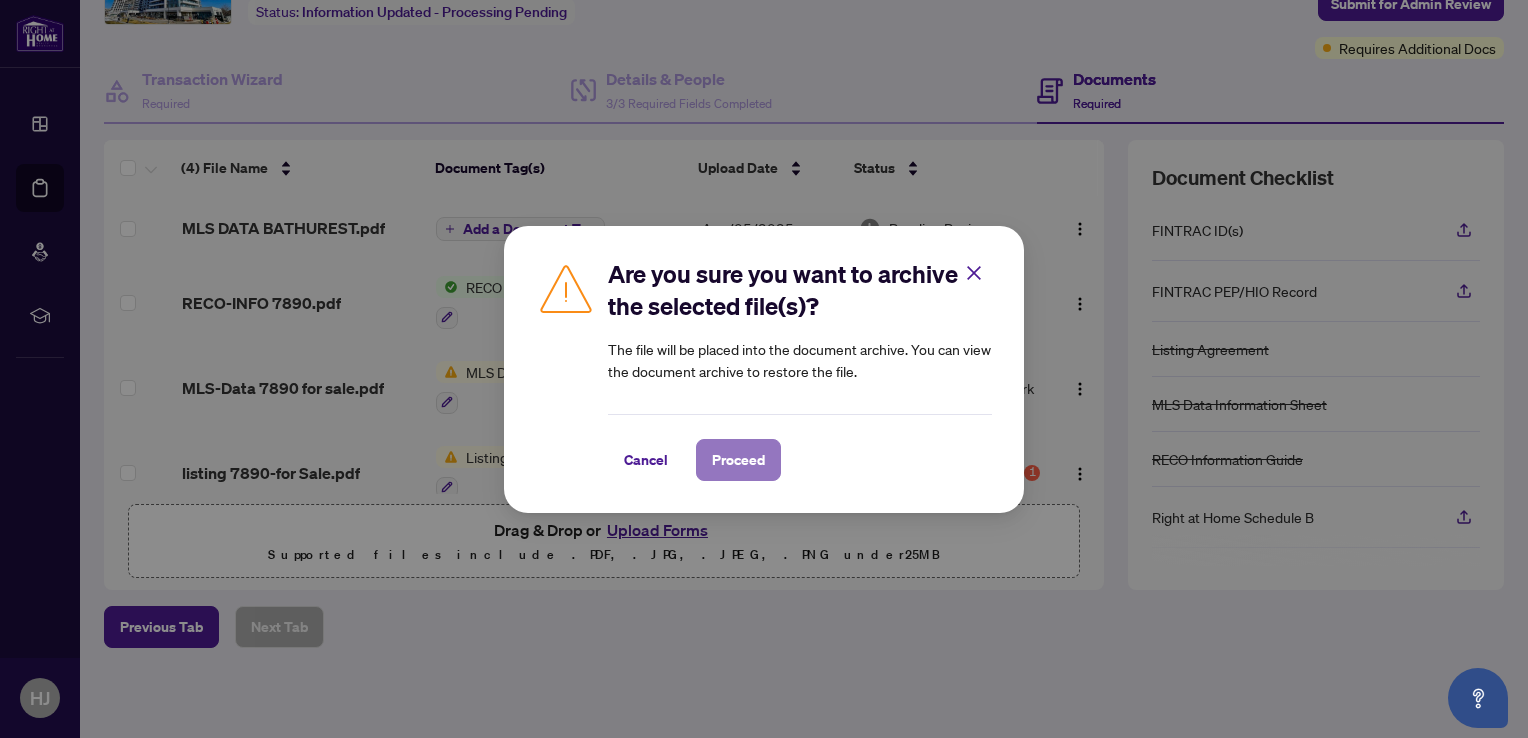 click on "Proceed" at bounding box center (738, 460) 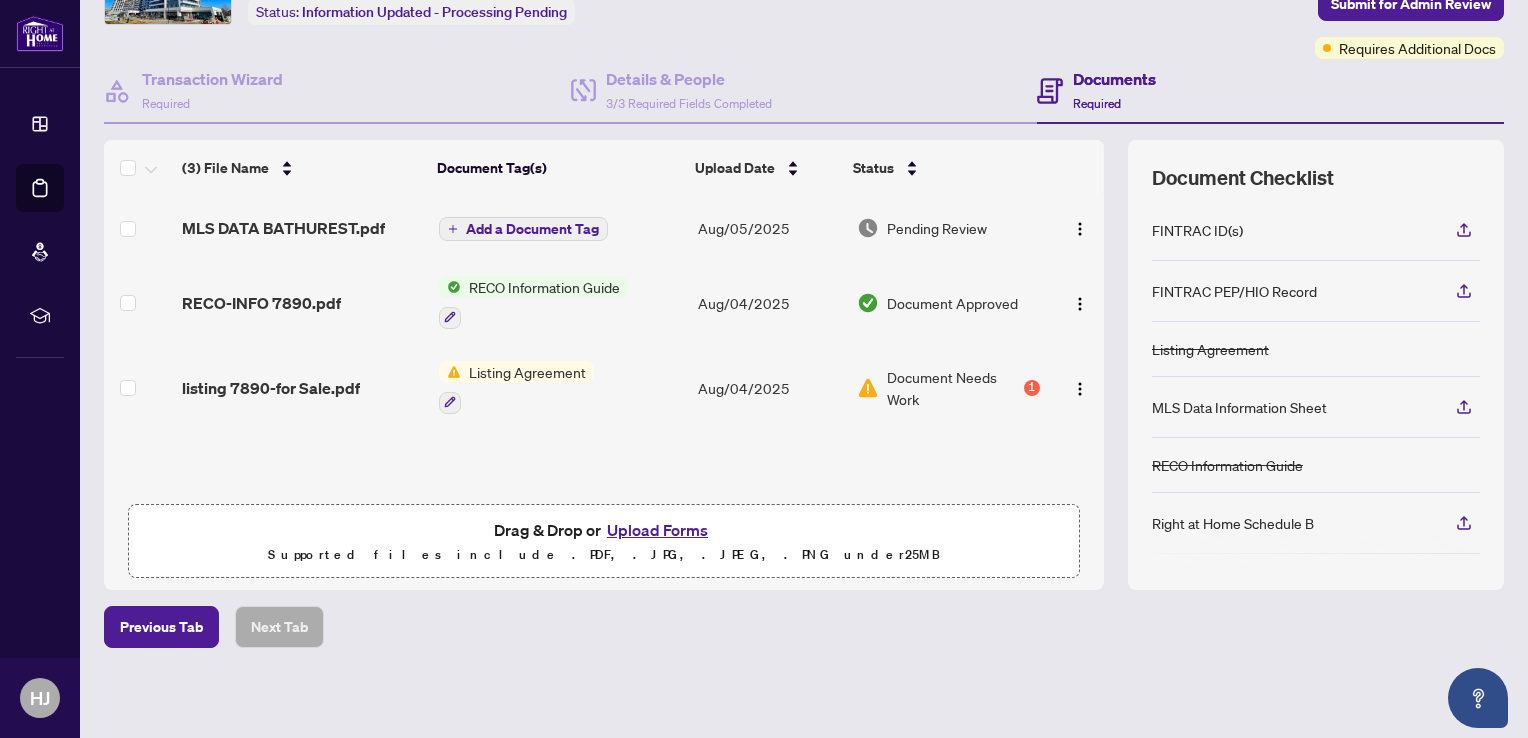 click on "Drag & Drop or Upload Forms Supported files include   .PDF, .JPG, .JPEG, .PNG   under  25 MB" at bounding box center (604, 542) 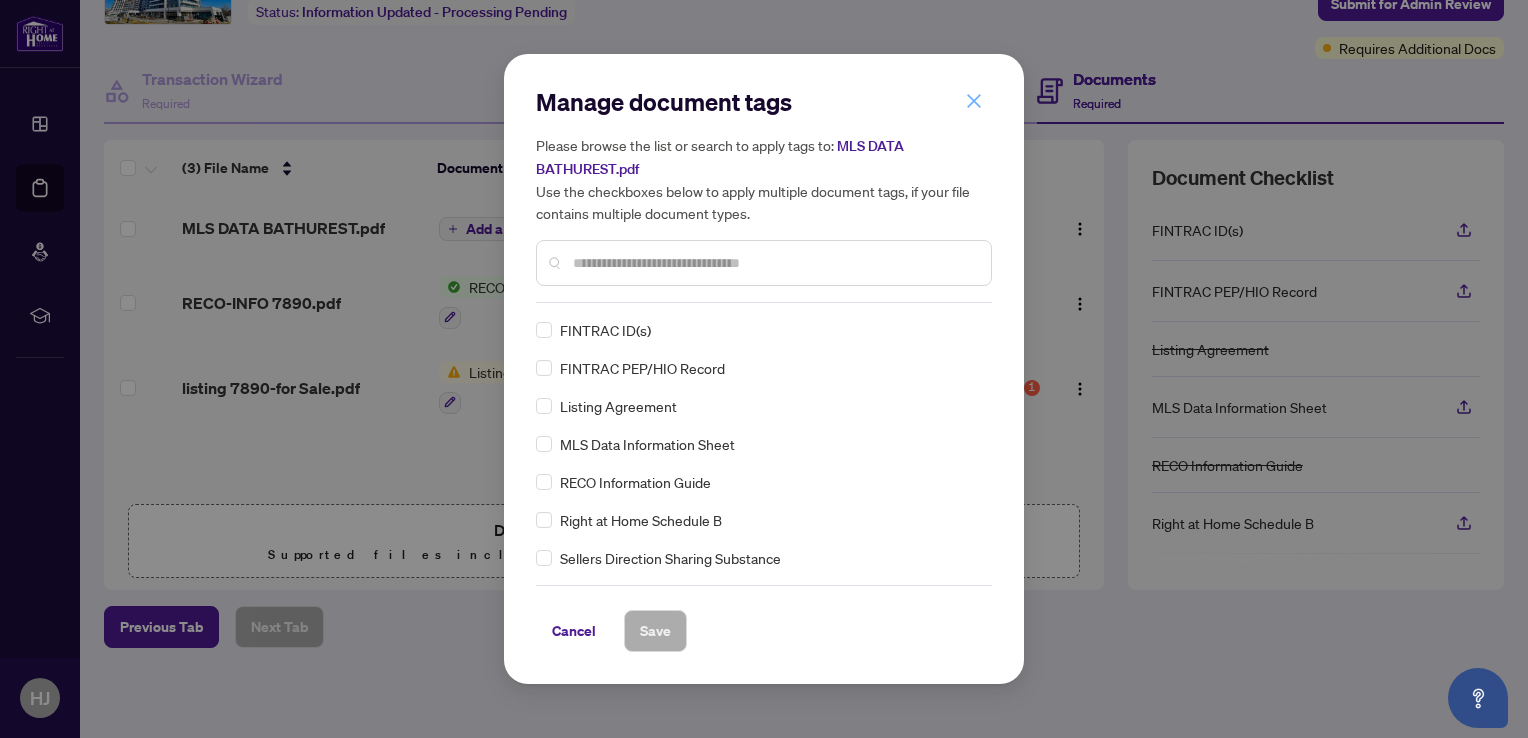 click 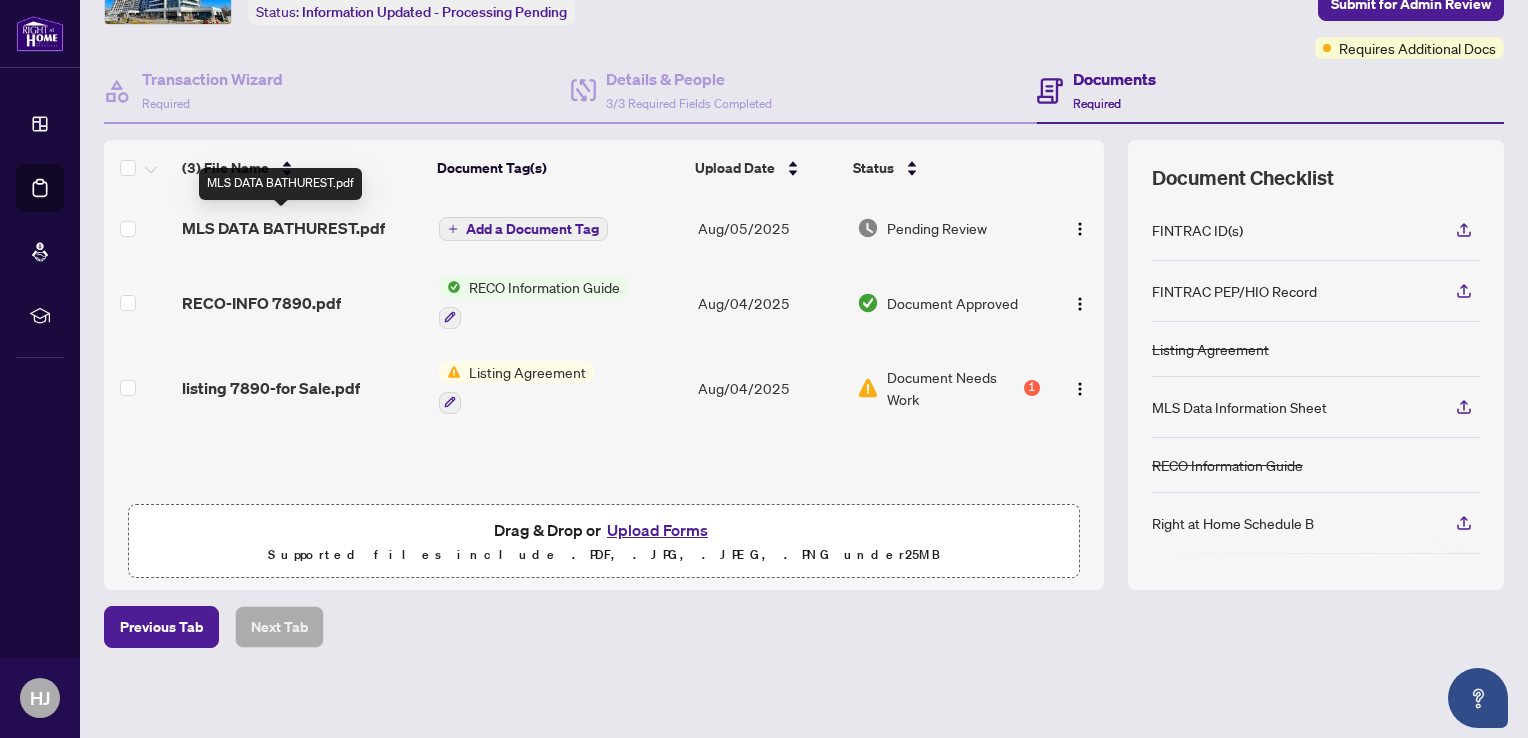 click on "MLS DATA BATHUREST.pdf" at bounding box center [283, 228] 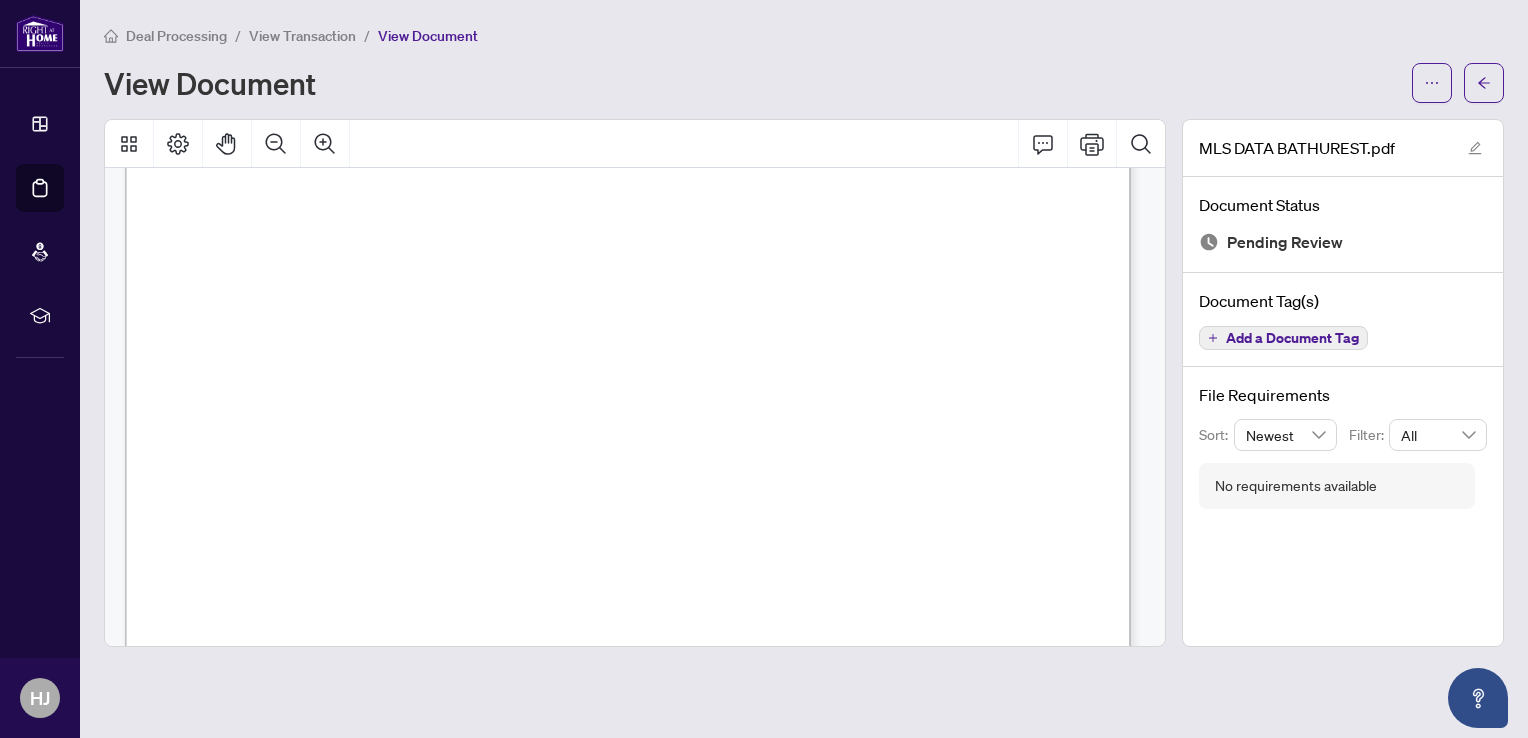 scroll, scrollTop: 1744, scrollLeft: 0, axis: vertical 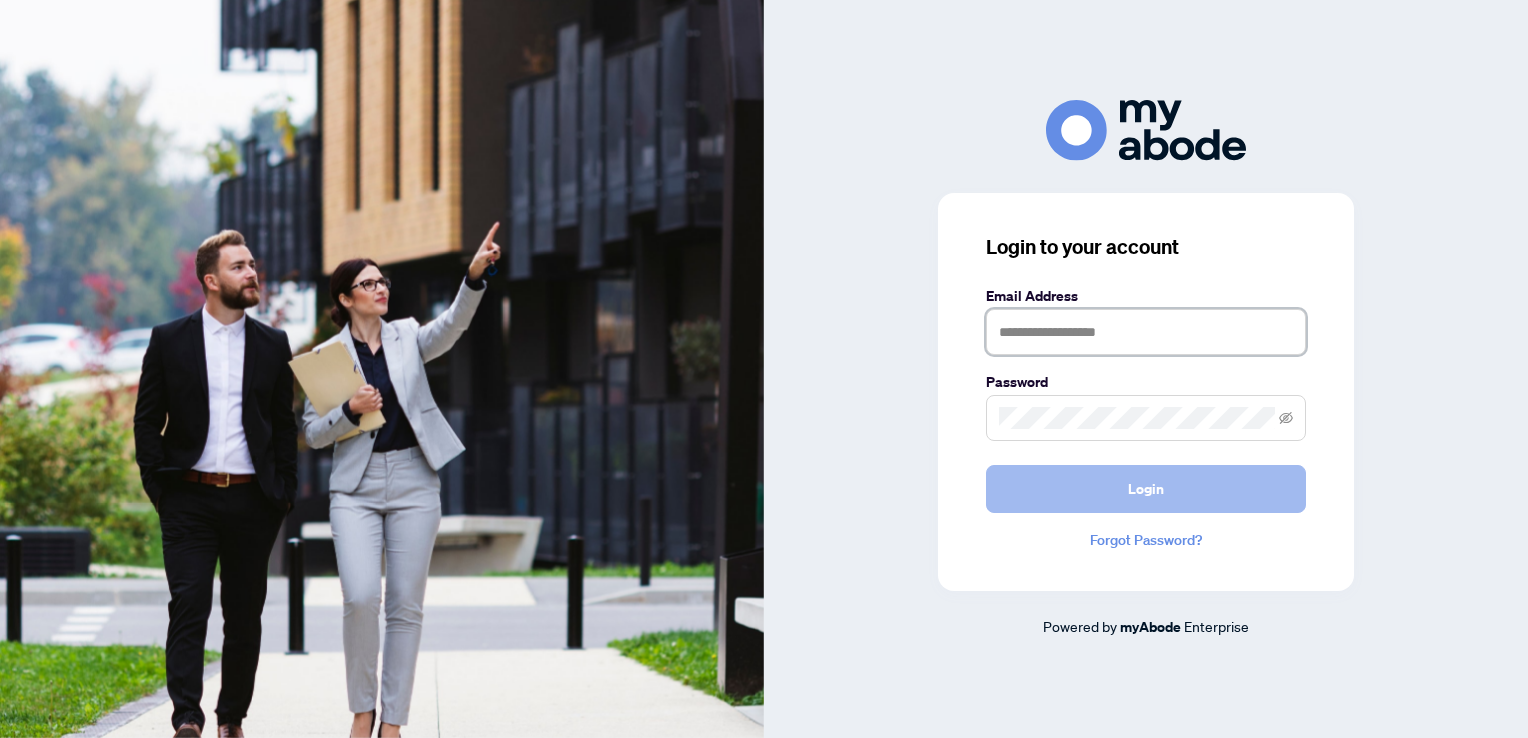 type on "**********" 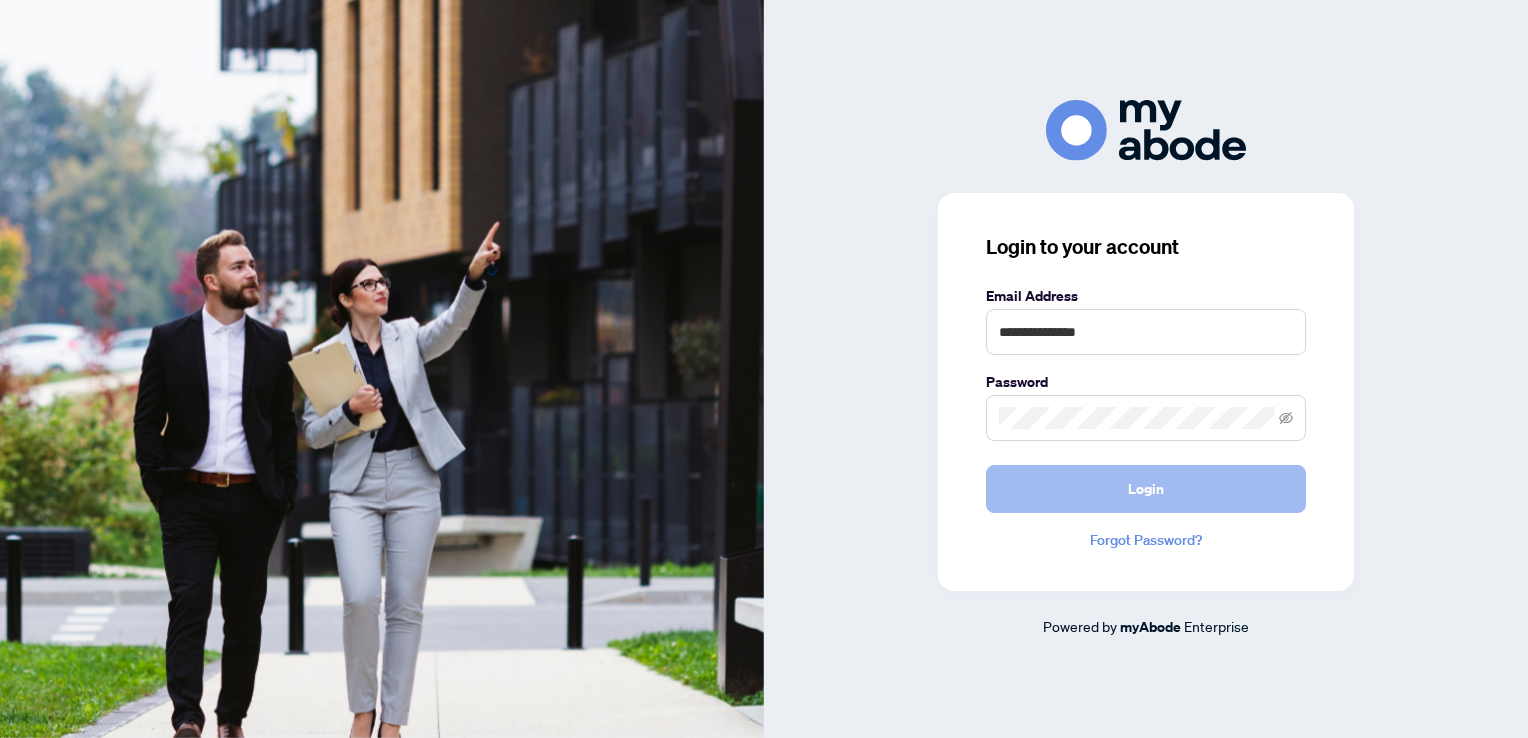 click on "Login" at bounding box center [1146, 489] 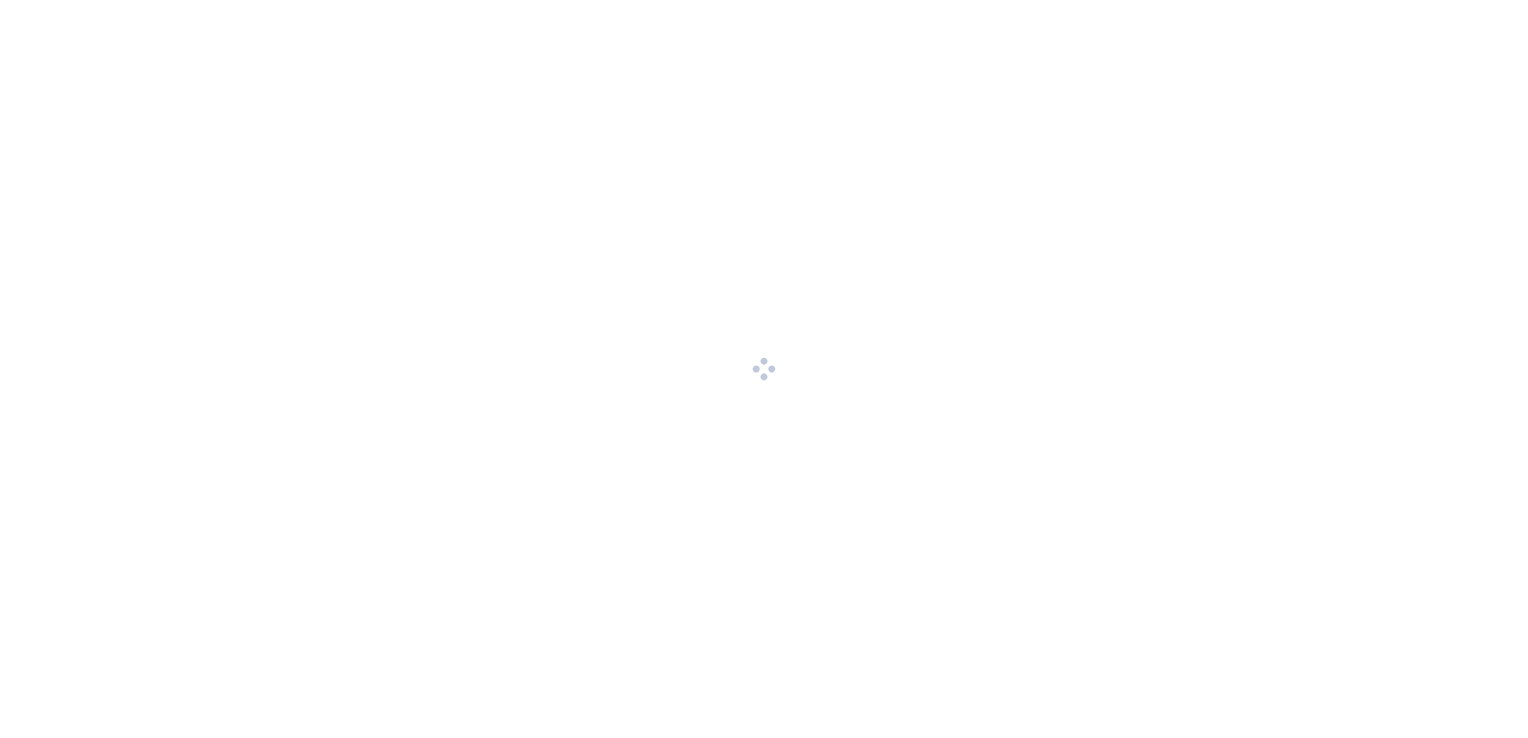 scroll, scrollTop: 0, scrollLeft: 0, axis: both 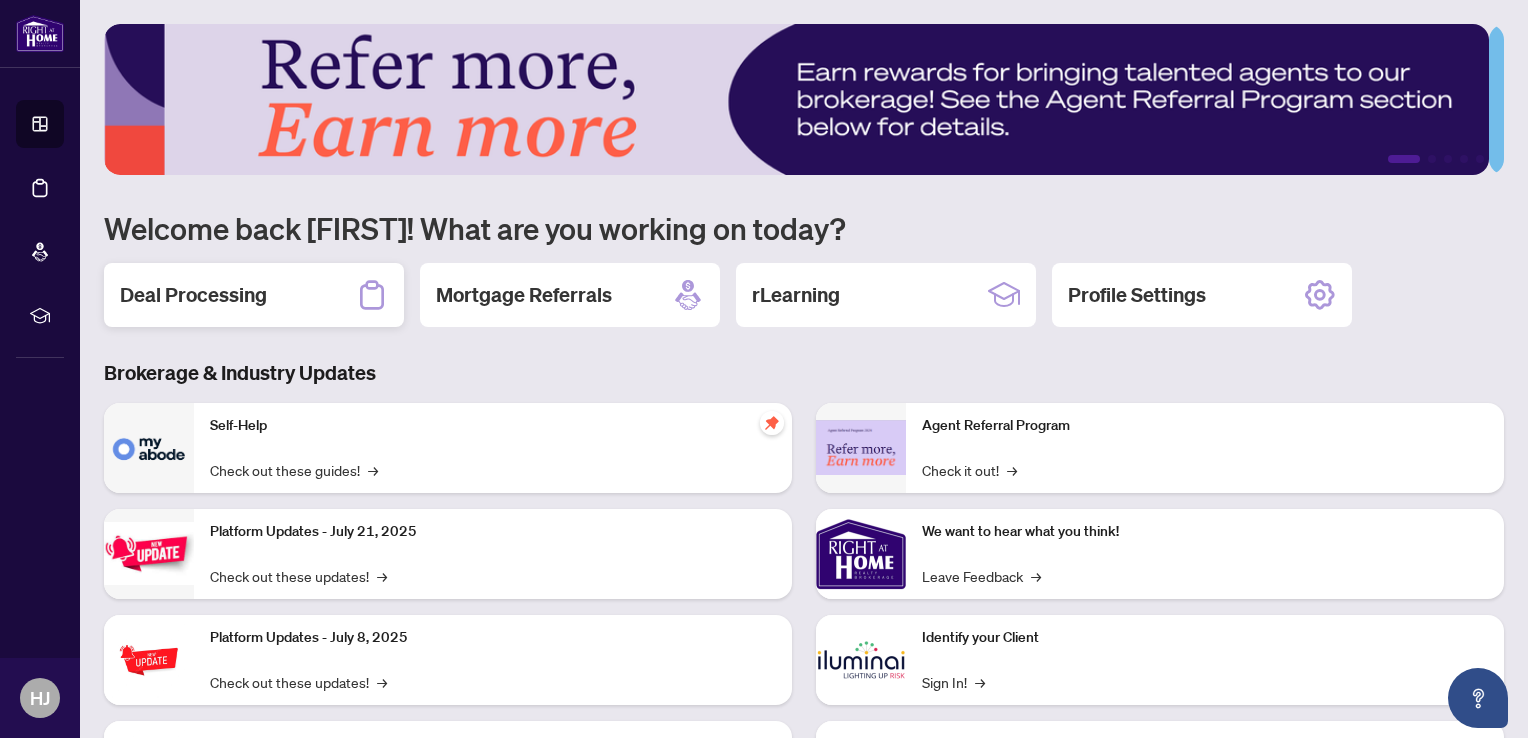 click on "Deal Processing" at bounding box center [193, 295] 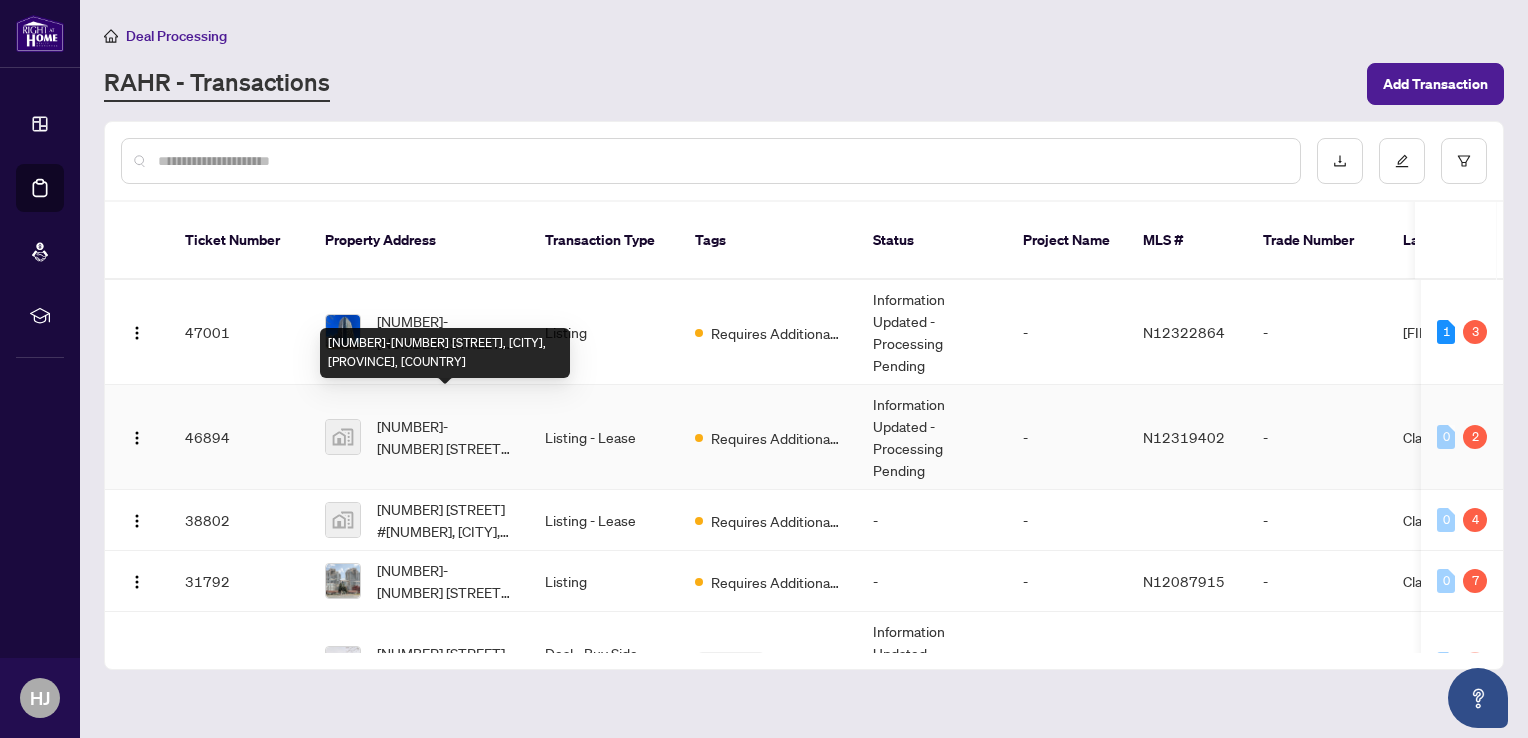 click on "[NUMBER]-[NUMBER] [STREET], [CITY], [STATE], [COUNTRY]" at bounding box center (445, 437) 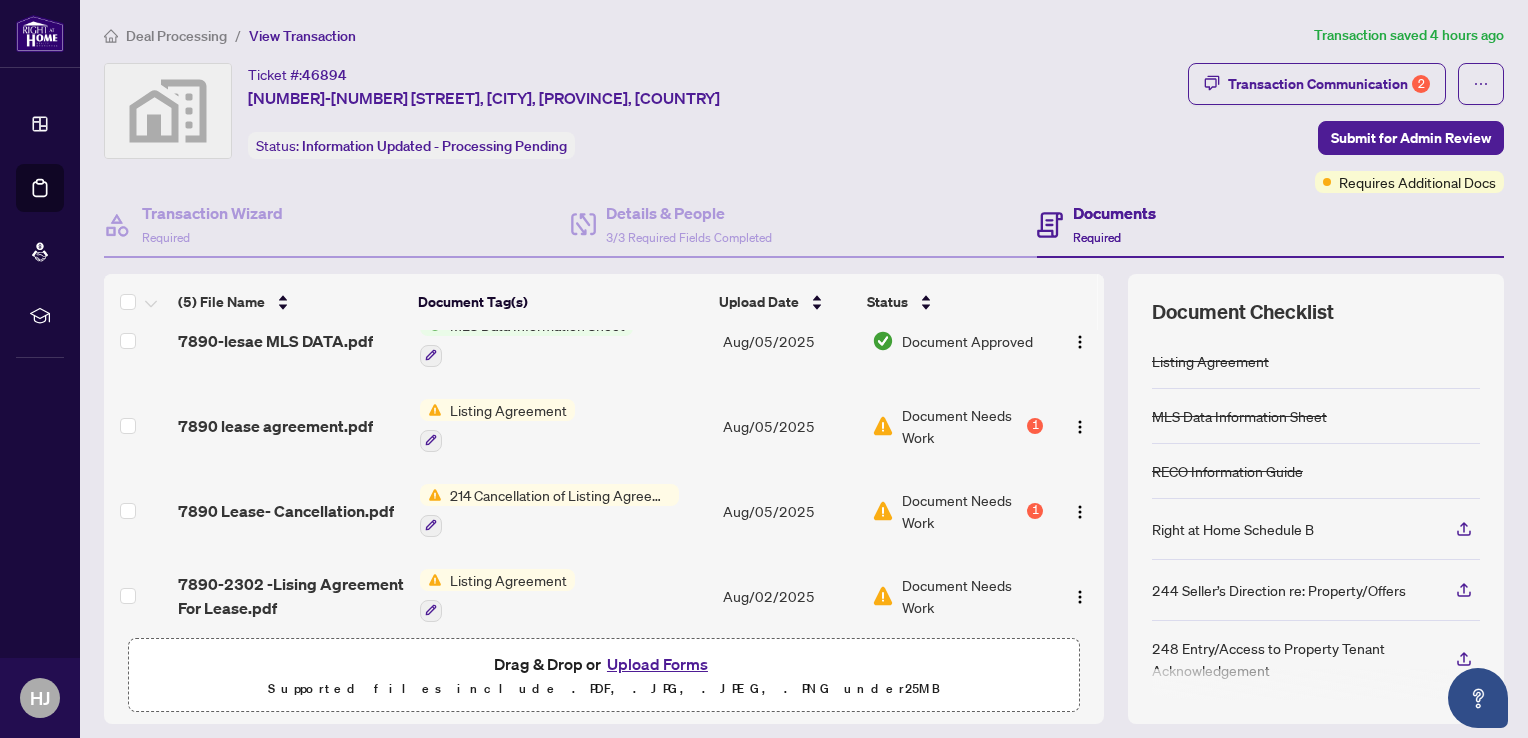 scroll, scrollTop: 110, scrollLeft: 0, axis: vertical 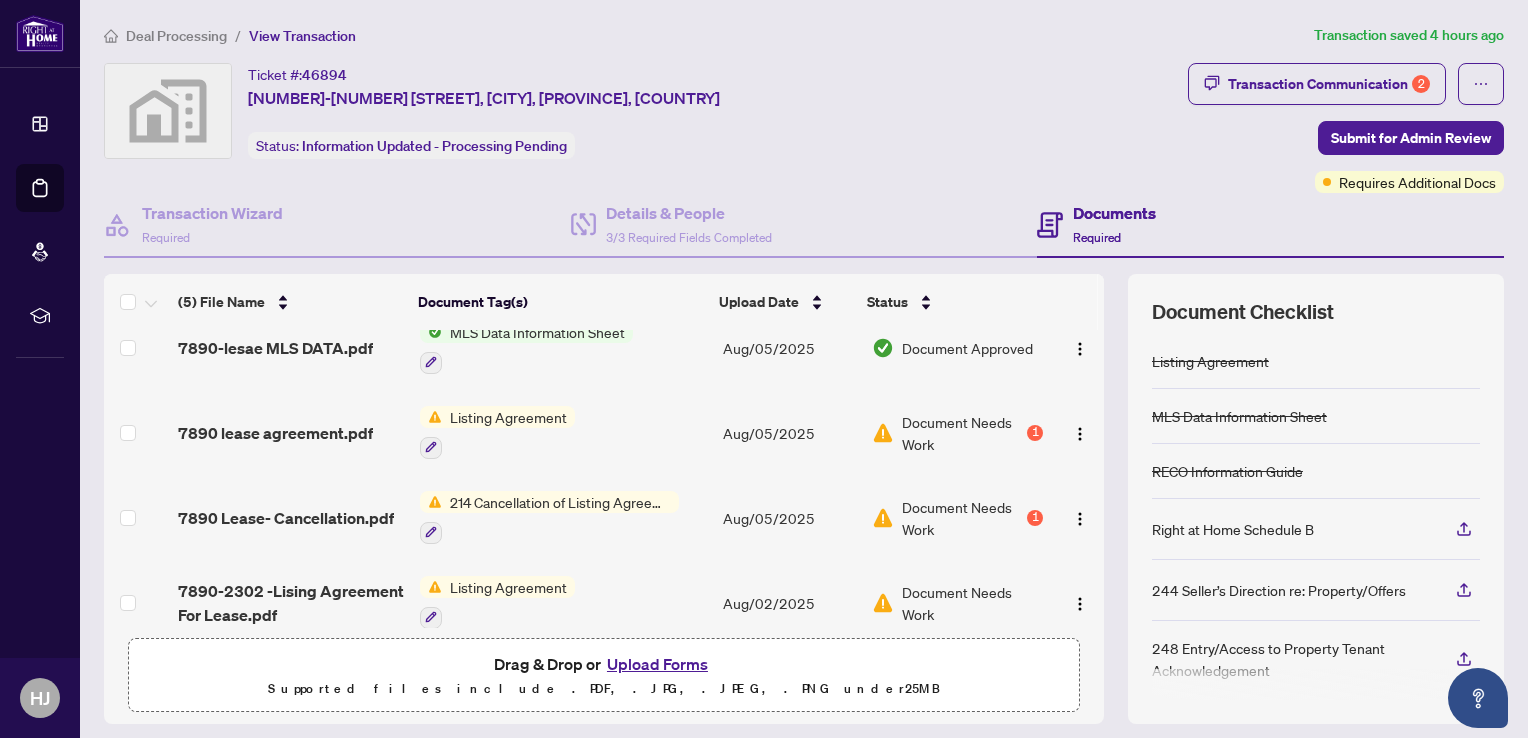 click on "214 Cancellation of Listing Agreement - Authority to Offer for Lease" at bounding box center [560, 502] 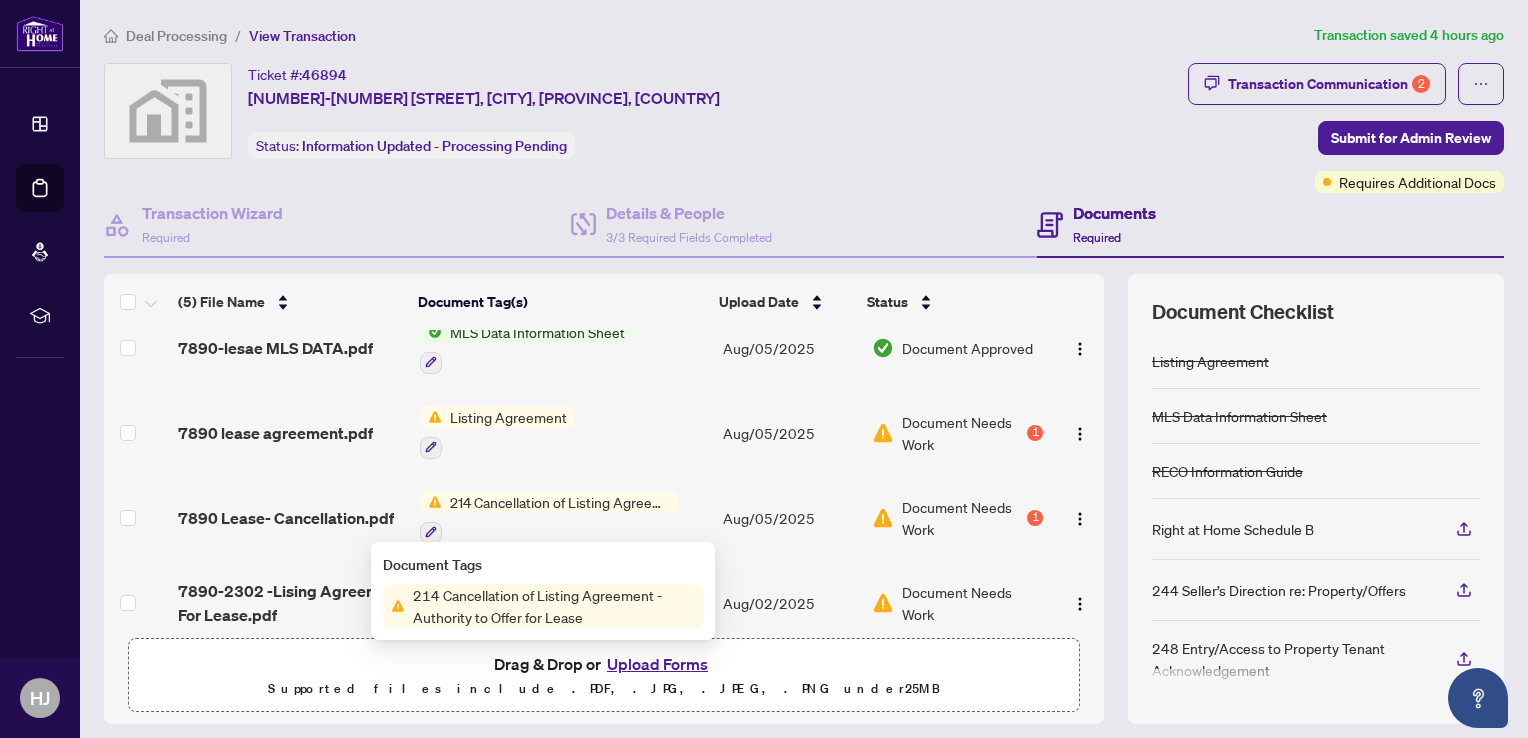 click on "214 Cancellation of Listing Agreement - Authority to Offer for Lease" at bounding box center (560, 502) 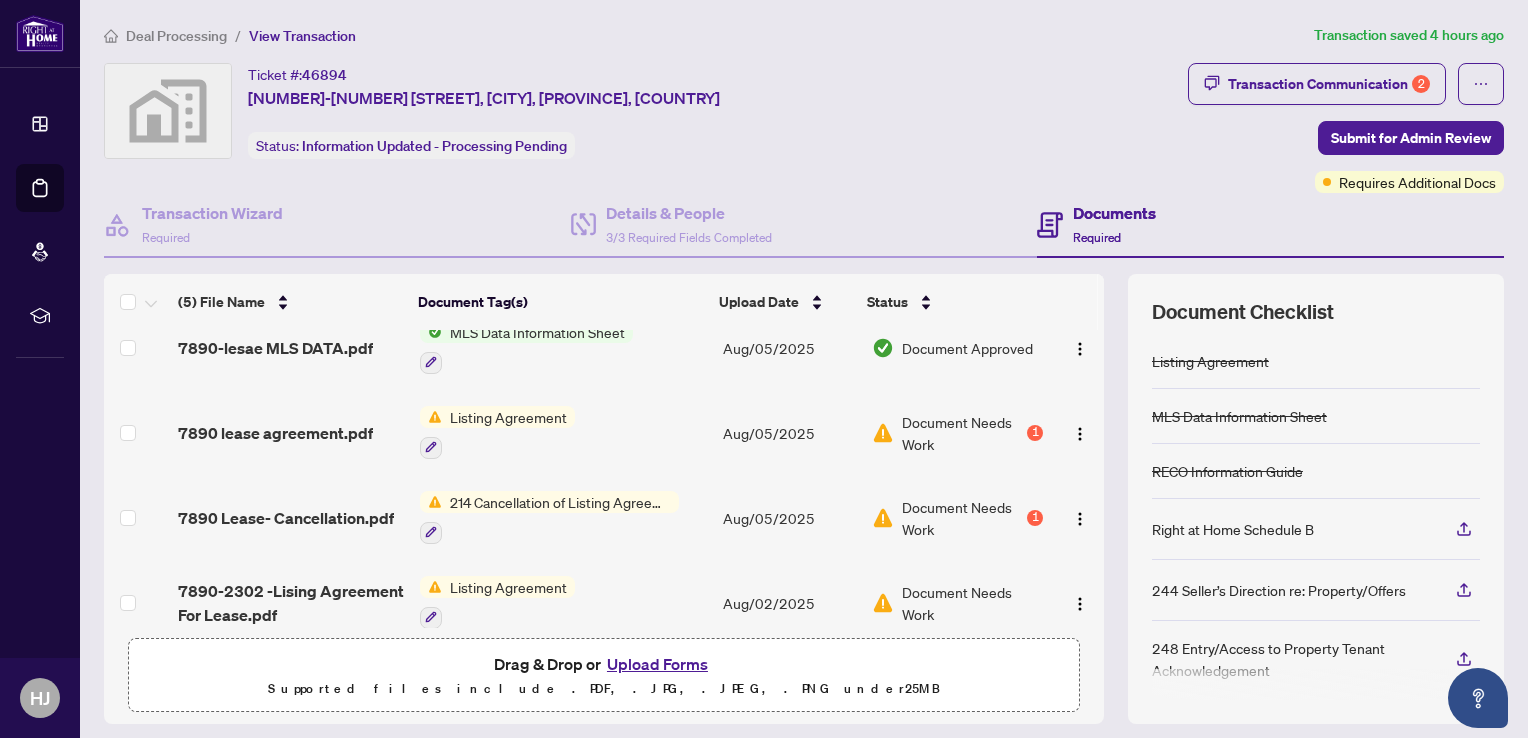click on "214 Cancellation of Listing Agreement - Authority to Offer for Lease" at bounding box center [560, 502] 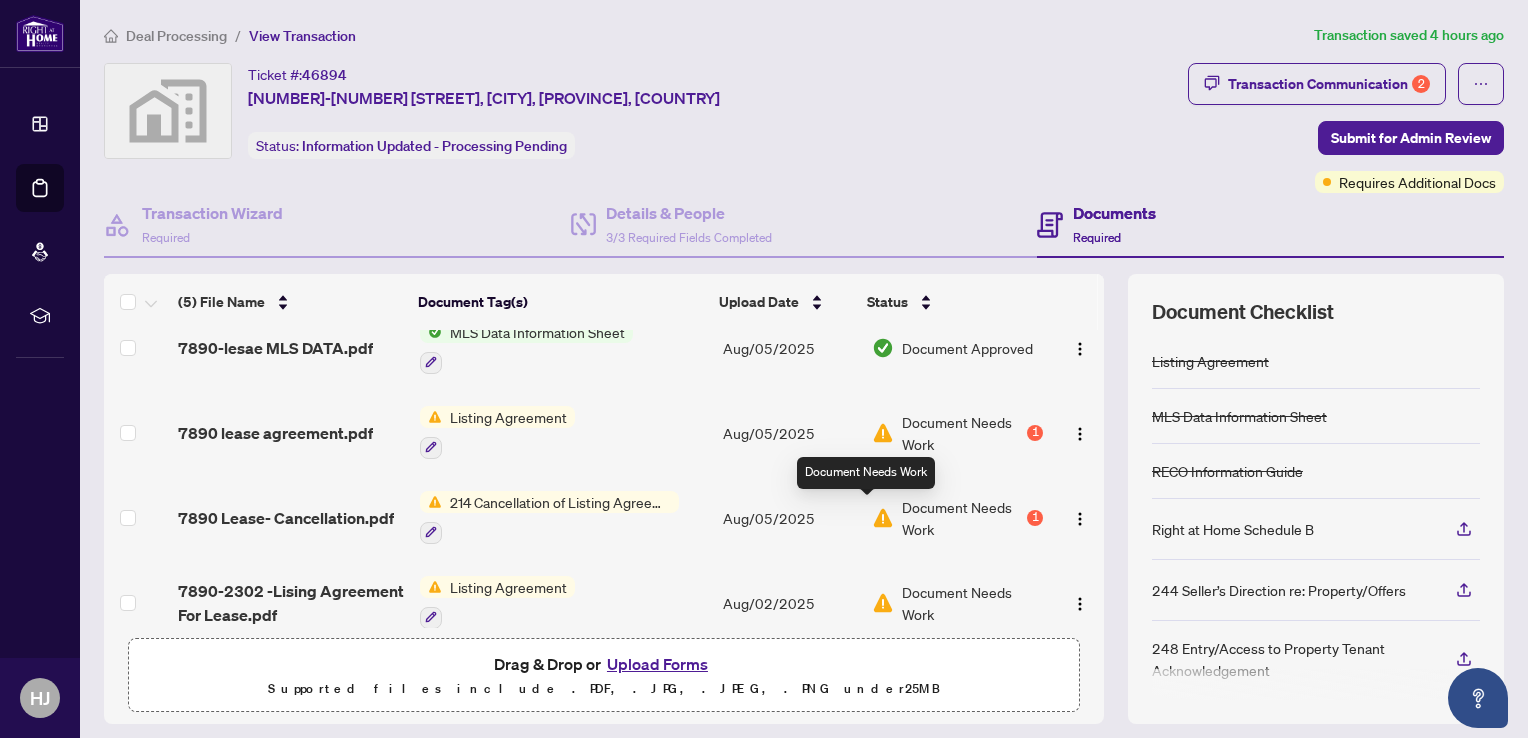 click at bounding box center [883, 518] 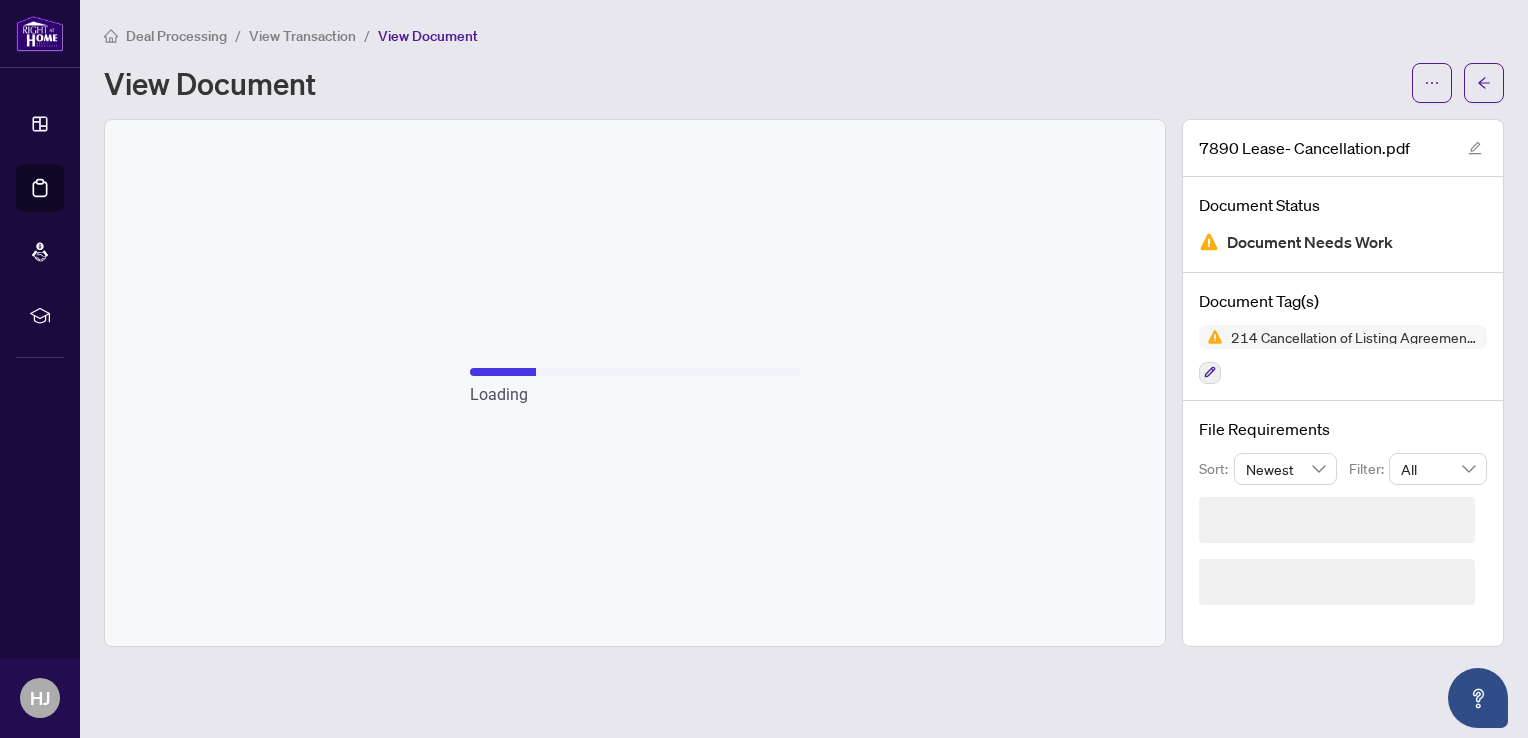 click on "Loading" at bounding box center [635, 383] 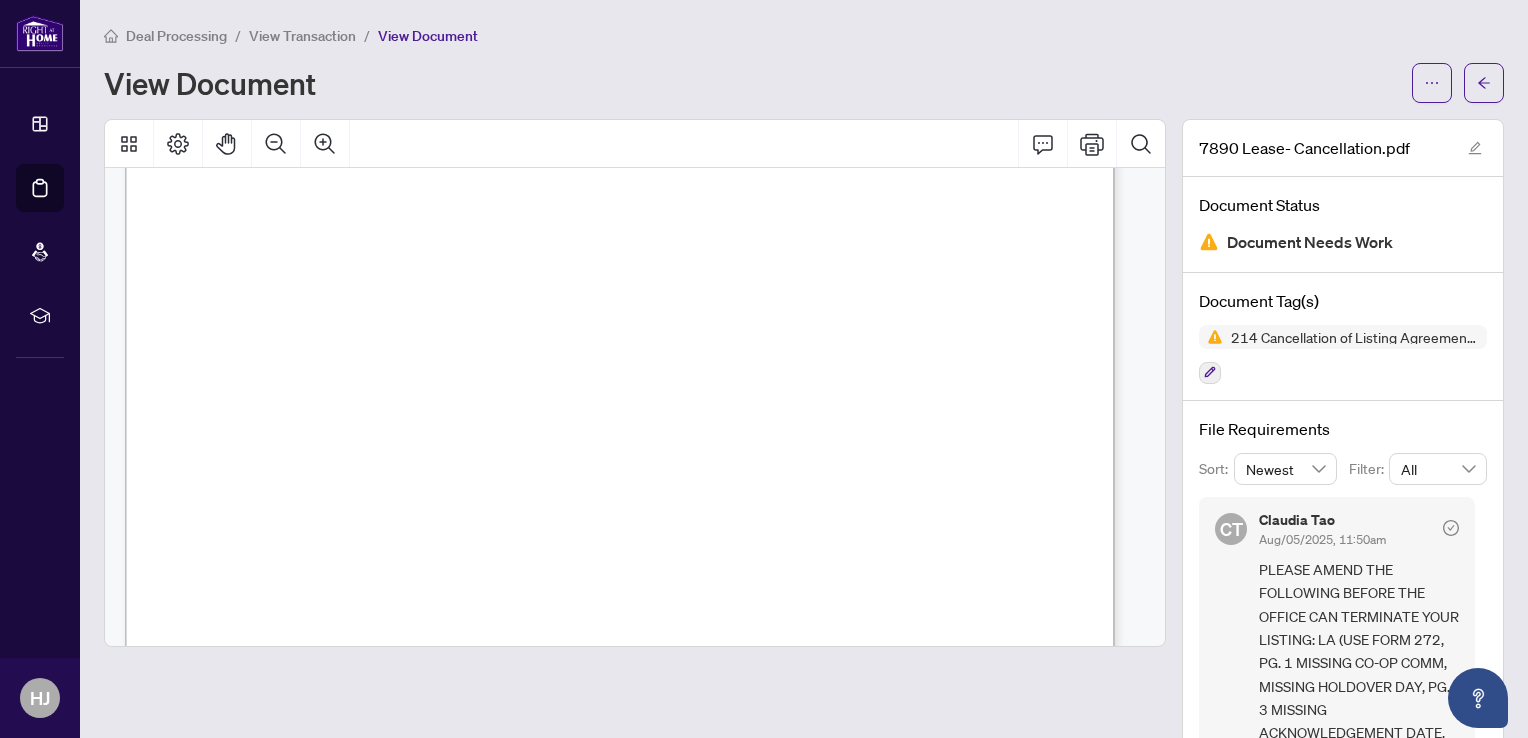 scroll, scrollTop: 0, scrollLeft: 0, axis: both 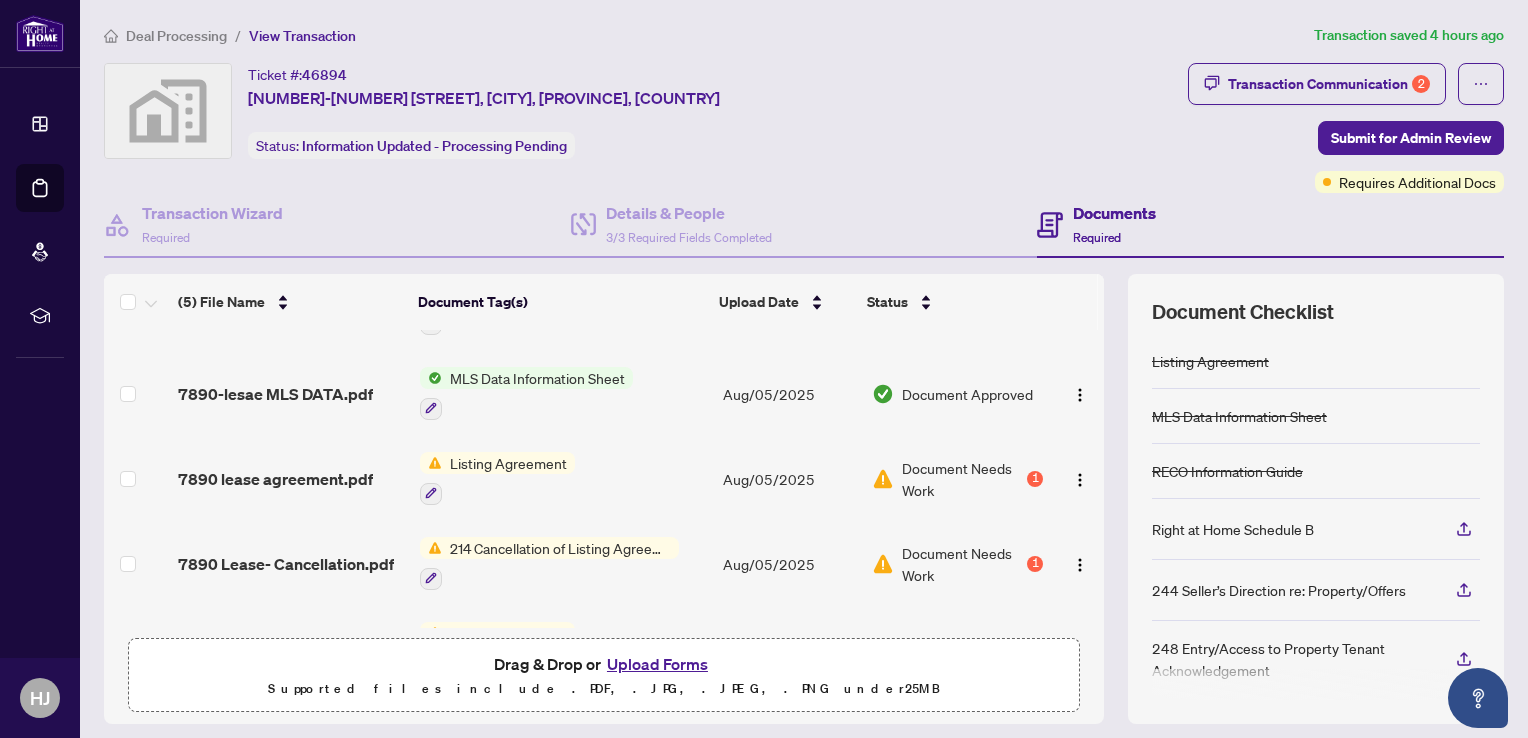 click on "Listing Agreement" at bounding box center (508, 463) 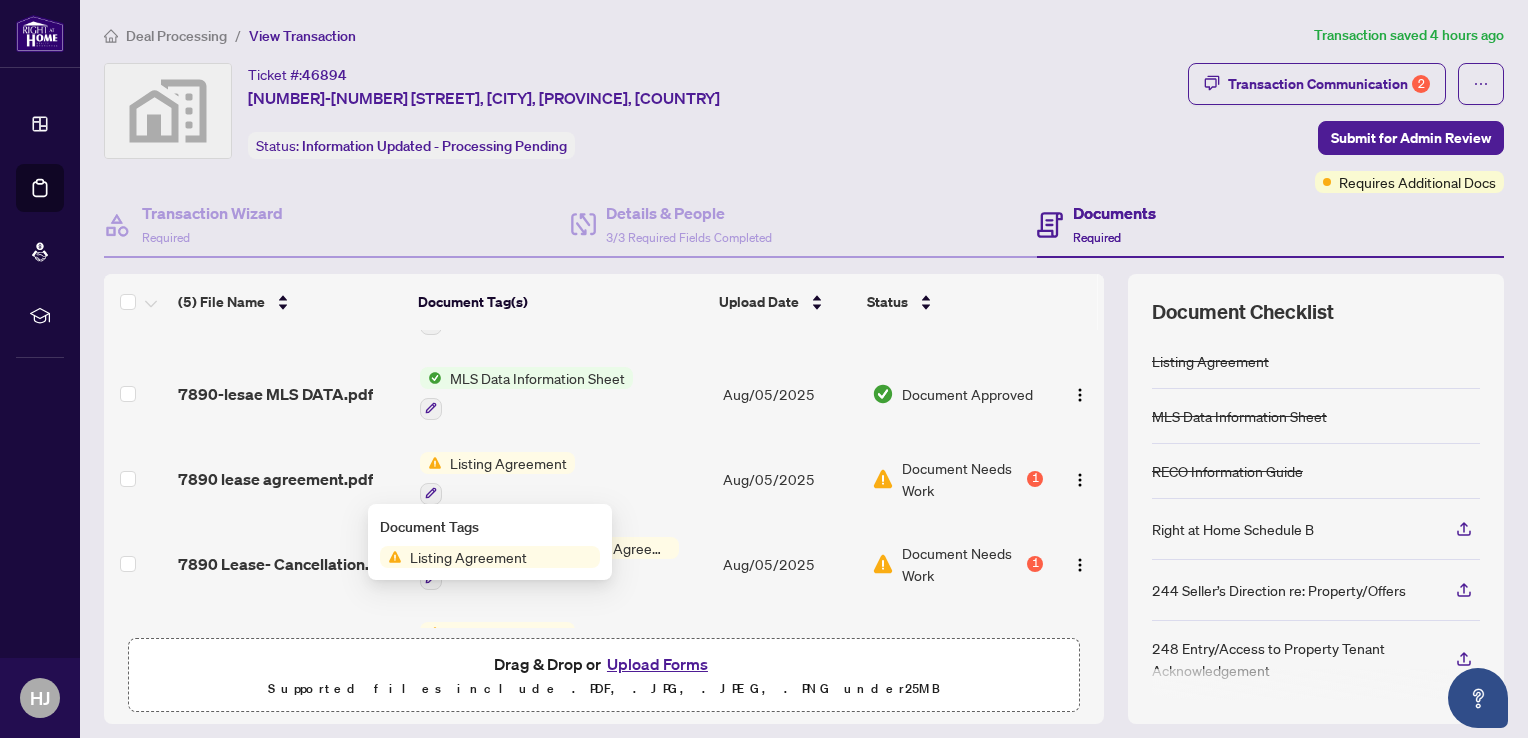click on "Listing Agreement" at bounding box center (468, 557) 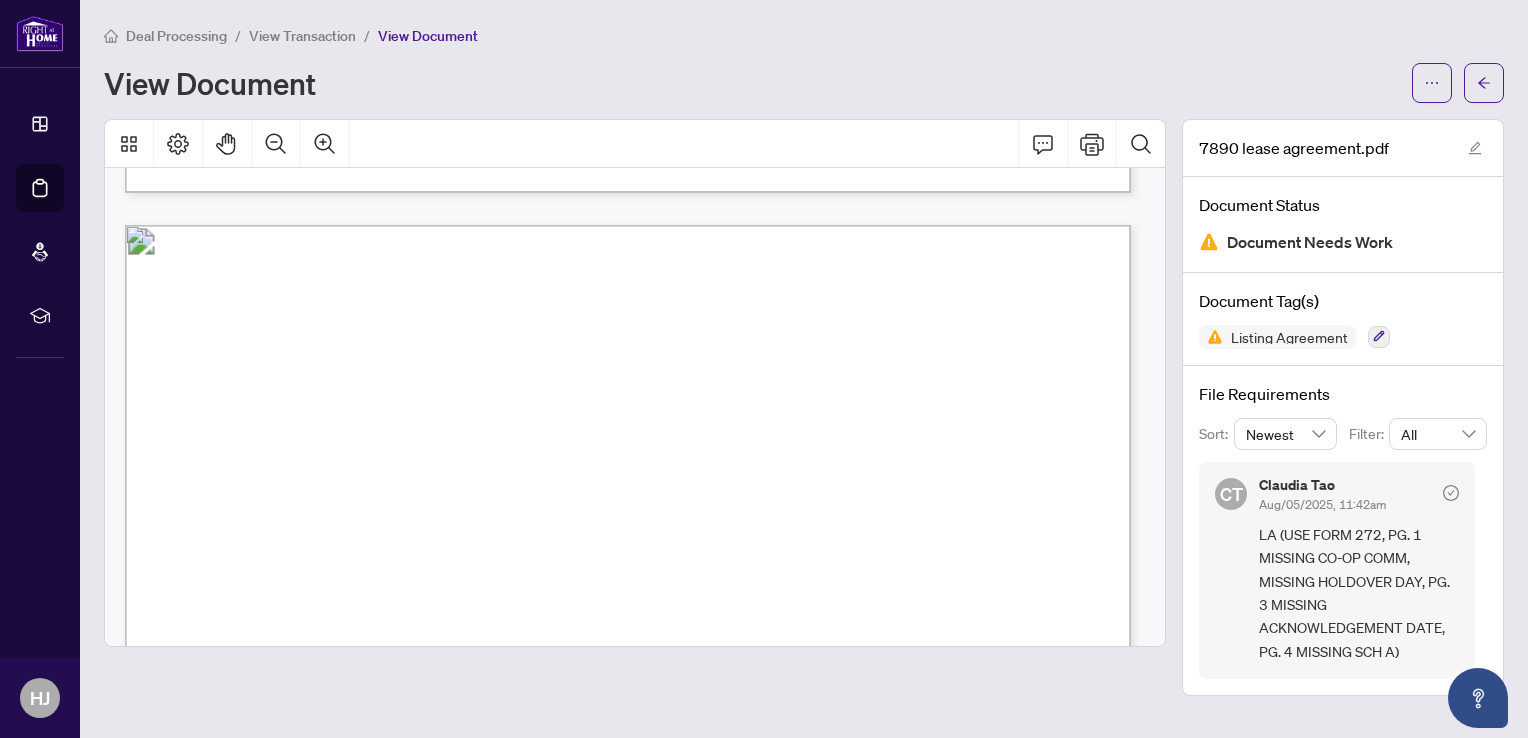 scroll, scrollTop: 3964, scrollLeft: 0, axis: vertical 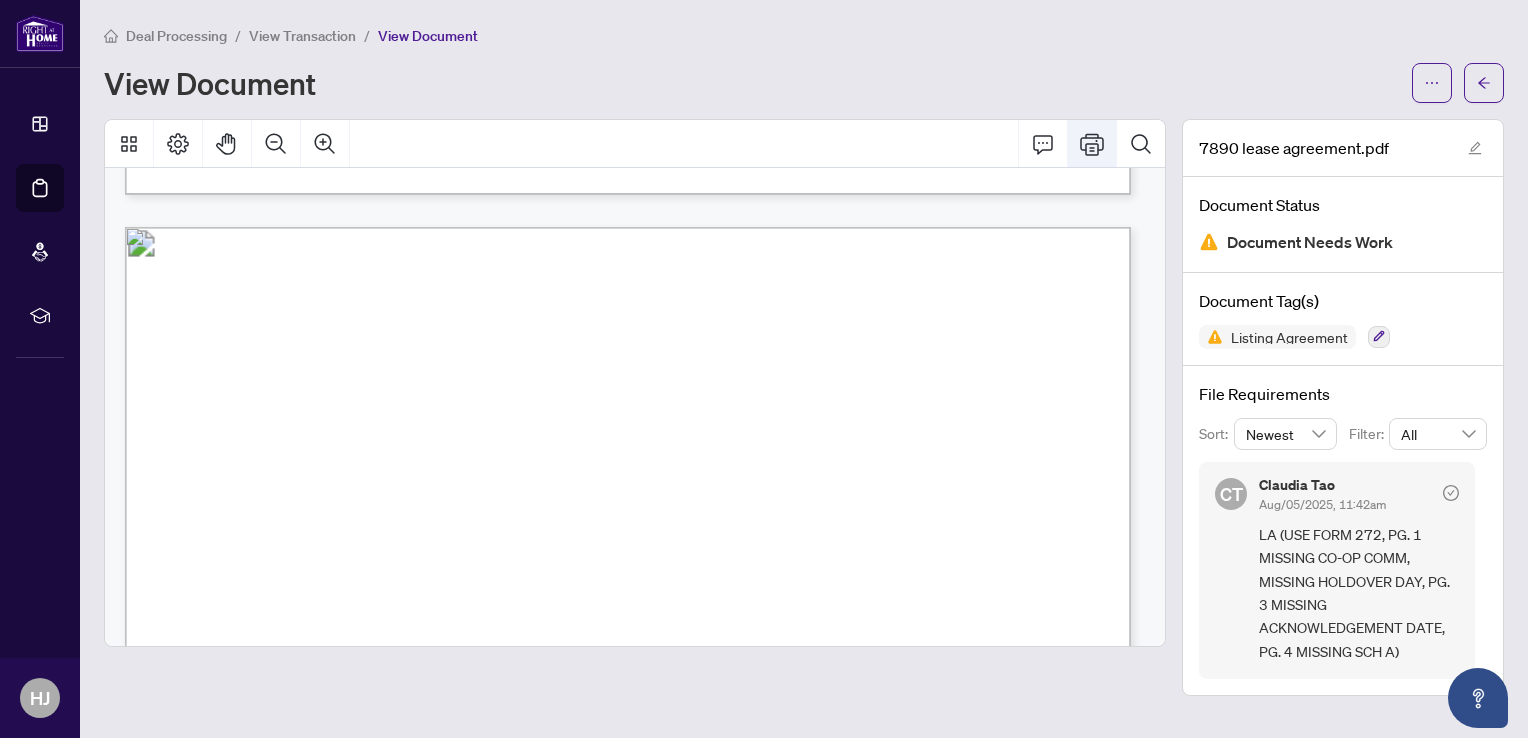click 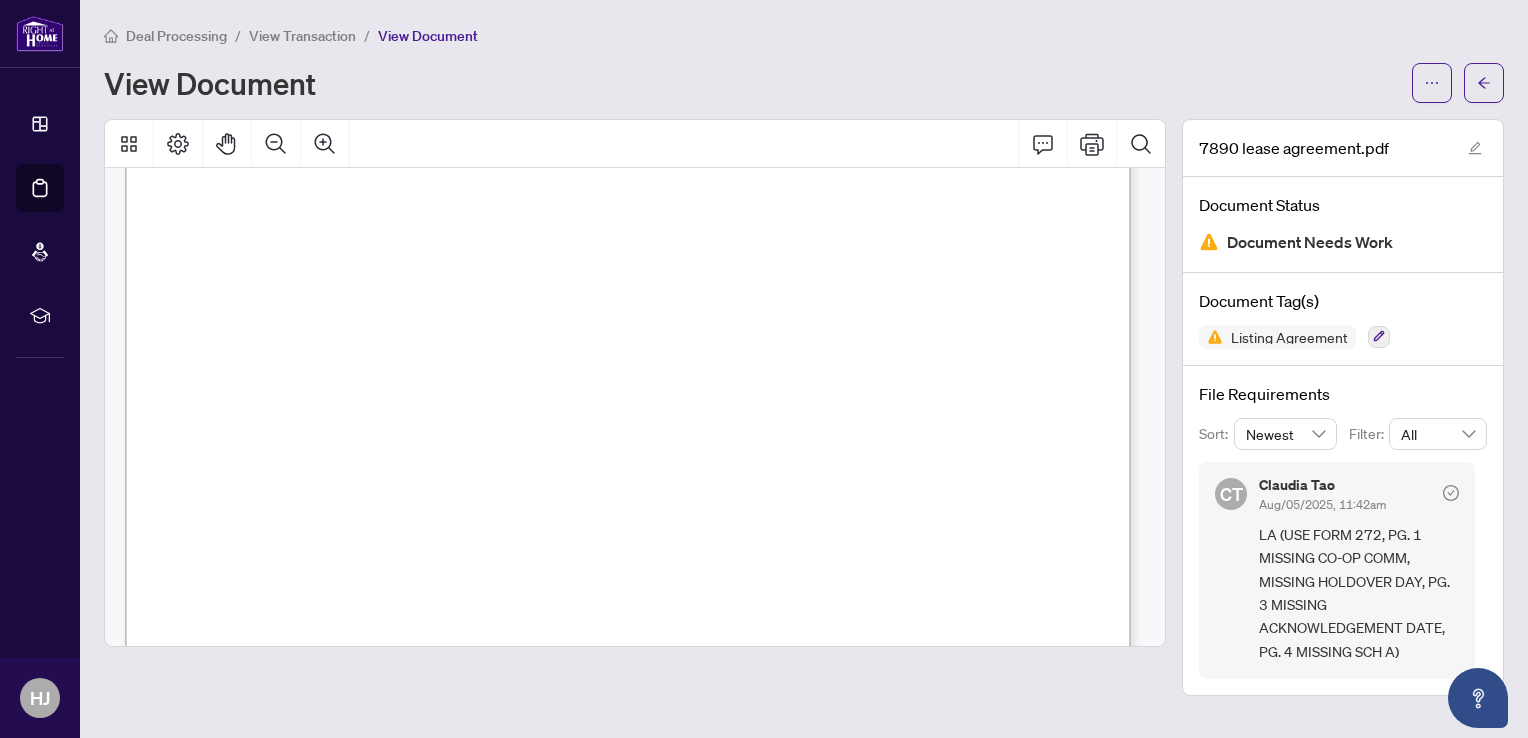 scroll, scrollTop: 4137, scrollLeft: 0, axis: vertical 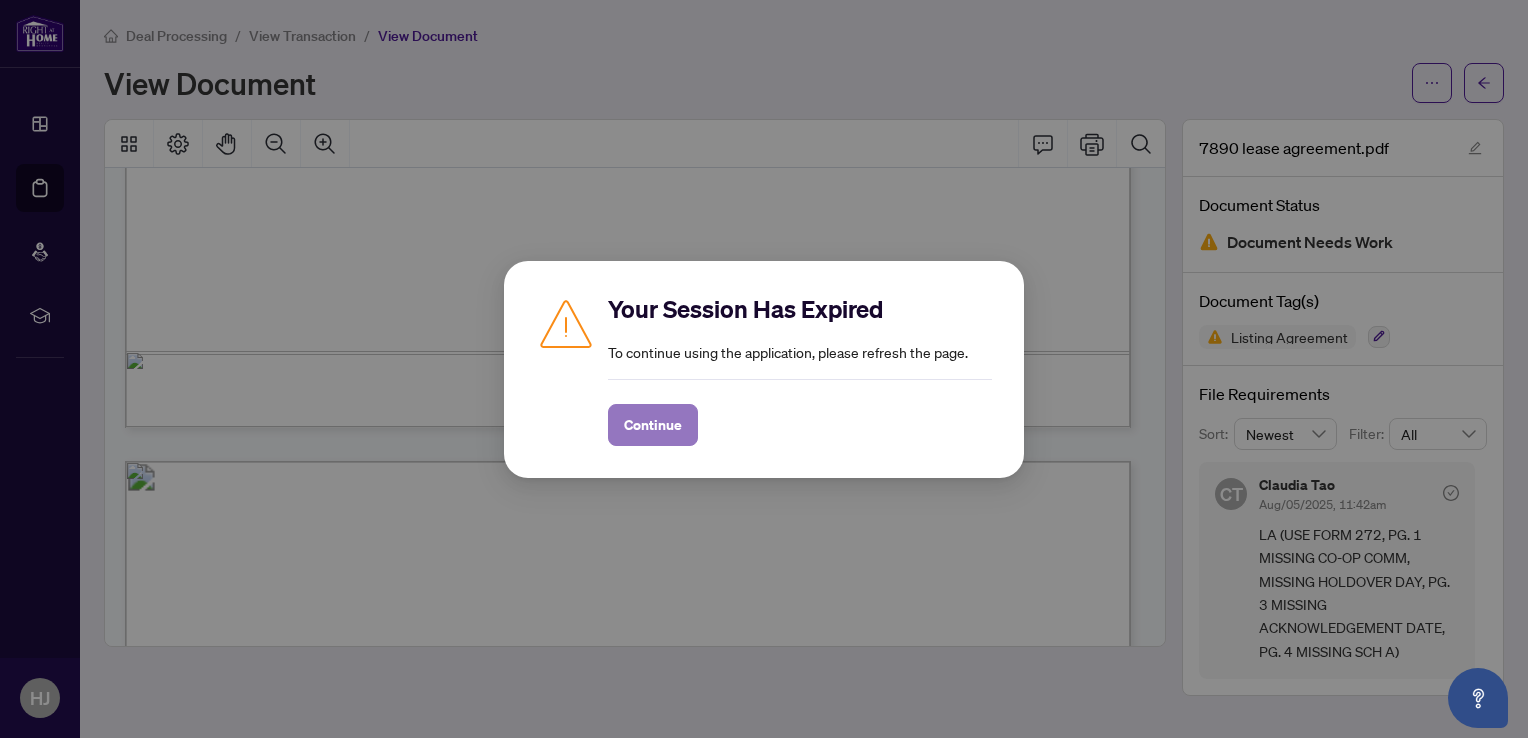 click on "Continue" at bounding box center (653, 425) 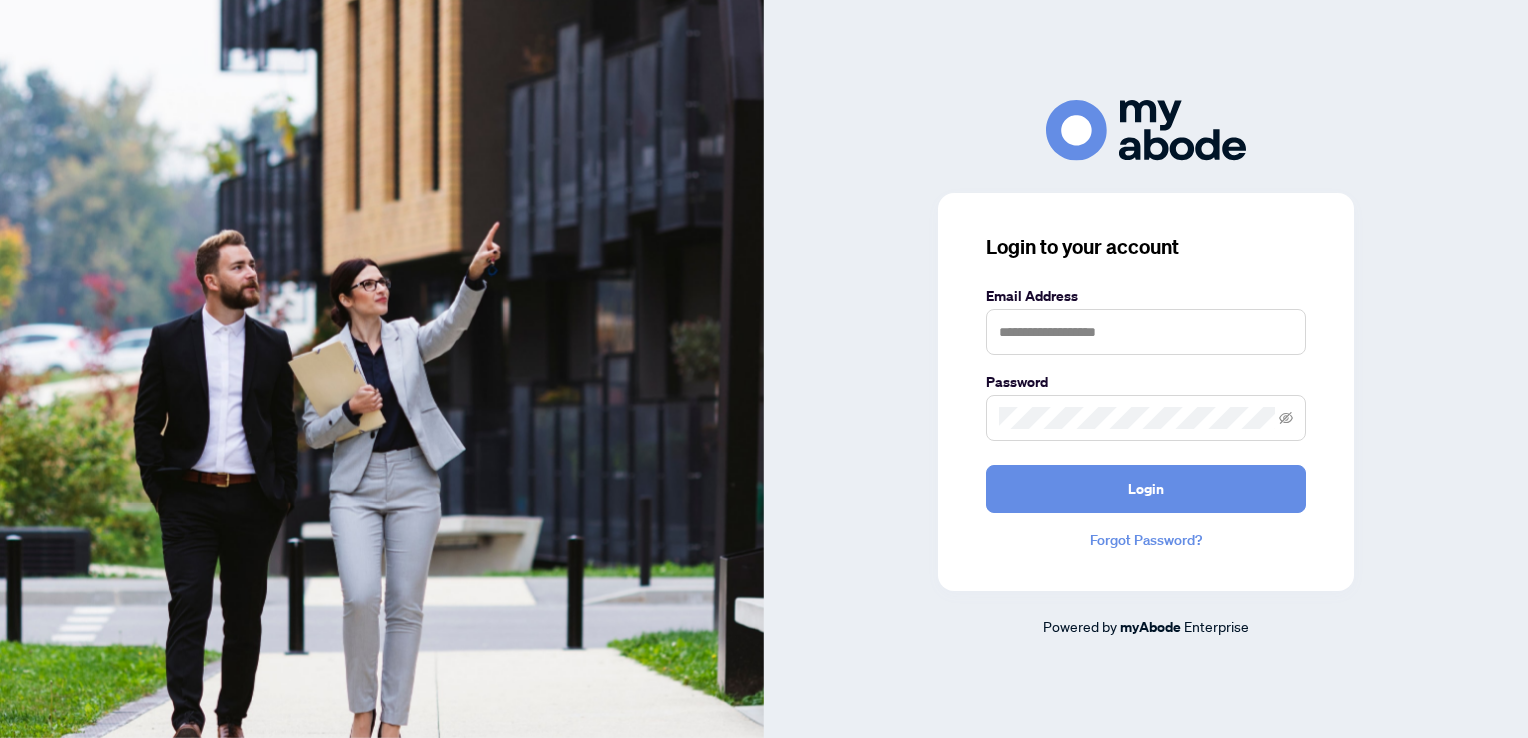 scroll, scrollTop: 0, scrollLeft: 0, axis: both 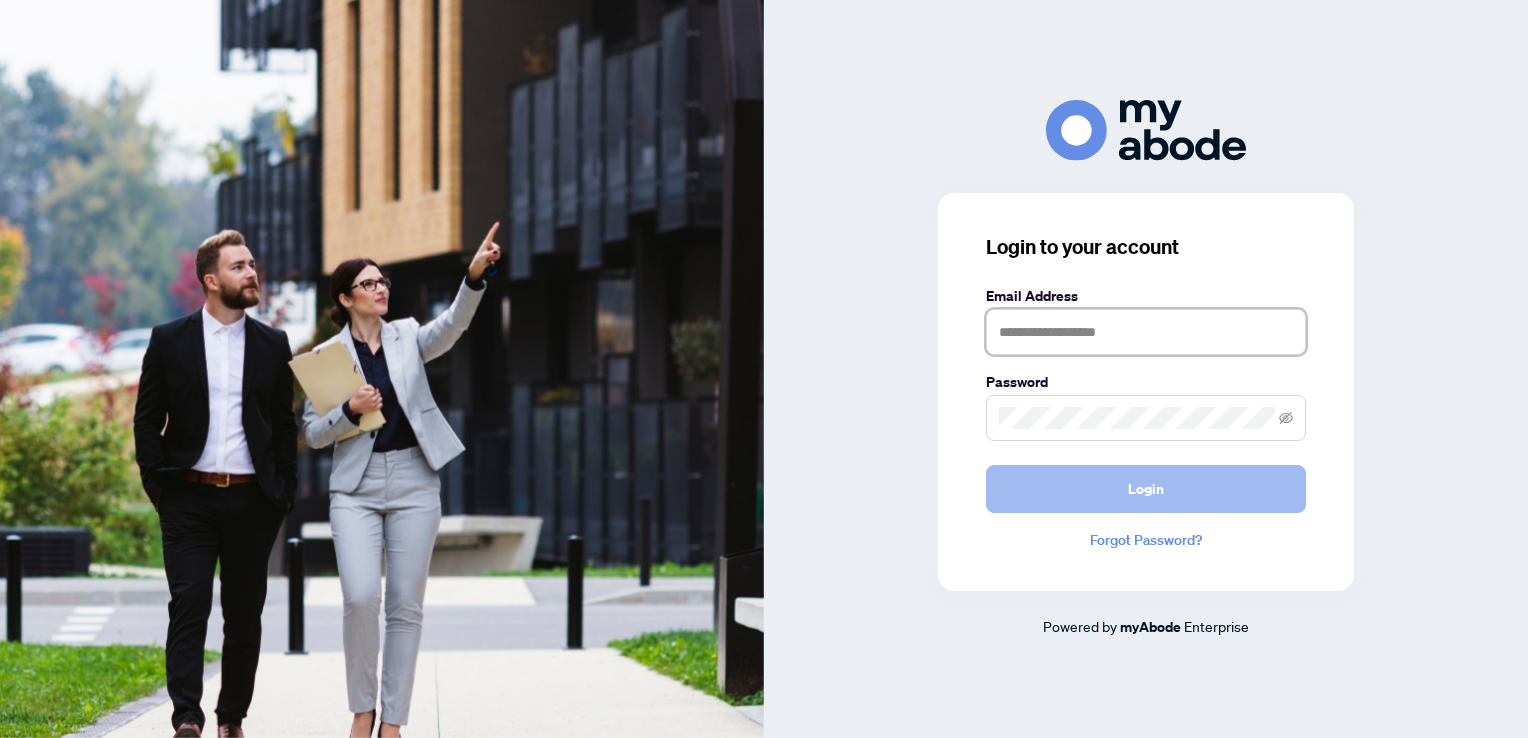 type on "**********" 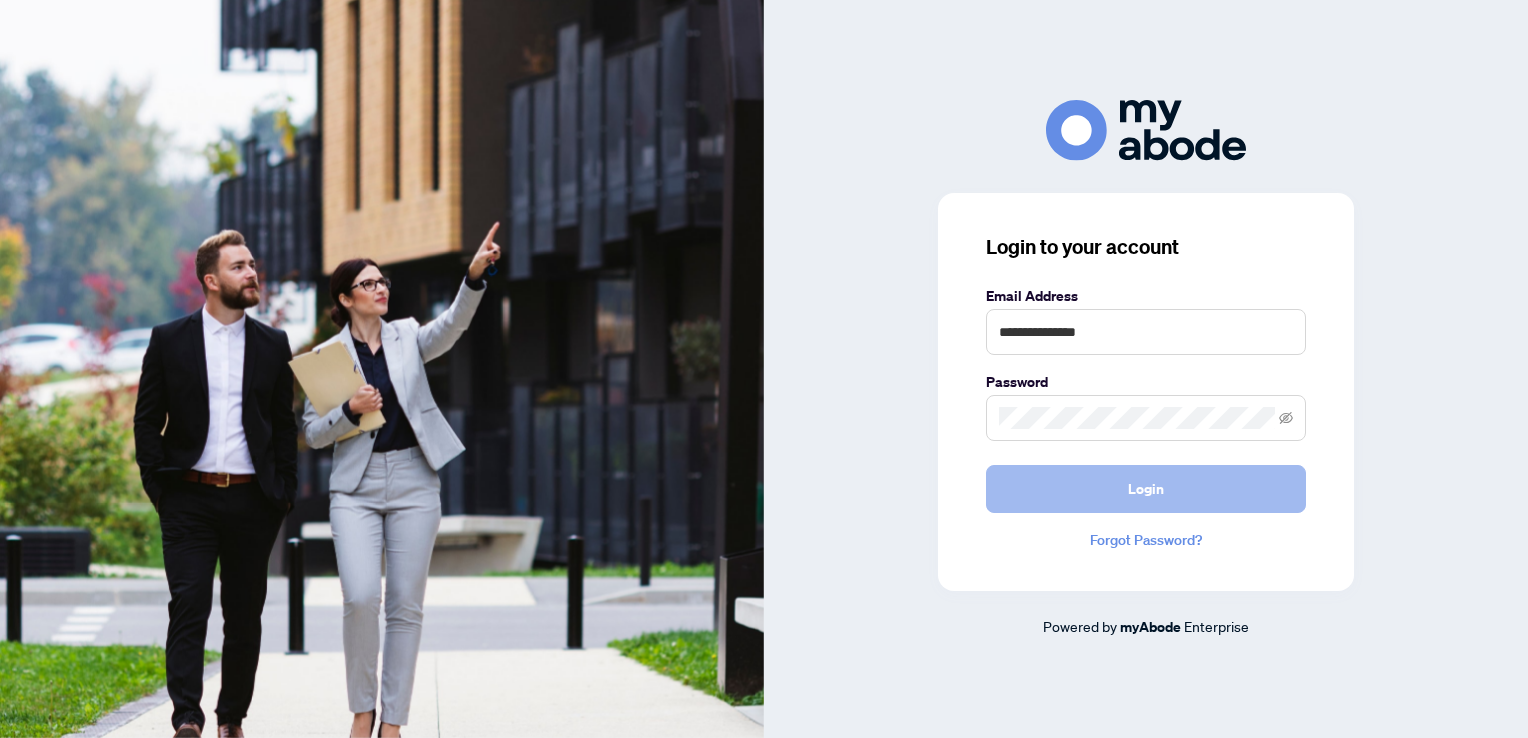 click on "Login" at bounding box center (1146, 489) 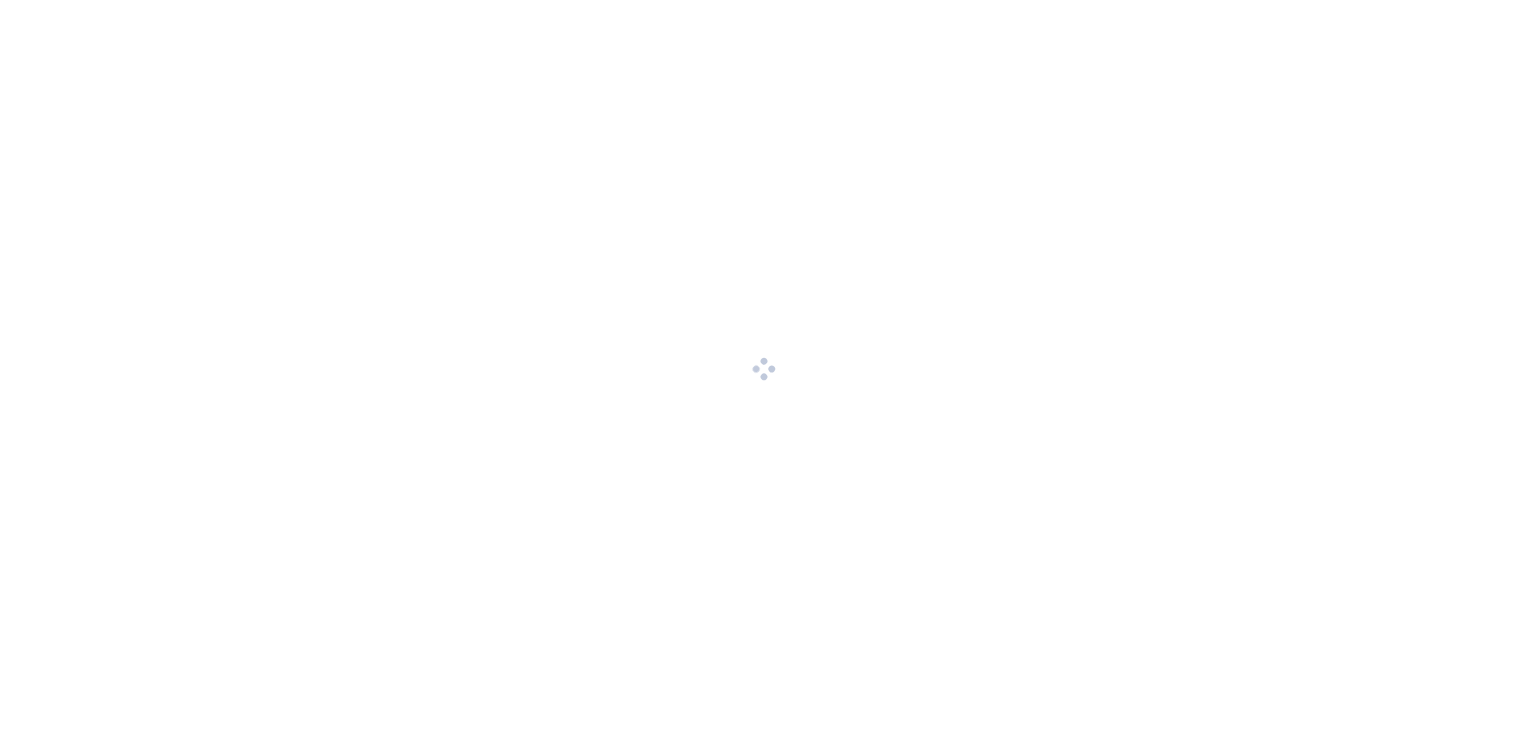 scroll, scrollTop: 0, scrollLeft: 0, axis: both 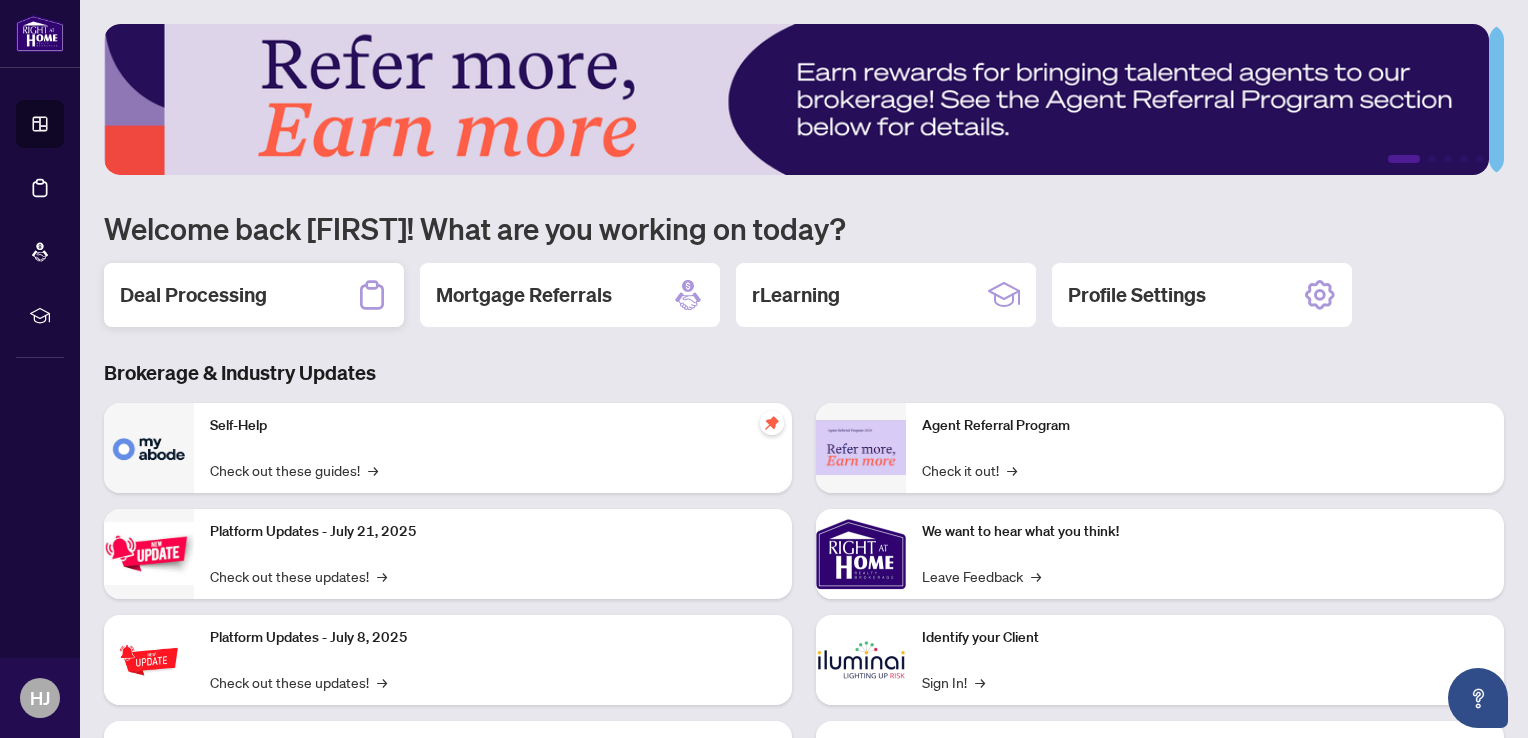 click on "Deal Processing" at bounding box center [193, 295] 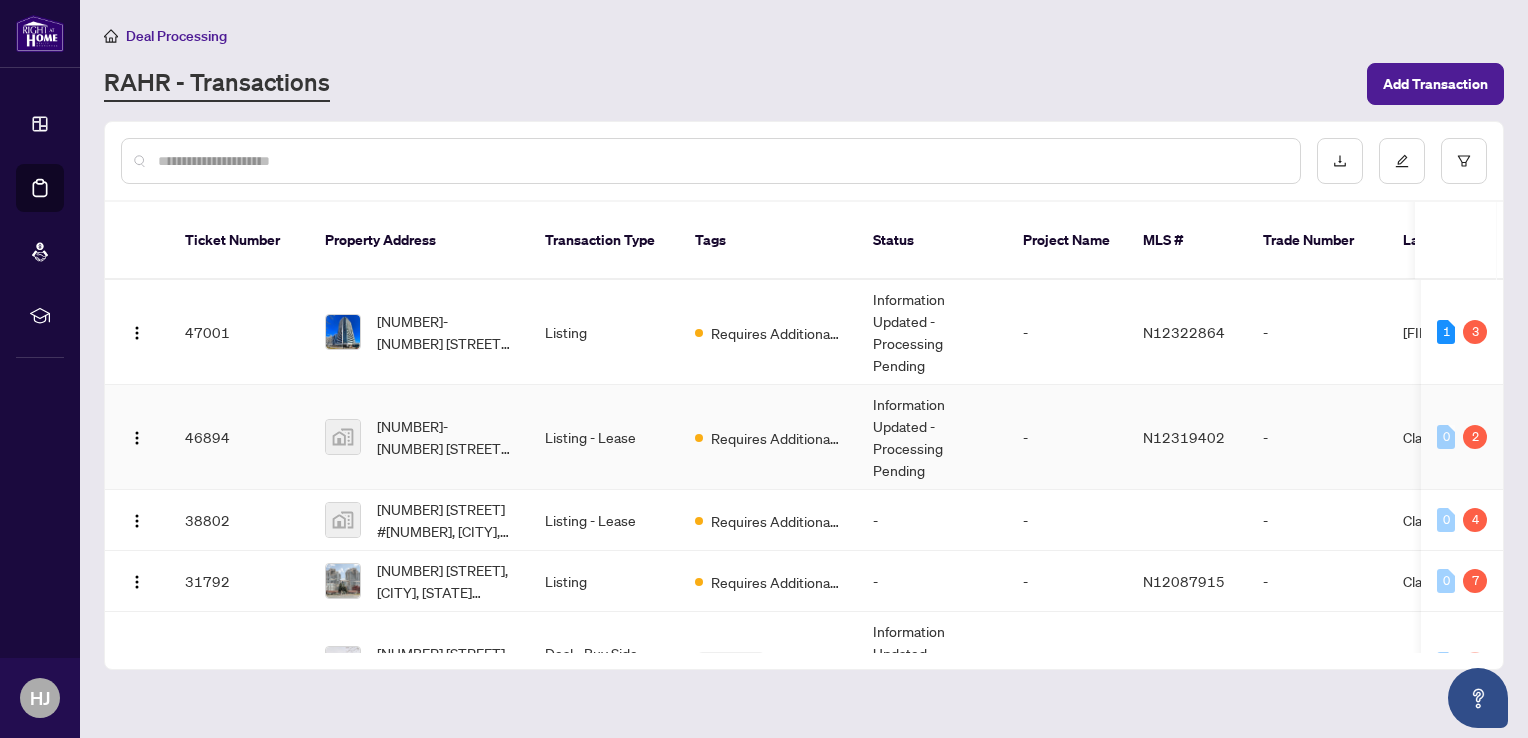 click on "Listing - Lease" at bounding box center [604, 437] 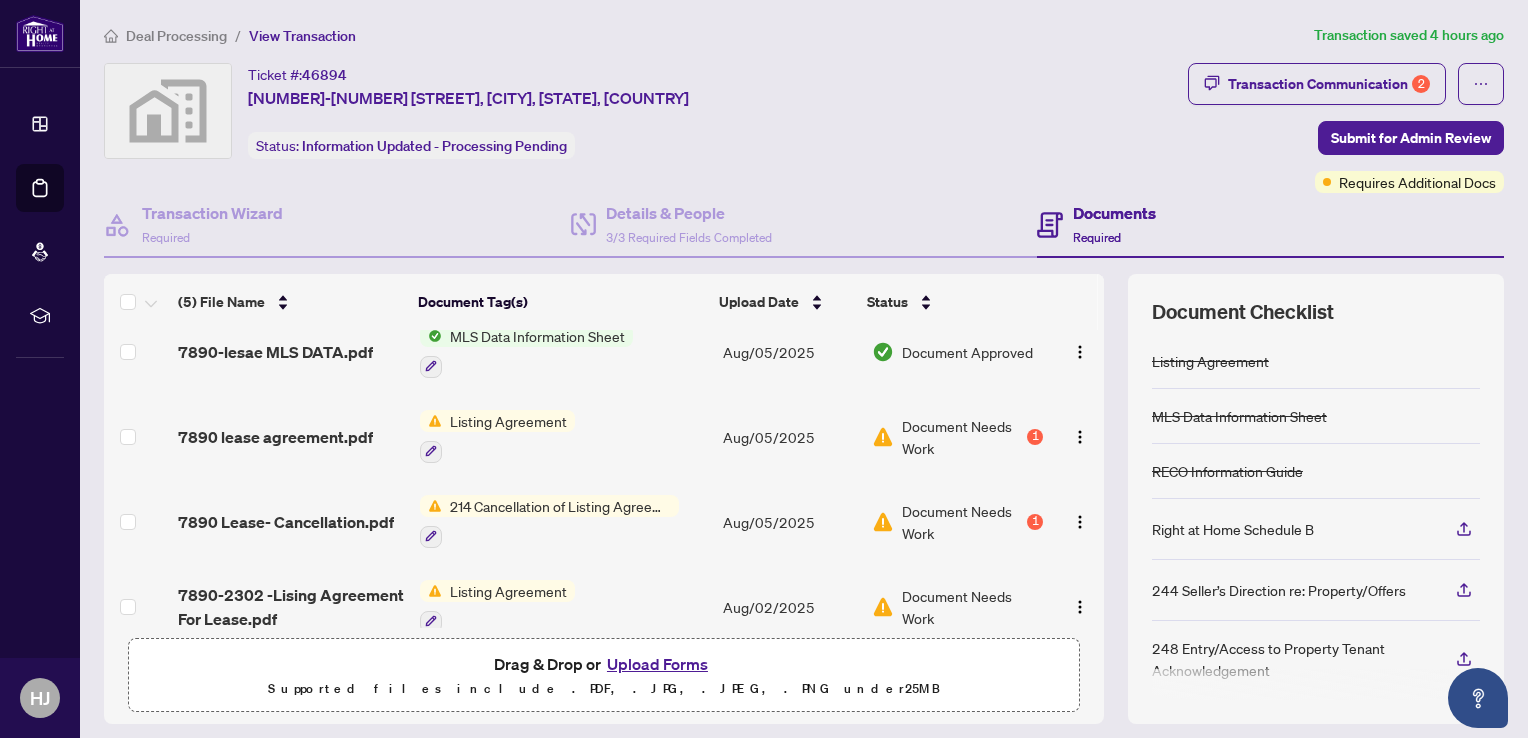 scroll, scrollTop: 130, scrollLeft: 0, axis: vertical 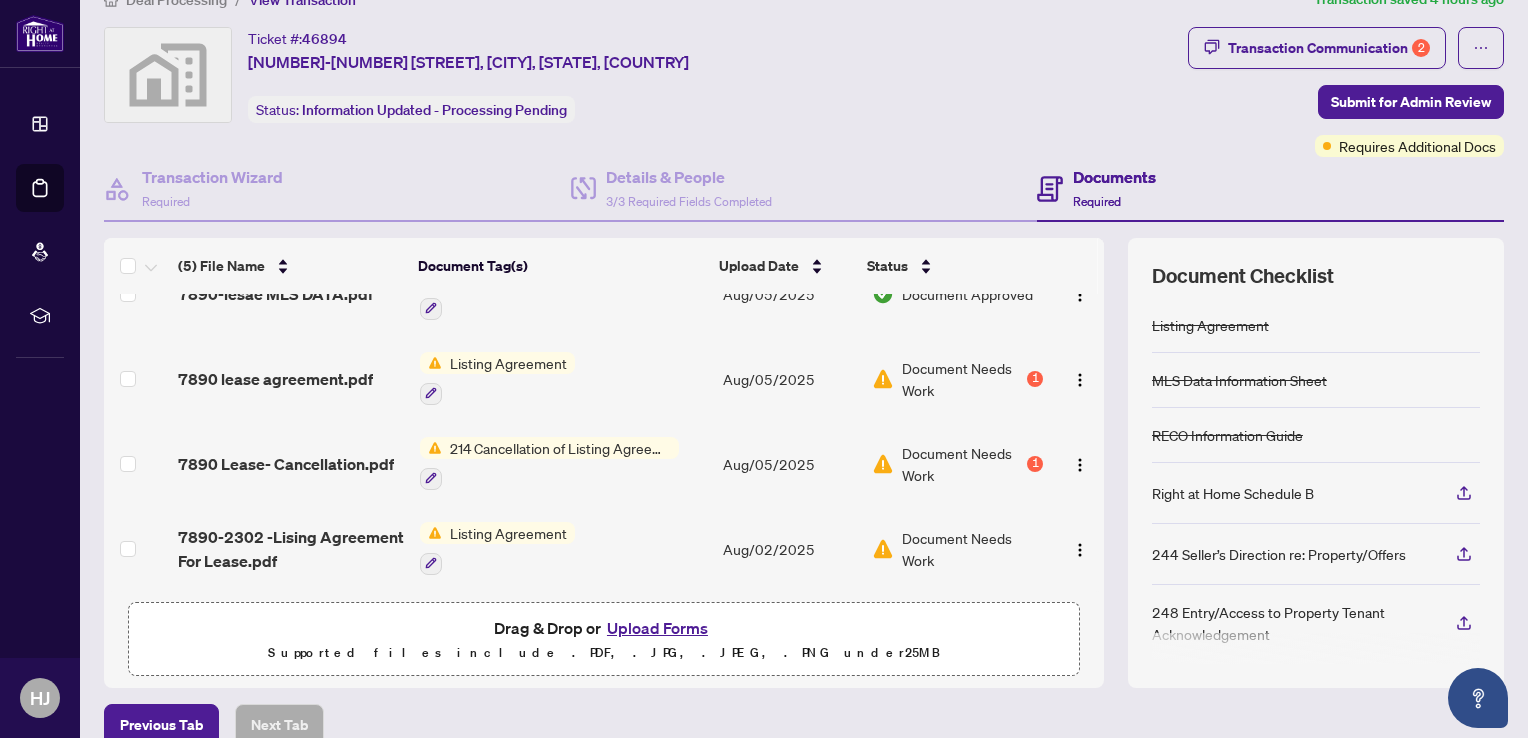 click on "Listing Agreement" at bounding box center (508, 533) 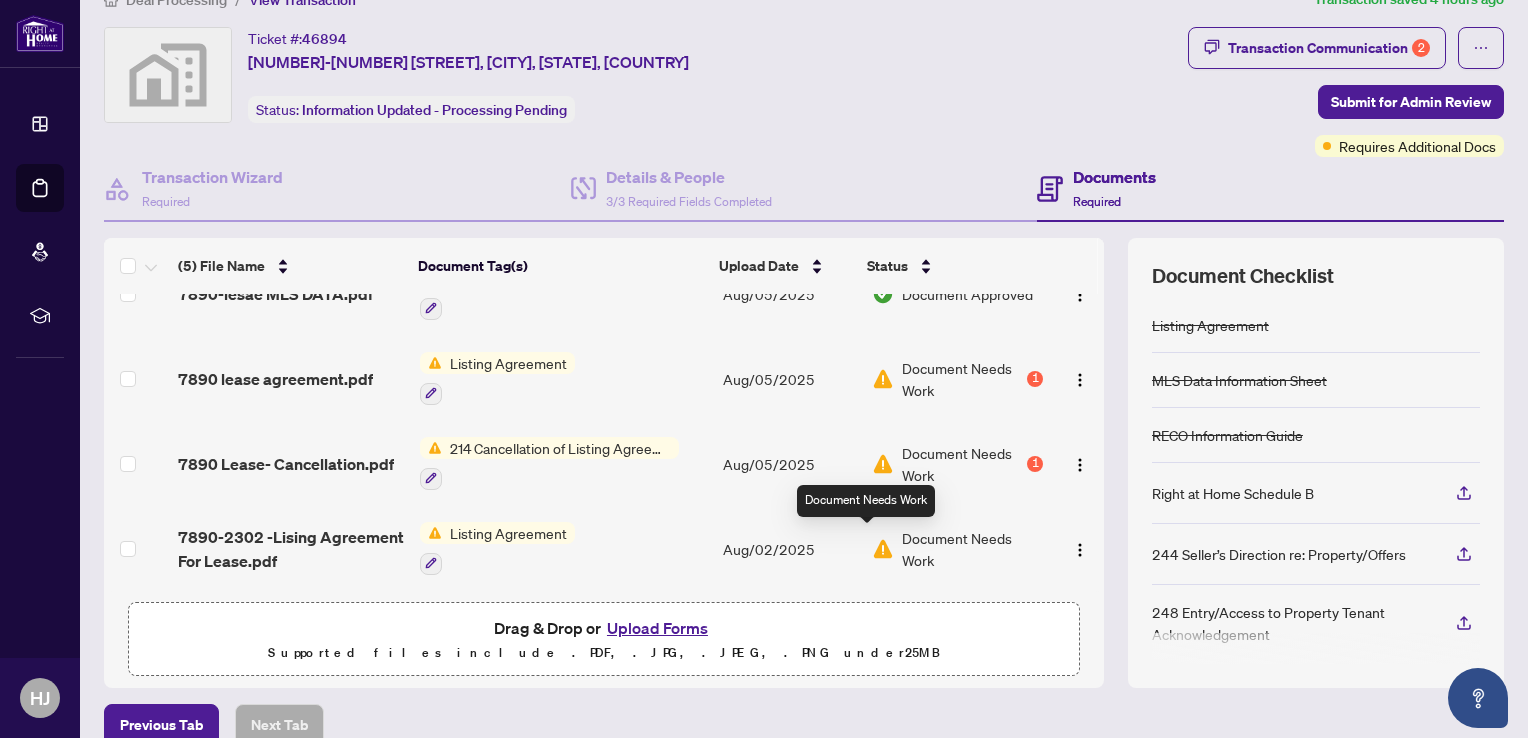 click at bounding box center (883, 549) 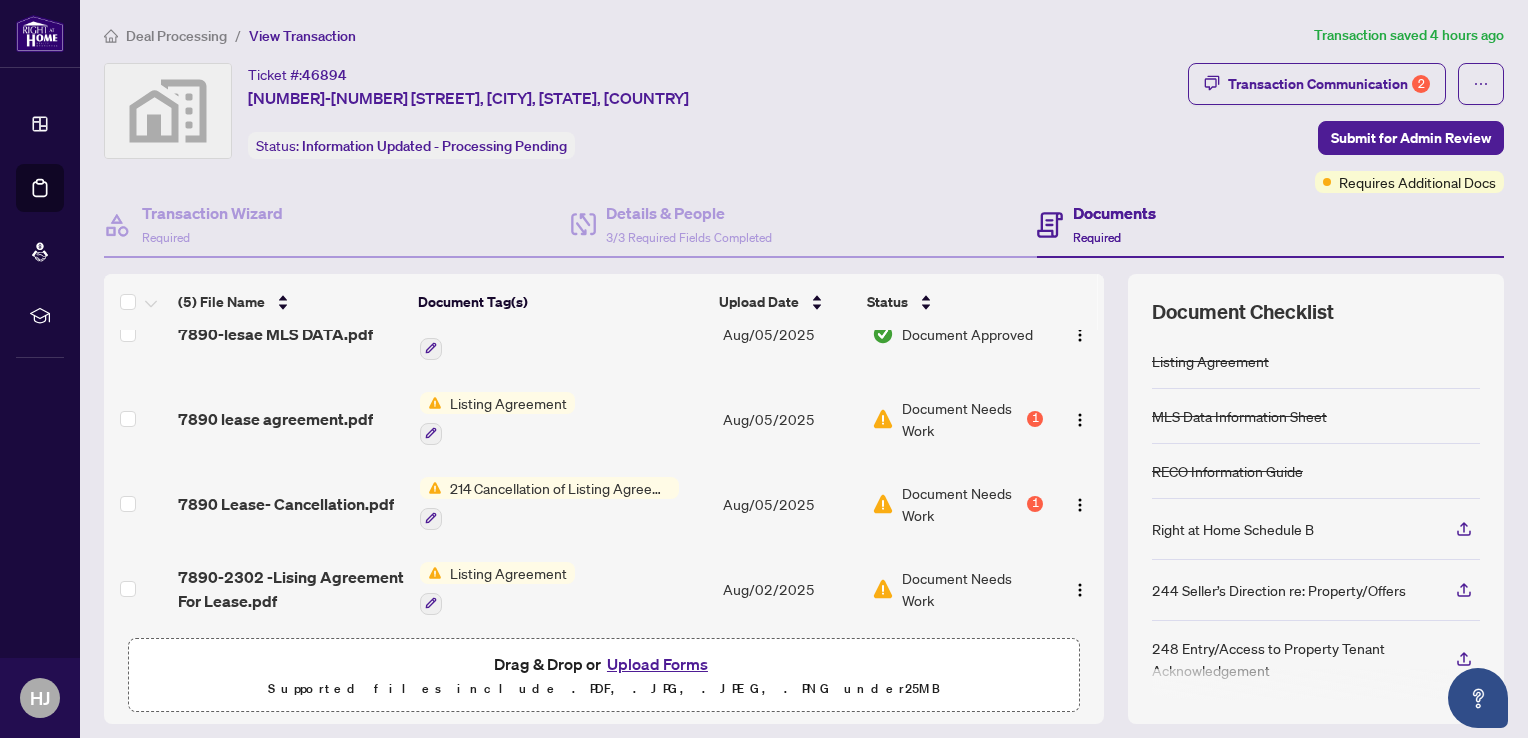 scroll, scrollTop: 130, scrollLeft: 0, axis: vertical 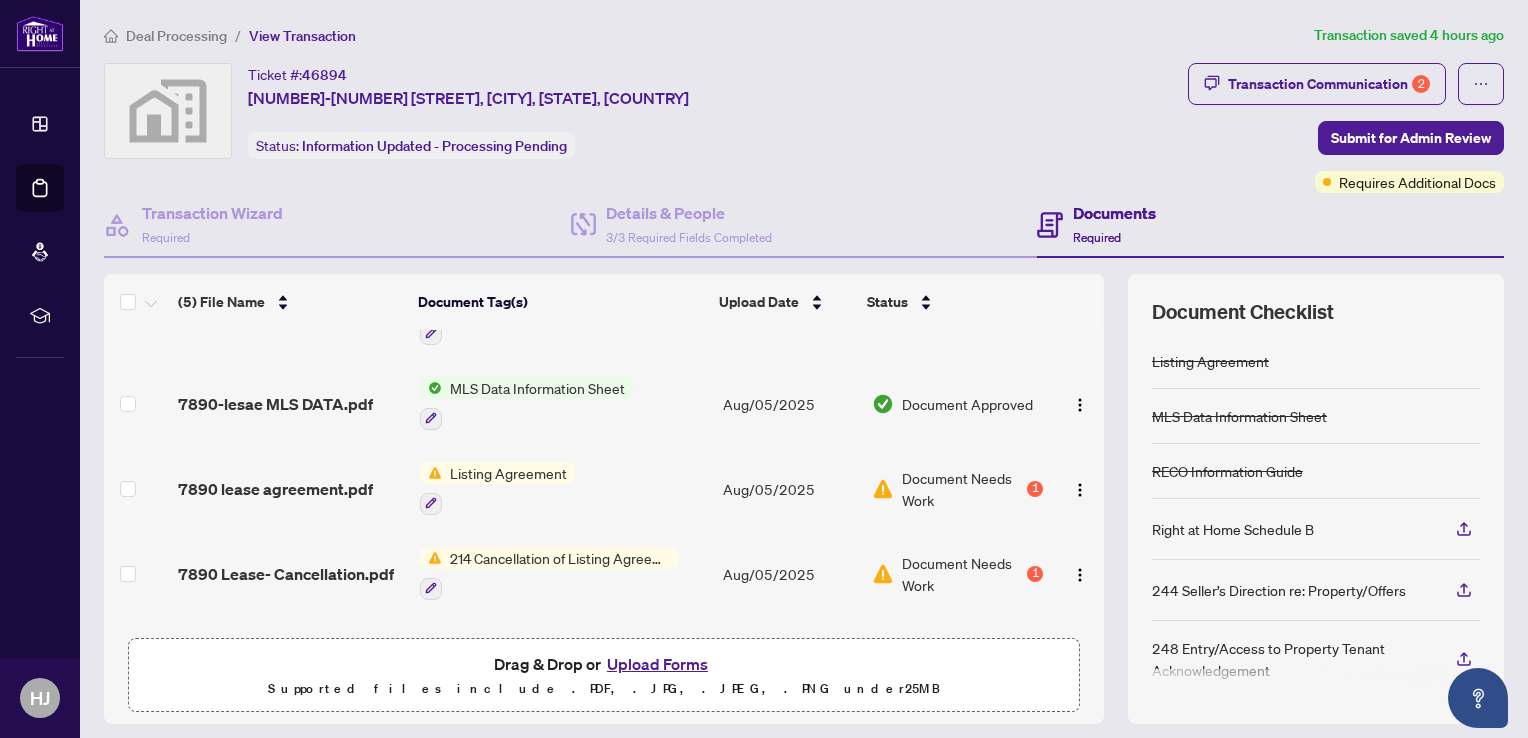 click on "Listing Agreement" at bounding box center (508, 473) 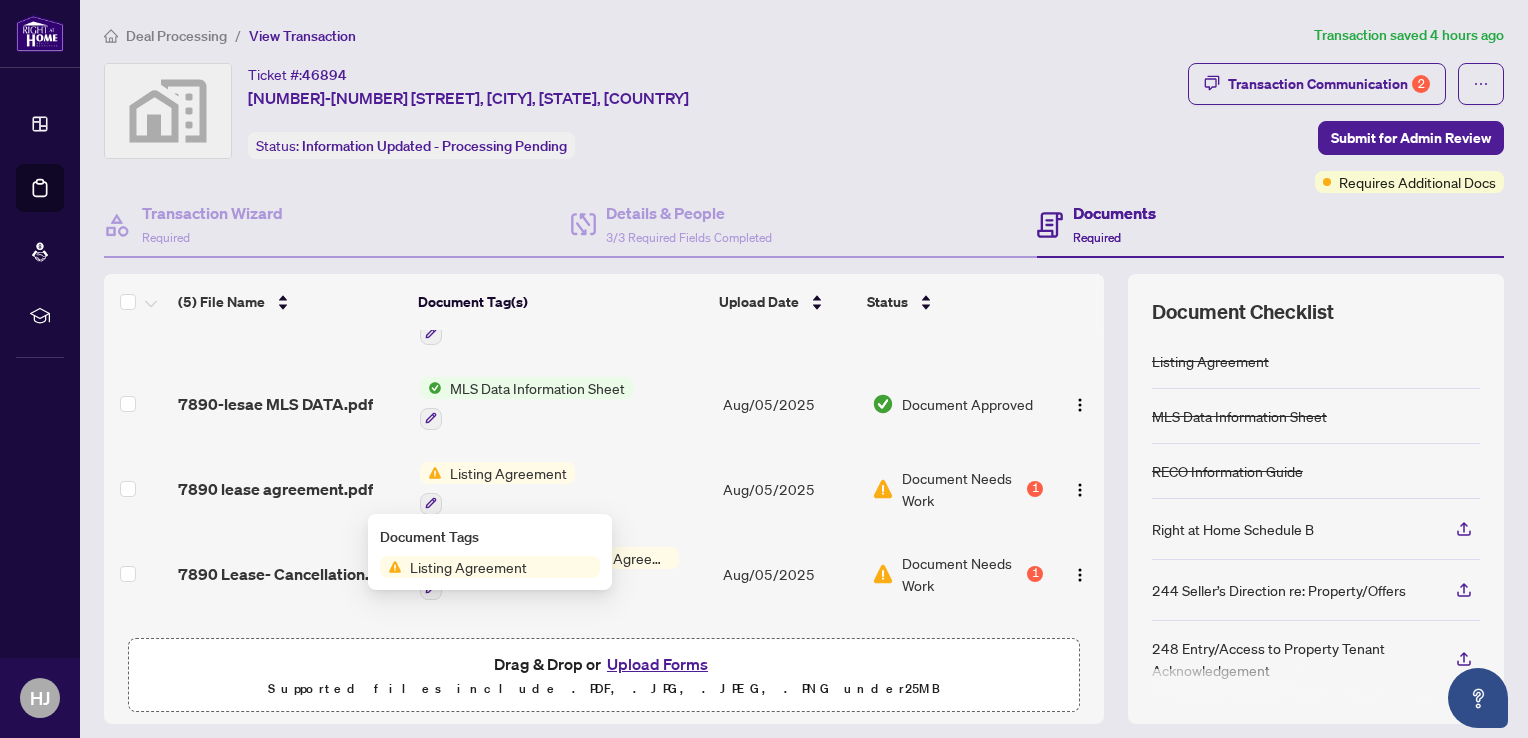 click on "Listing Agreement" at bounding box center [508, 473] 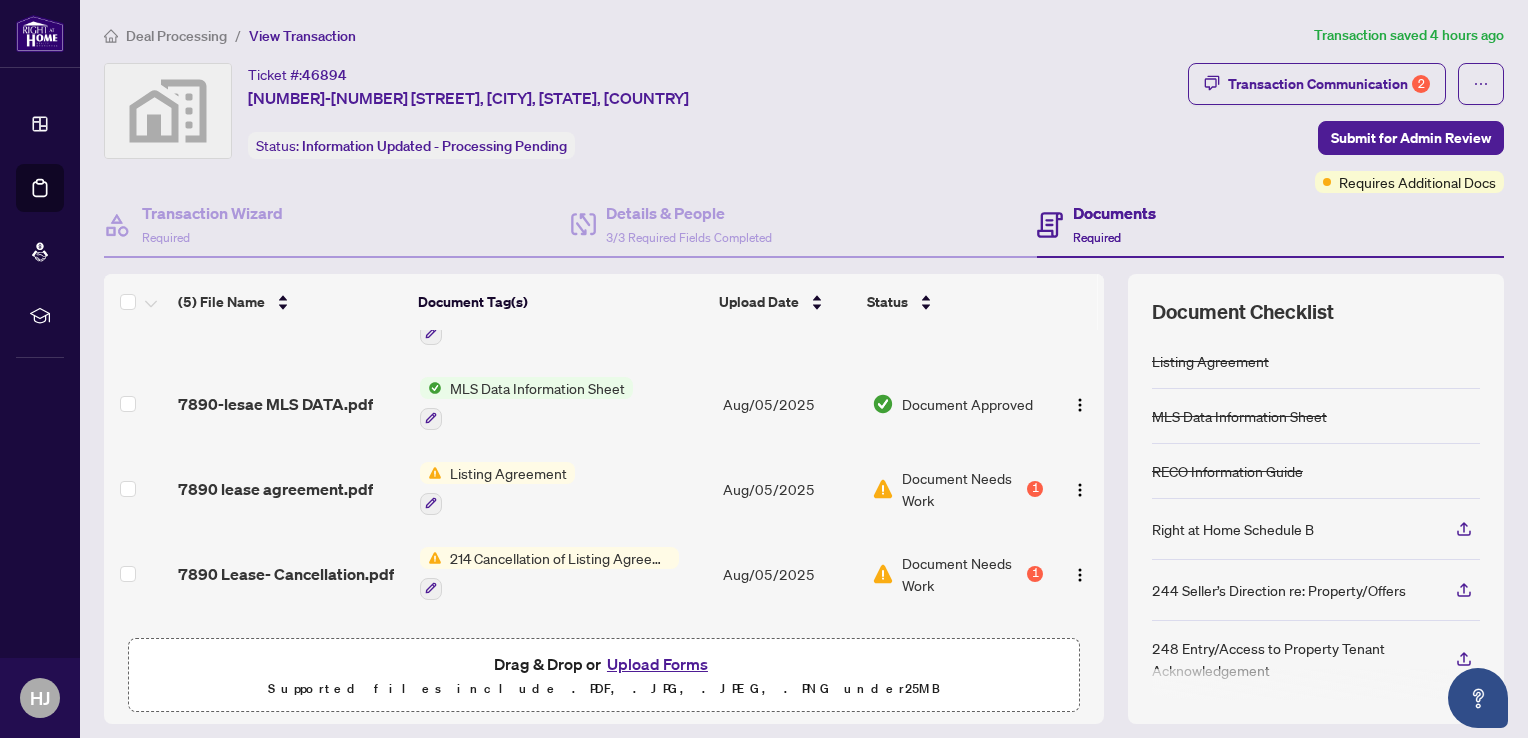 click on "Document Needs Work" at bounding box center [962, 489] 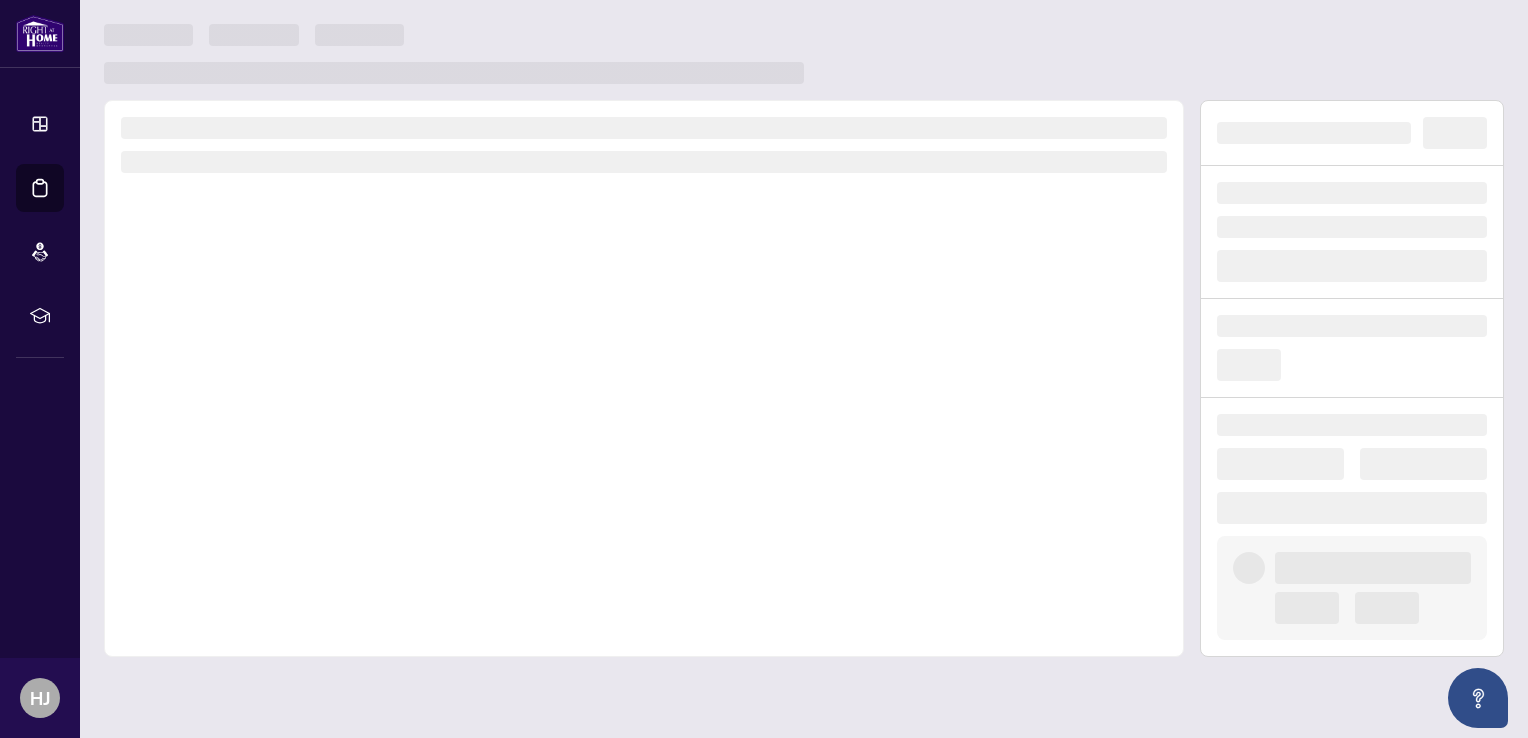 click at bounding box center (644, 378) 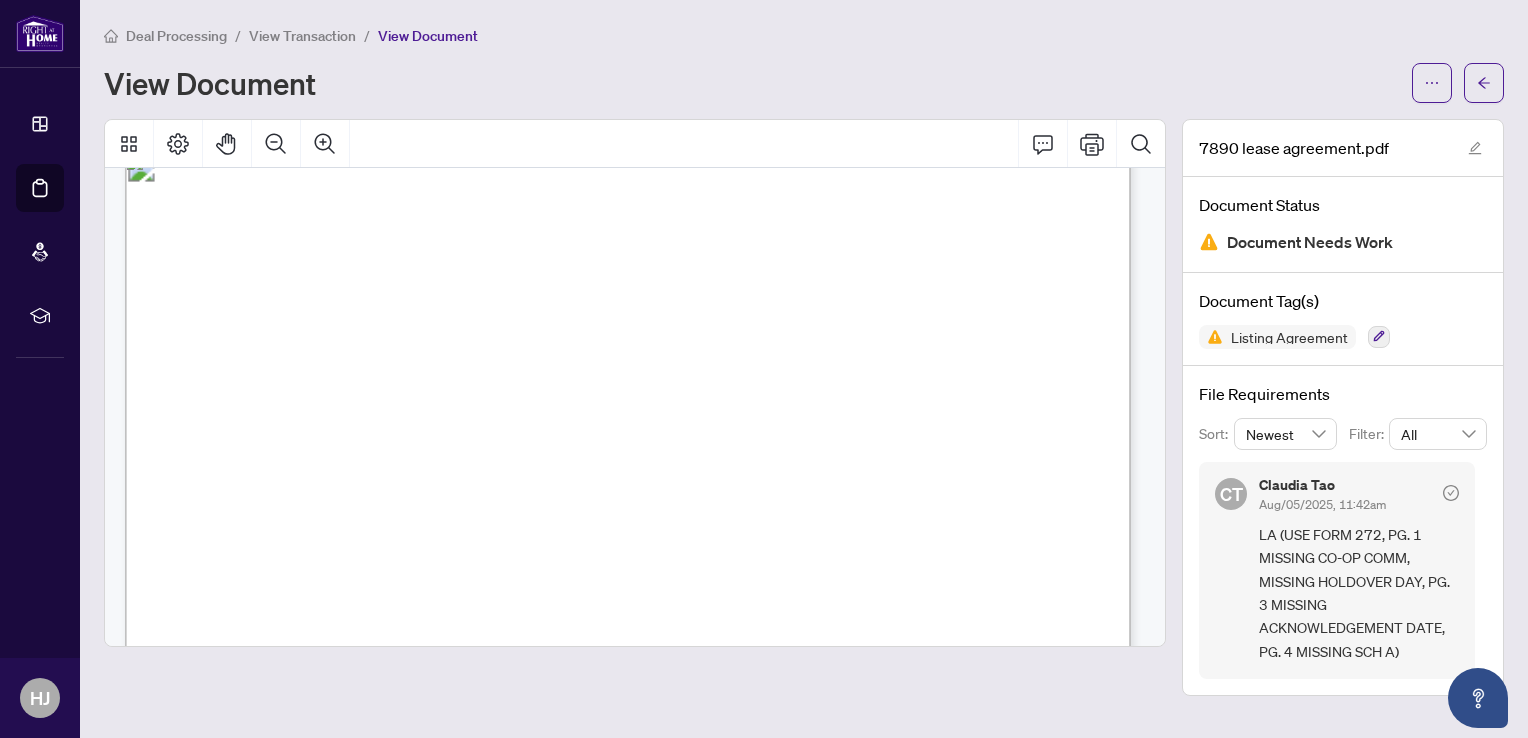 scroll, scrollTop: 39, scrollLeft: 0, axis: vertical 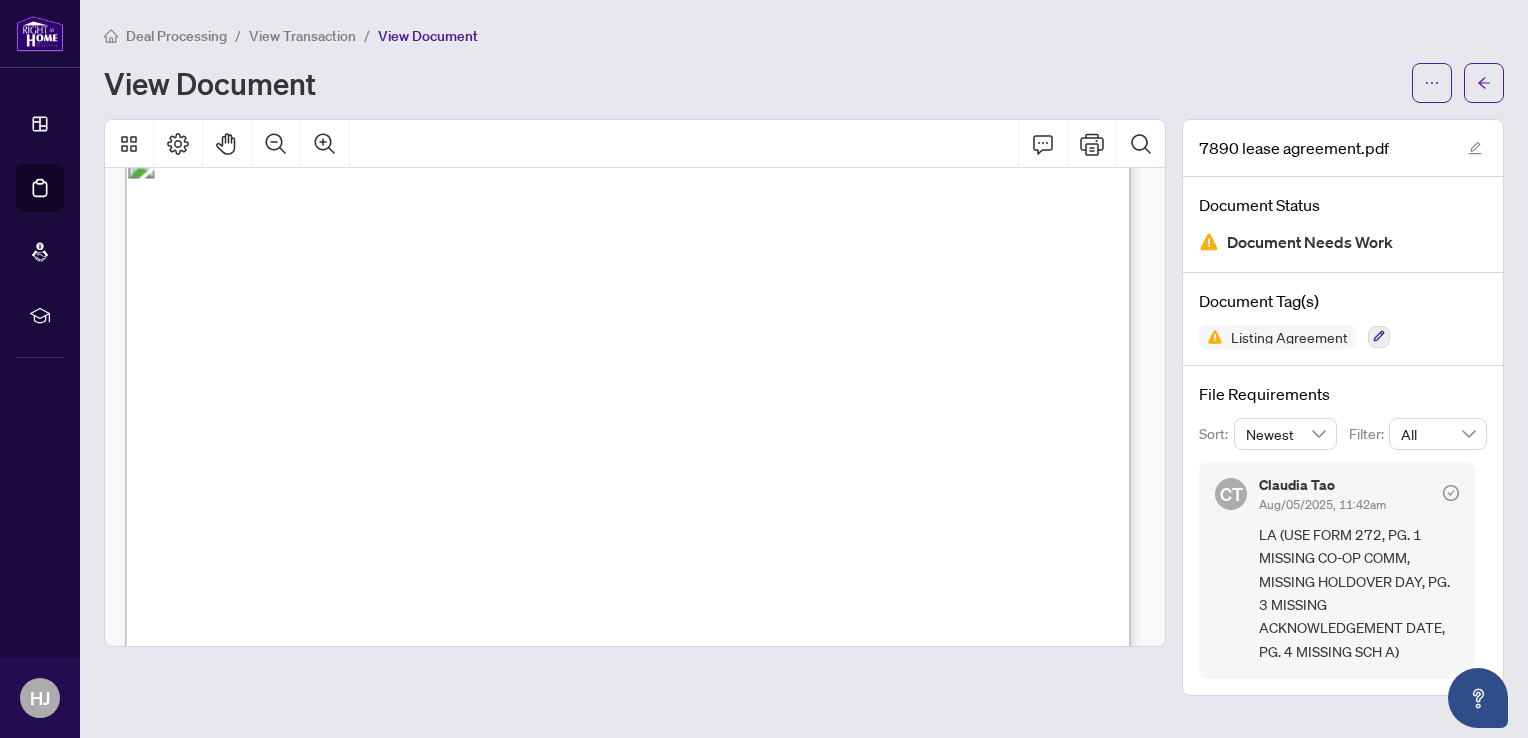 click on "View Document" at bounding box center [752, 83] 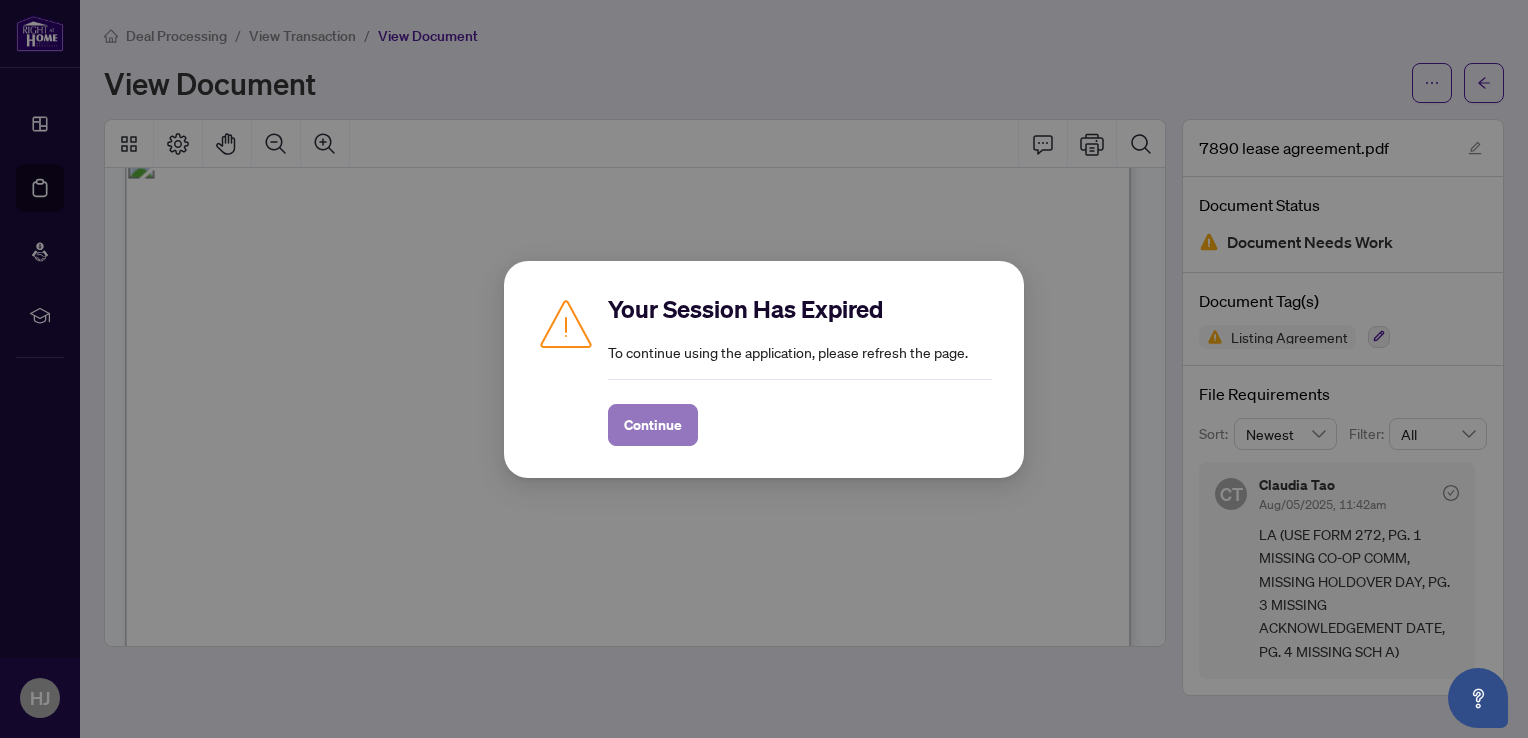 click on "Continue" at bounding box center (653, 425) 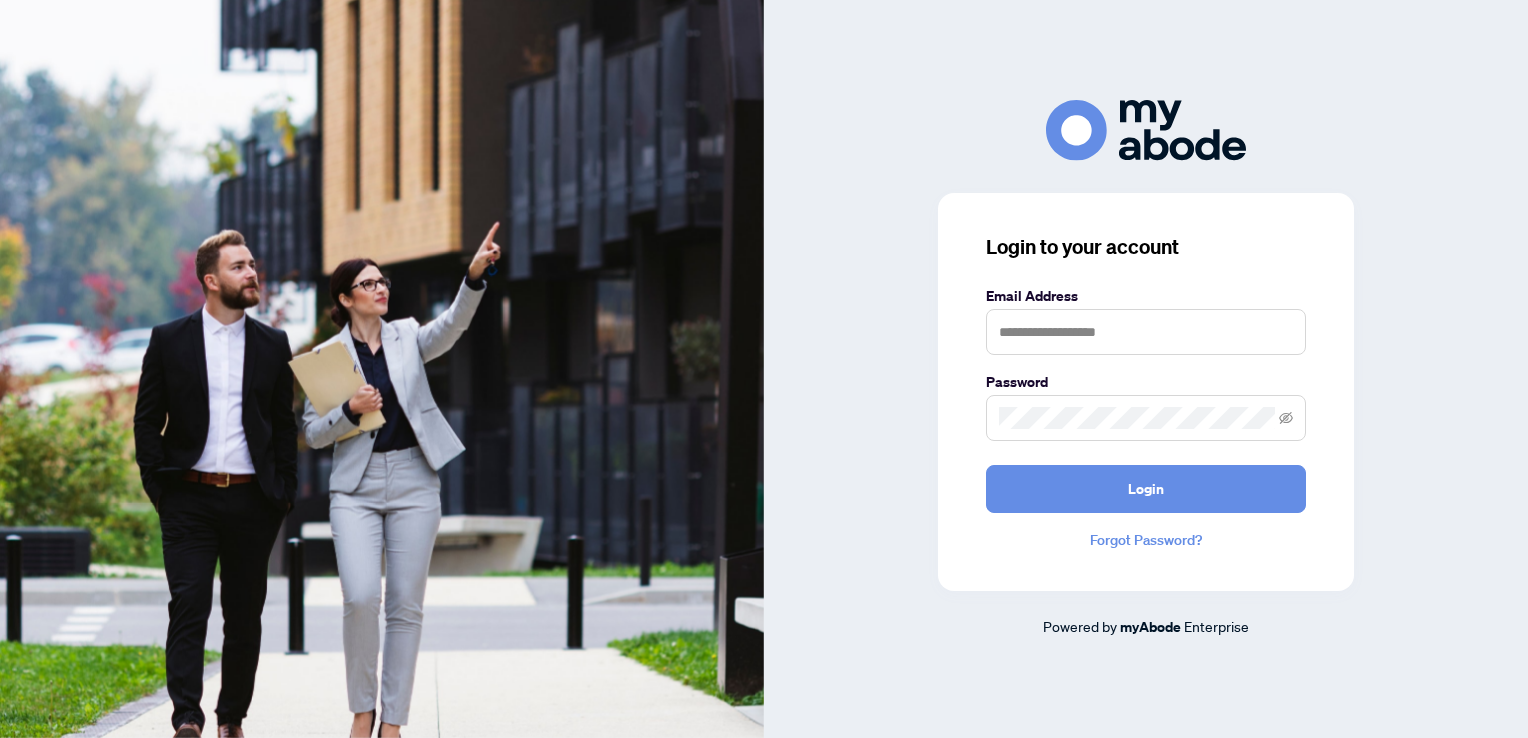 scroll, scrollTop: 0, scrollLeft: 0, axis: both 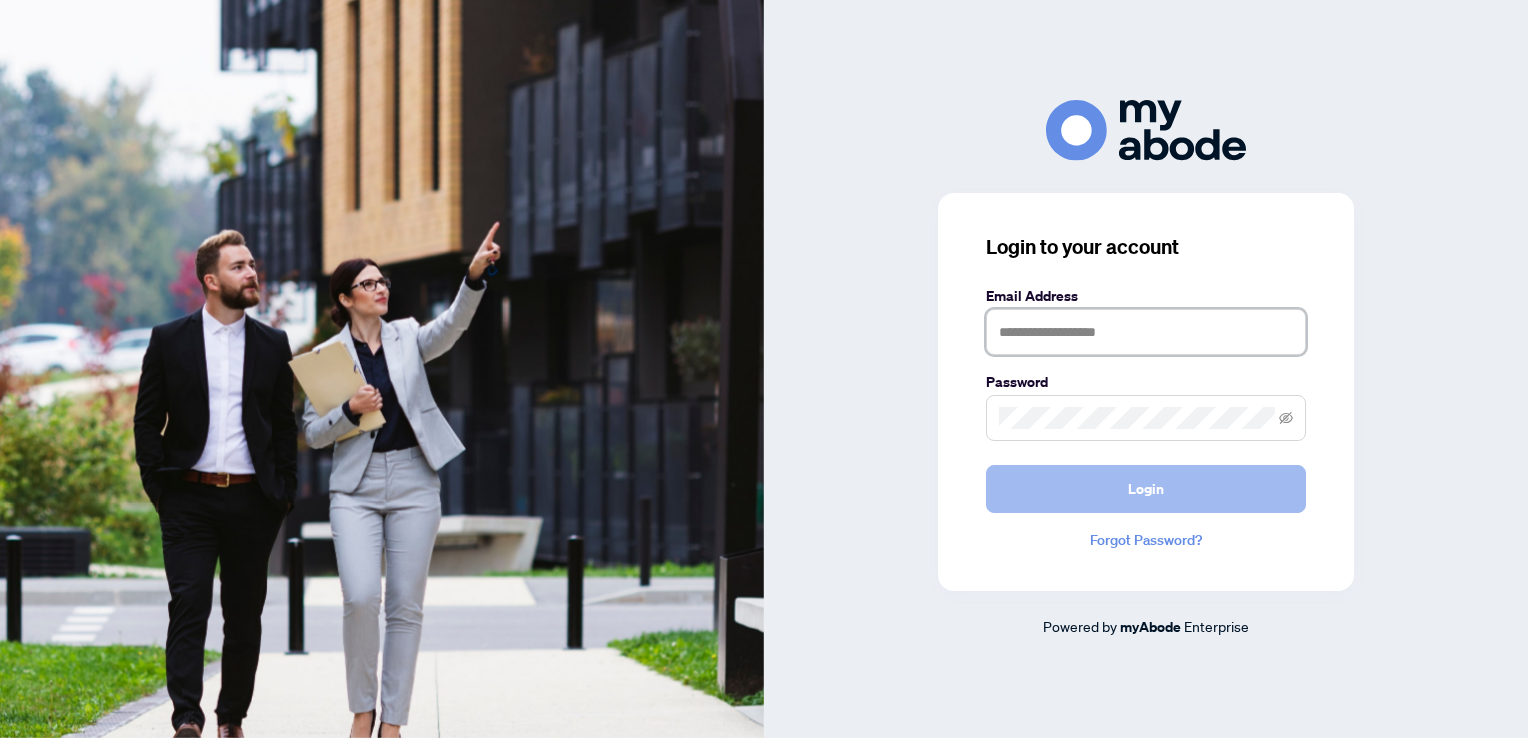 type on "**********" 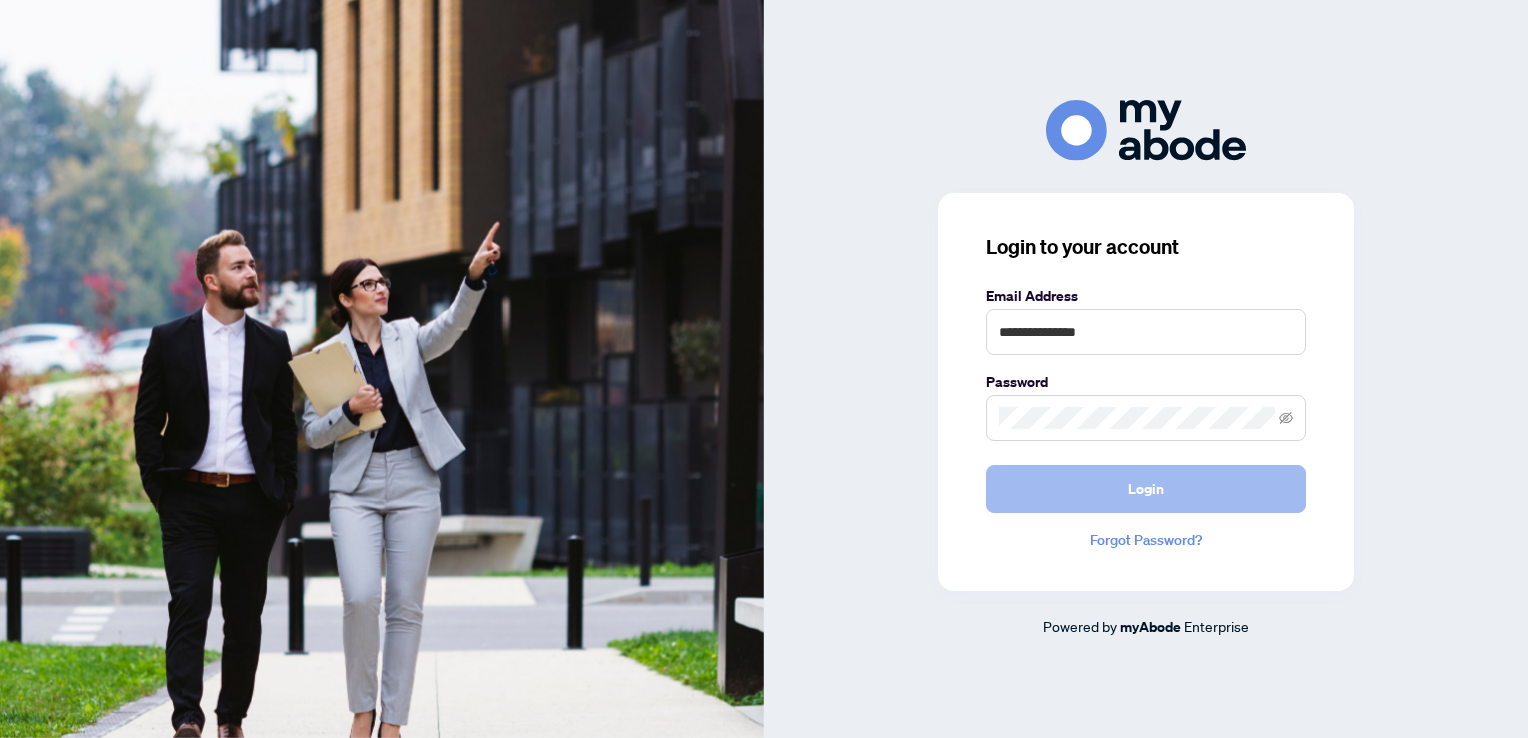 click on "Login" at bounding box center (1146, 489) 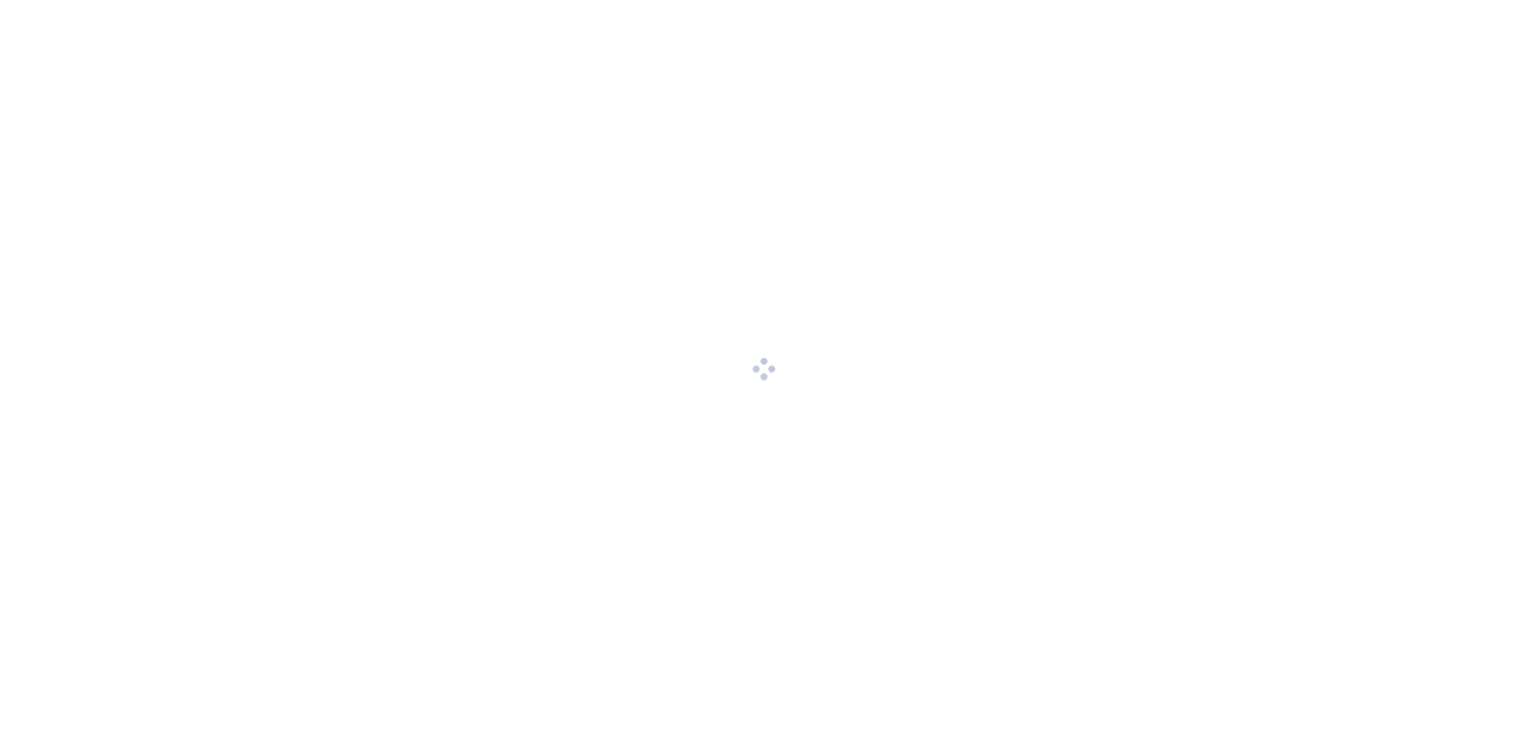 scroll, scrollTop: 0, scrollLeft: 0, axis: both 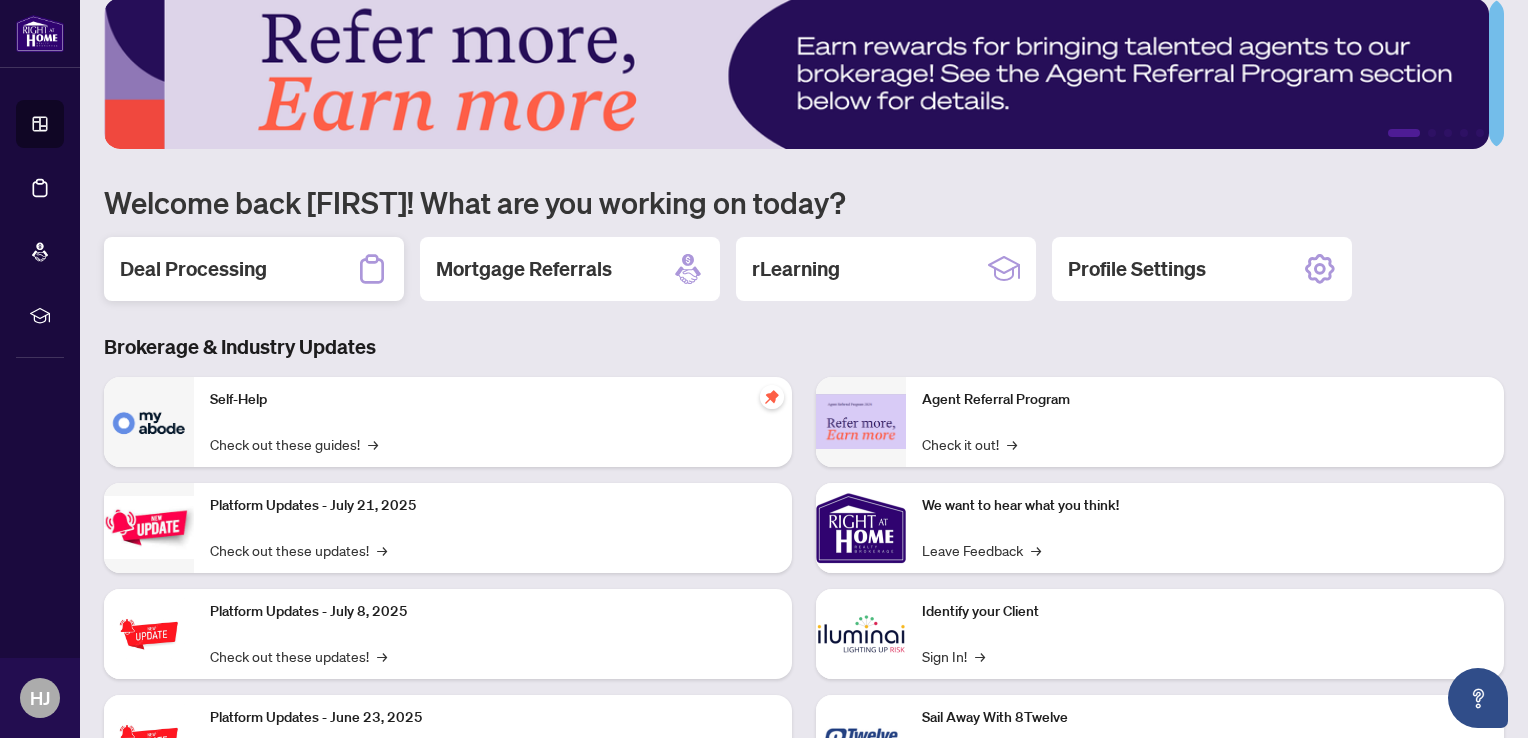 click on "Deal Processing" at bounding box center [193, 269] 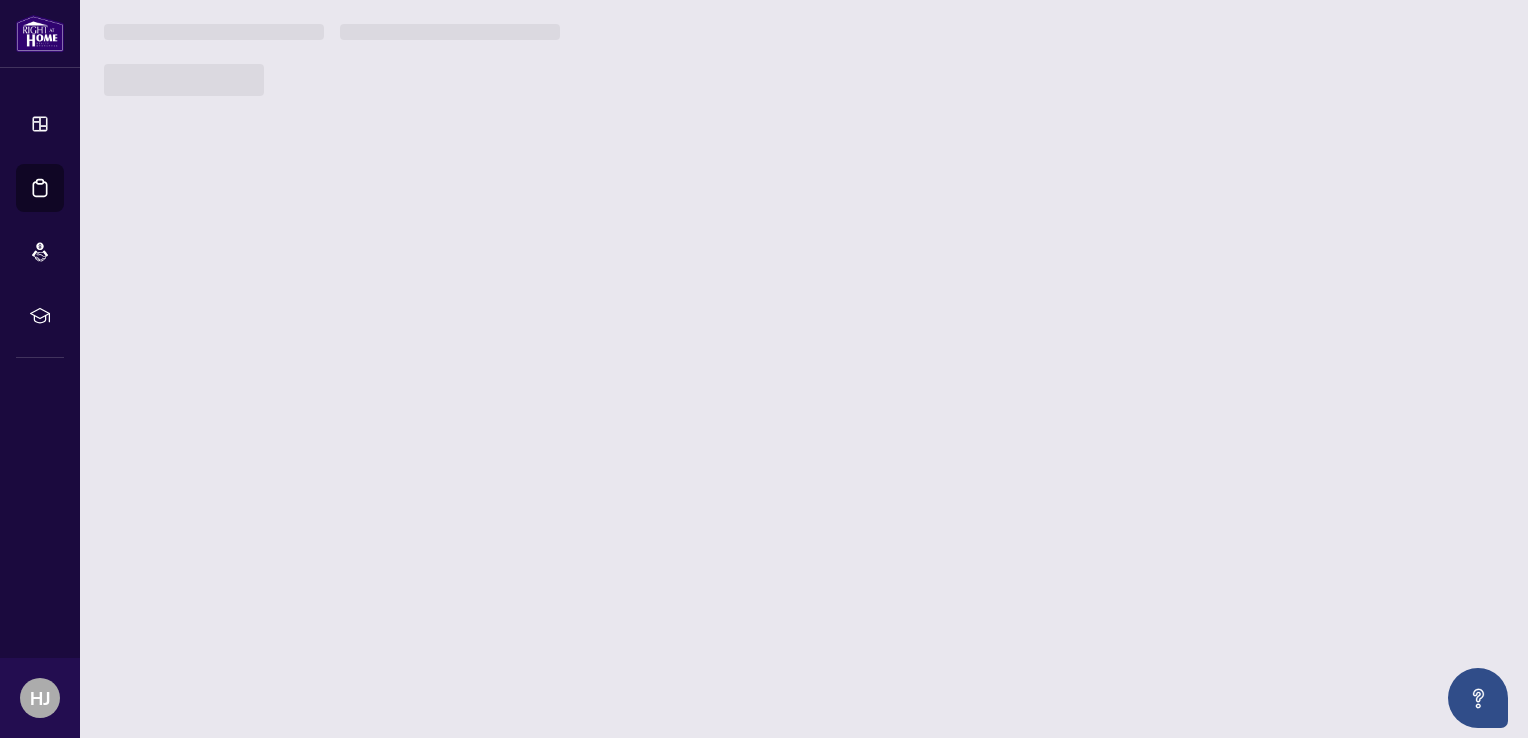 scroll, scrollTop: 0, scrollLeft: 0, axis: both 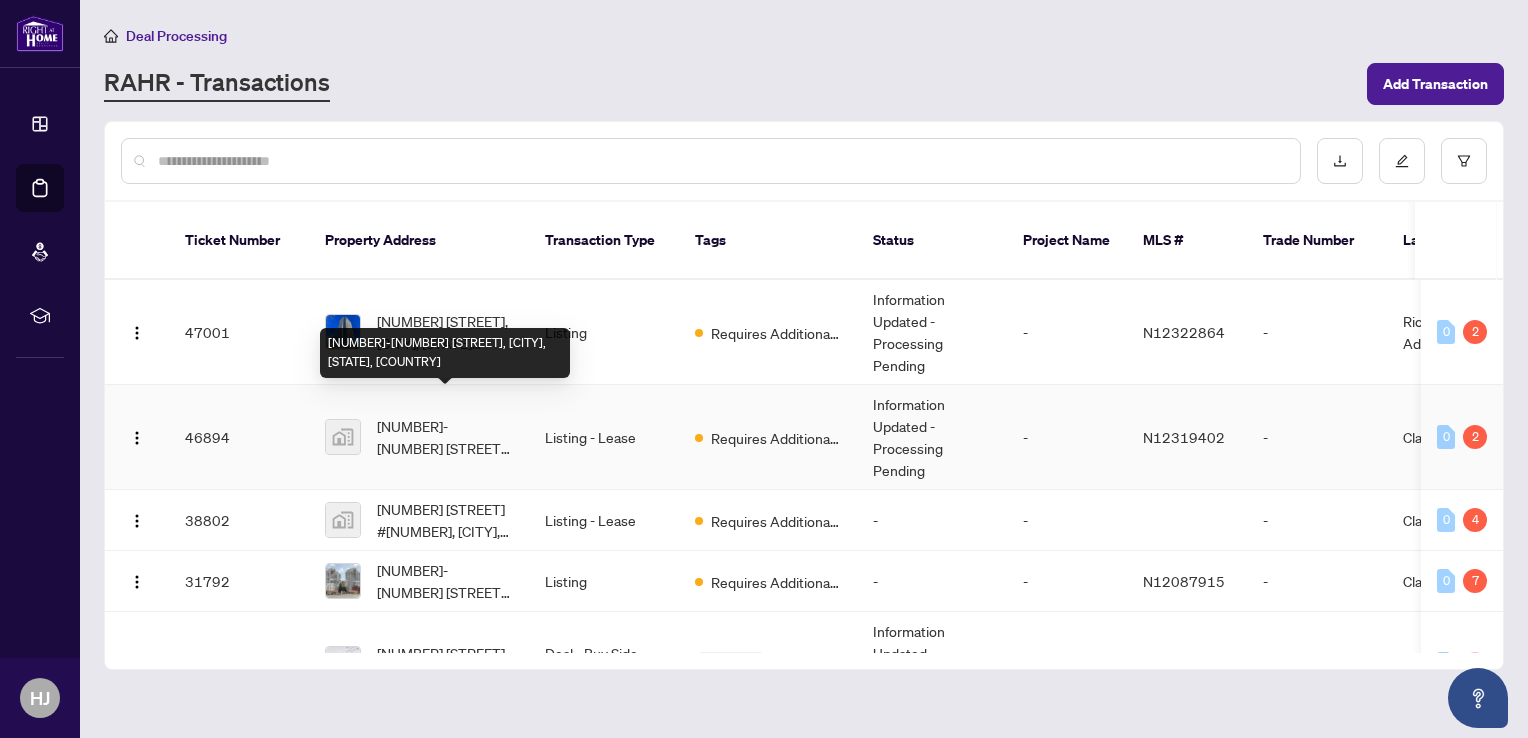 click on "[NUMBER]-[NUMBER] [STREET], [CITY], [STATE], [COUNTRY]" at bounding box center [445, 437] 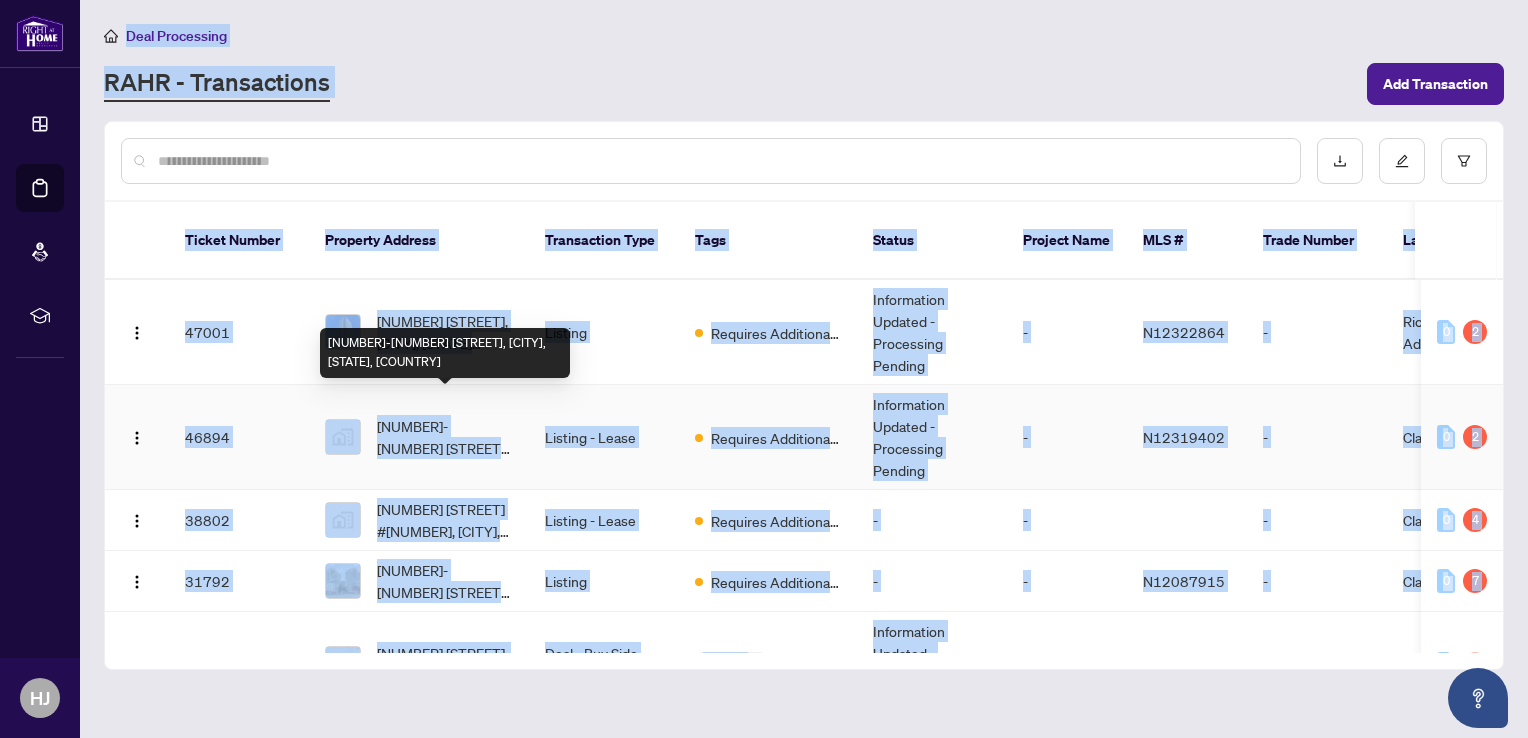 click on "Deal Processing RAHR - Transactions Add Transaction Ticket Number Property Address Transaction Type Tags Status Project Name MLS # Trade Number Last Updated By Last Modified Date Created By Created Date                             47001 [NUMBER] [STREET], [CITY], [STATE] [POSTAL CODE], [COUNTRY] Listing Requires Additional Docs Information Updated - Processing Pending - N12322864 - [CITY] Administrator Aug/05/2025 [FIRST] [LAST] Aug/04/2025 0 2 46894 [NUMBER] [STREET], [CITY], [STATE], [COUNTRY] Listing - Lease Requires Additional Docs Information Updated - Processing Pending - N12319402 - [FIRST] [LAST] Aug/05/2025 [FIRST] [LAST] Aug/02/2025 0 2 38802 [NUMBER] [STREET] #[NUMBER], [CITY], [STATE], [COUNTRY] Listing - Lease Requires Additional Docs - - - [FIRST] [LAST] Jun/23/2025 [FIRST] [LAST] Jun/10/2025 0 4 31792 [NUMBER]-[NUMBER] [STREET], [CITY], [STATE] [POSTAL CODE], [COUNTRY] Listing Requires Additional Docs - - N12087915 - [FIRST] [LAST] Jul/31/2025 [FIRST] [LAST] Apr/23/2025 0 7 27168 3 Tags - 2509379" at bounding box center [804, 369] 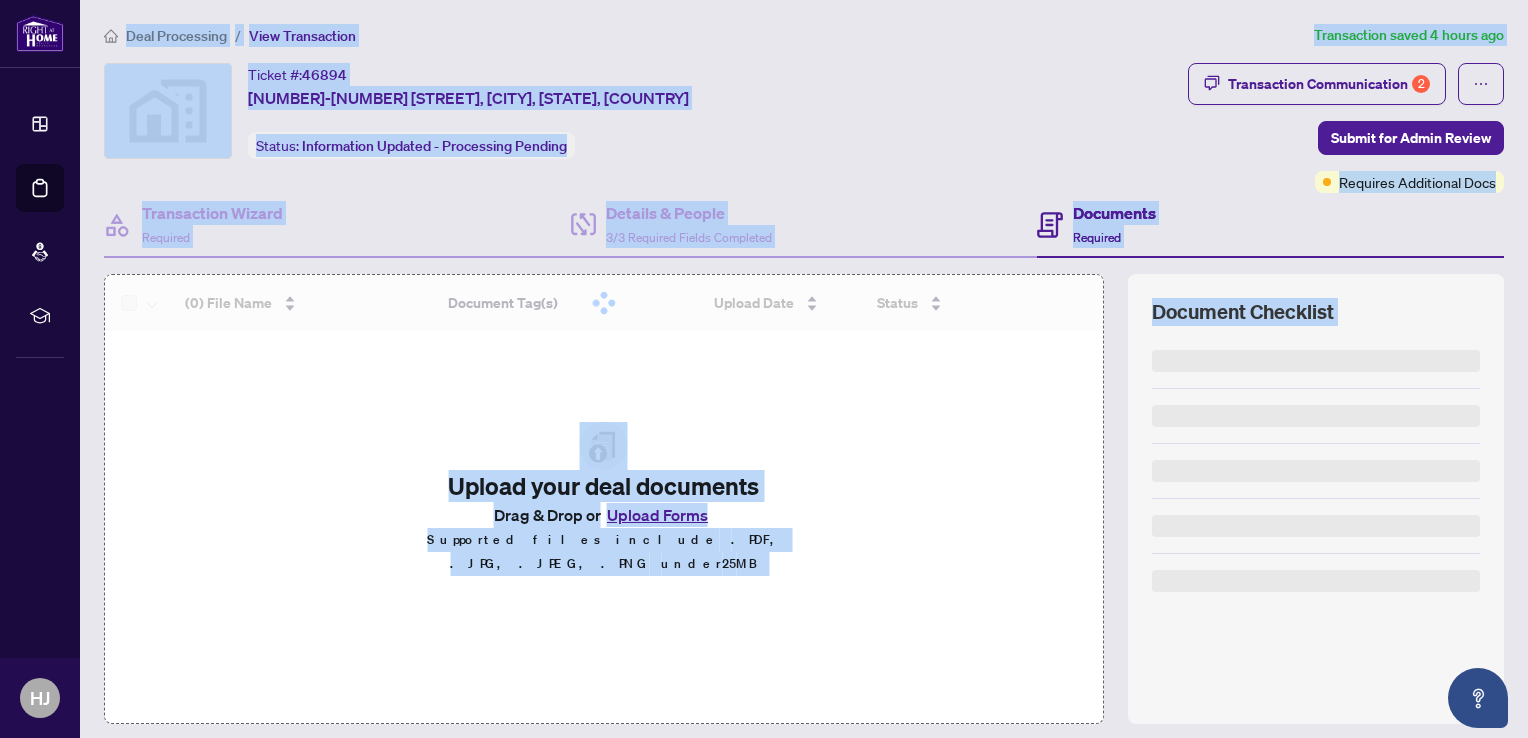 click at bounding box center (604, 303) 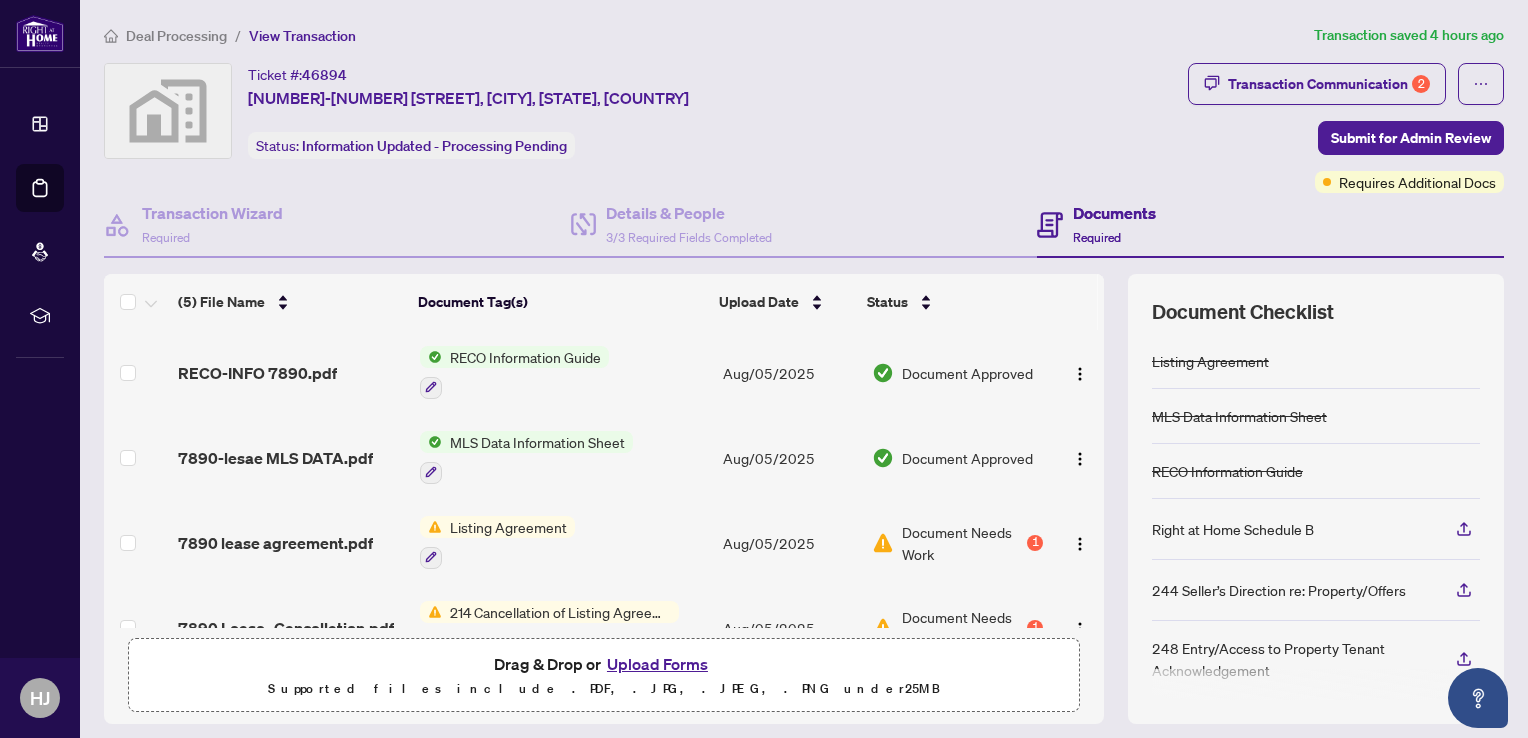 scroll, scrollTop: 130, scrollLeft: 0, axis: vertical 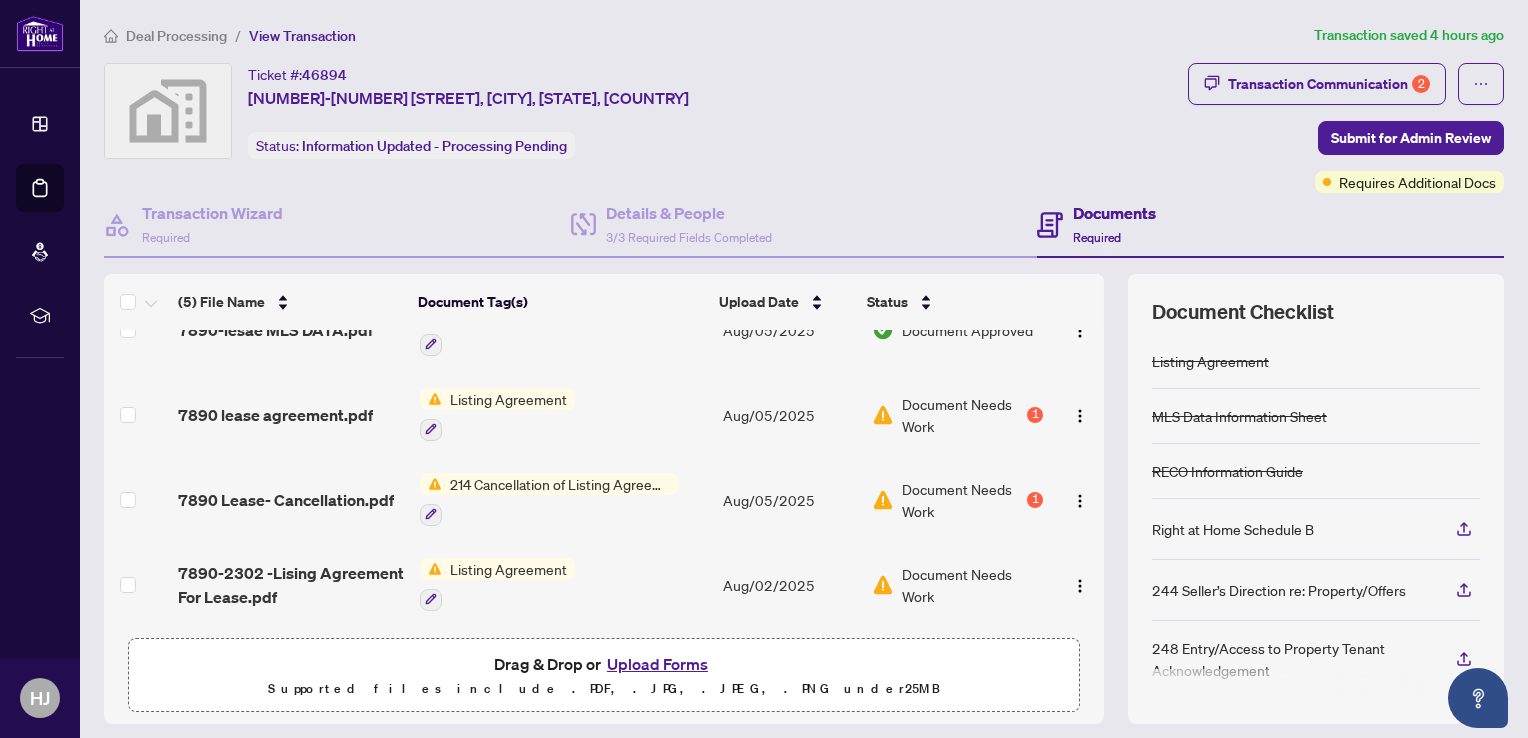click on "Upload Forms" at bounding box center (657, 664) 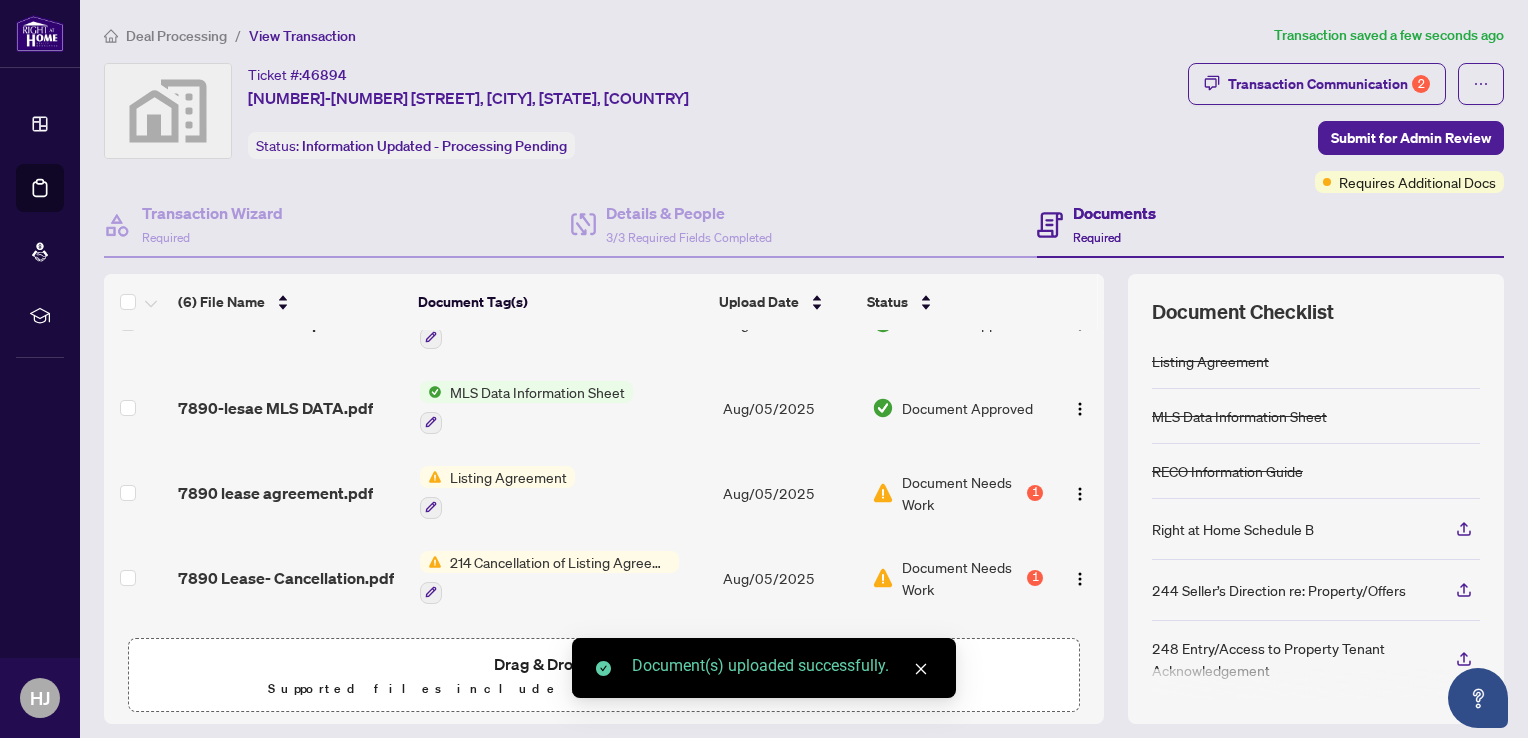 scroll, scrollTop: 210, scrollLeft: 0, axis: vertical 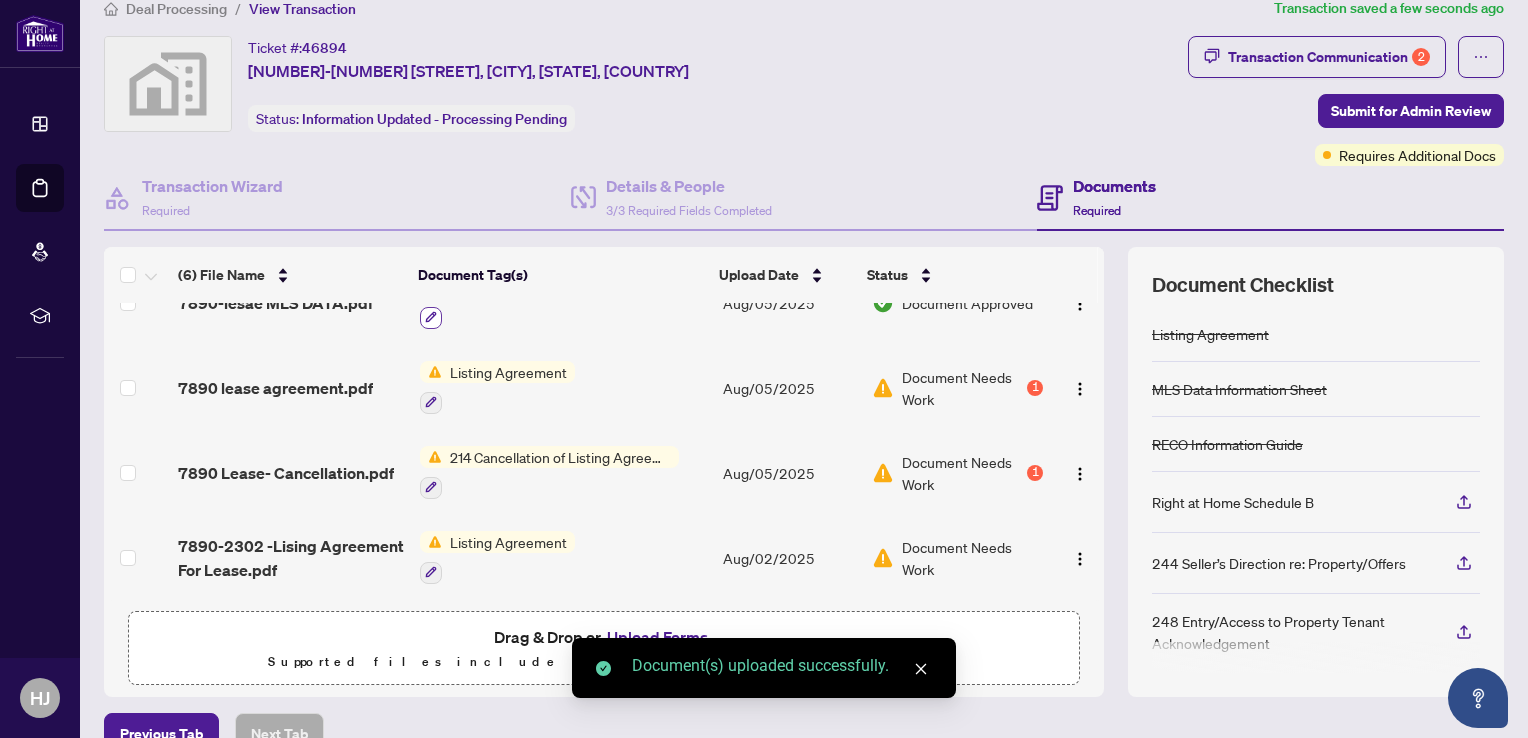click at bounding box center [431, 318] 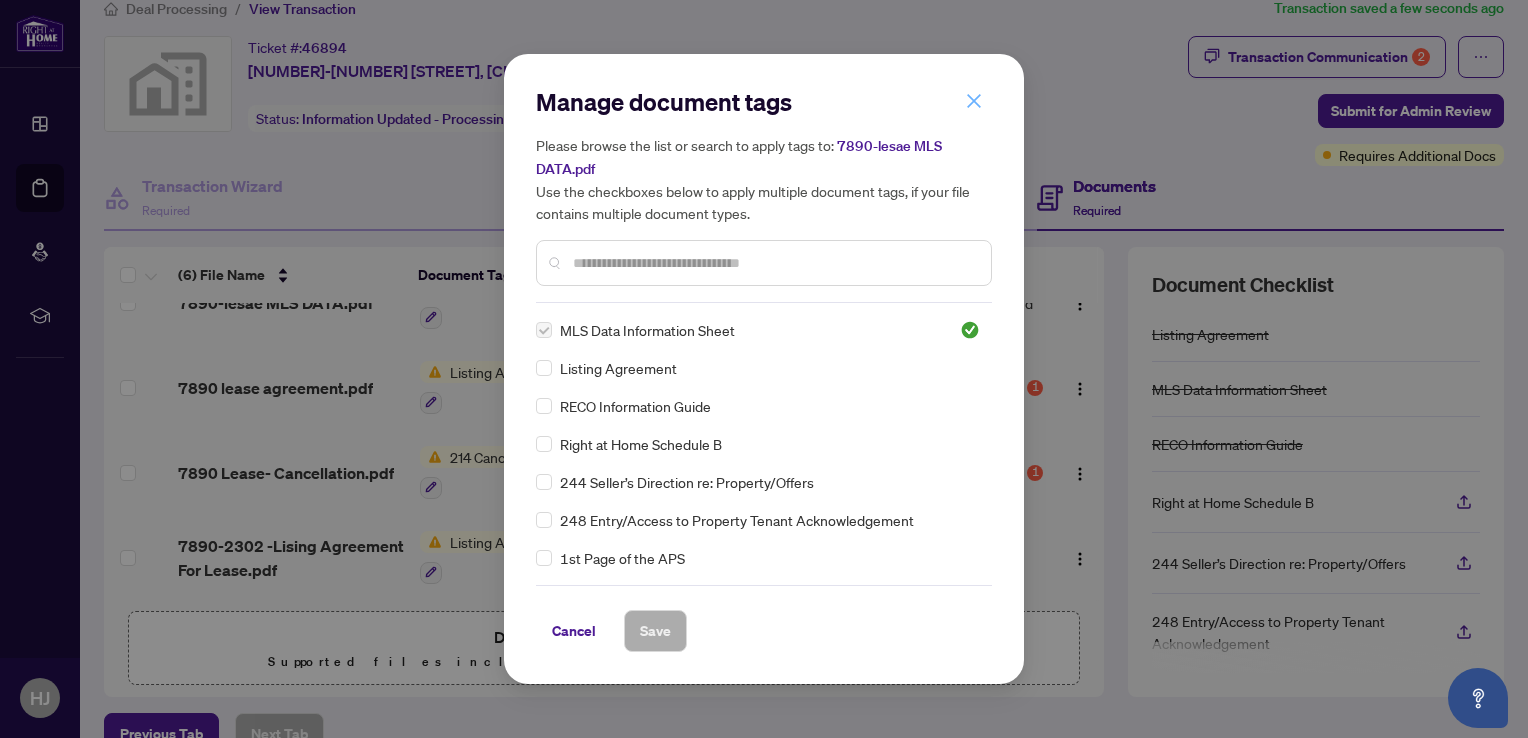 click 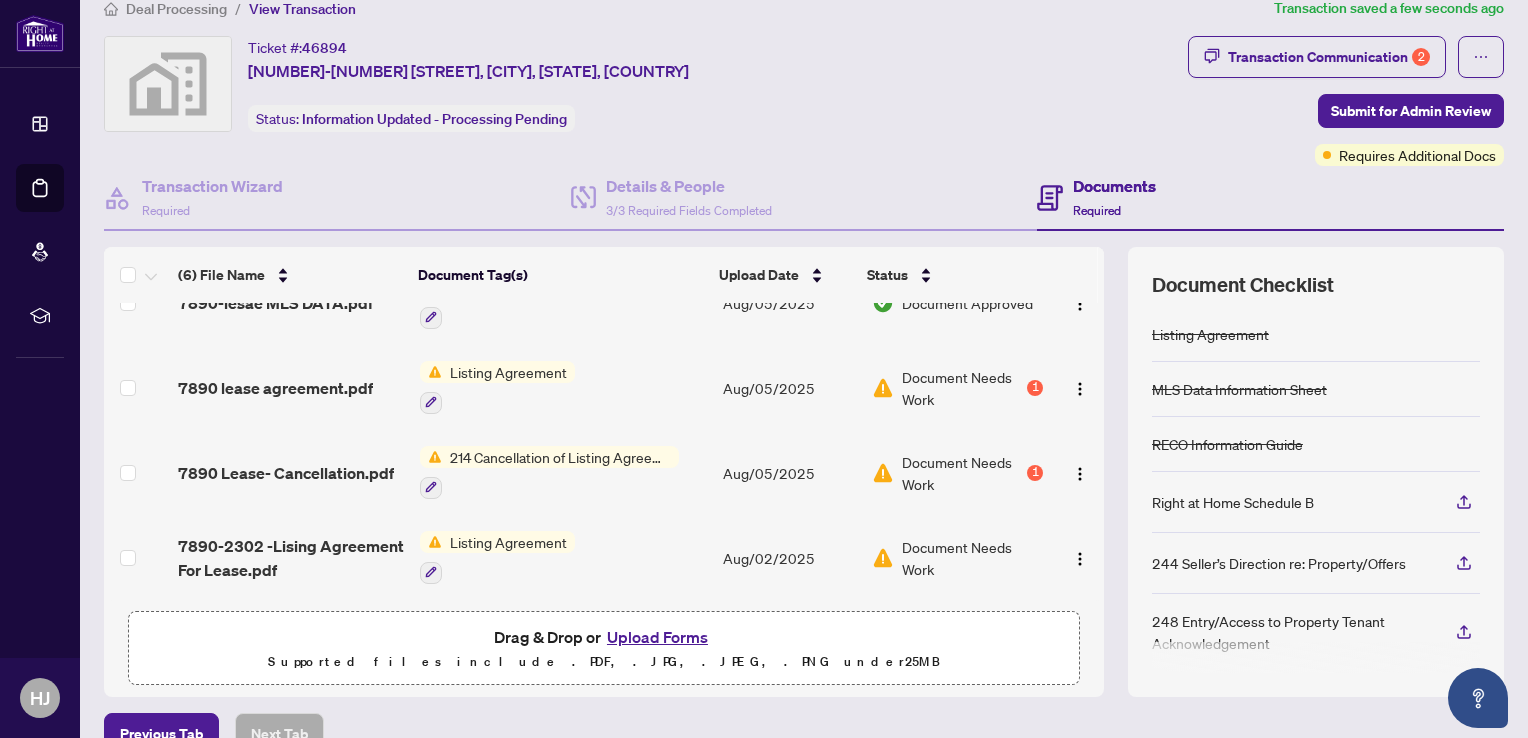 click on "Listing Agreement" at bounding box center (563, 387) 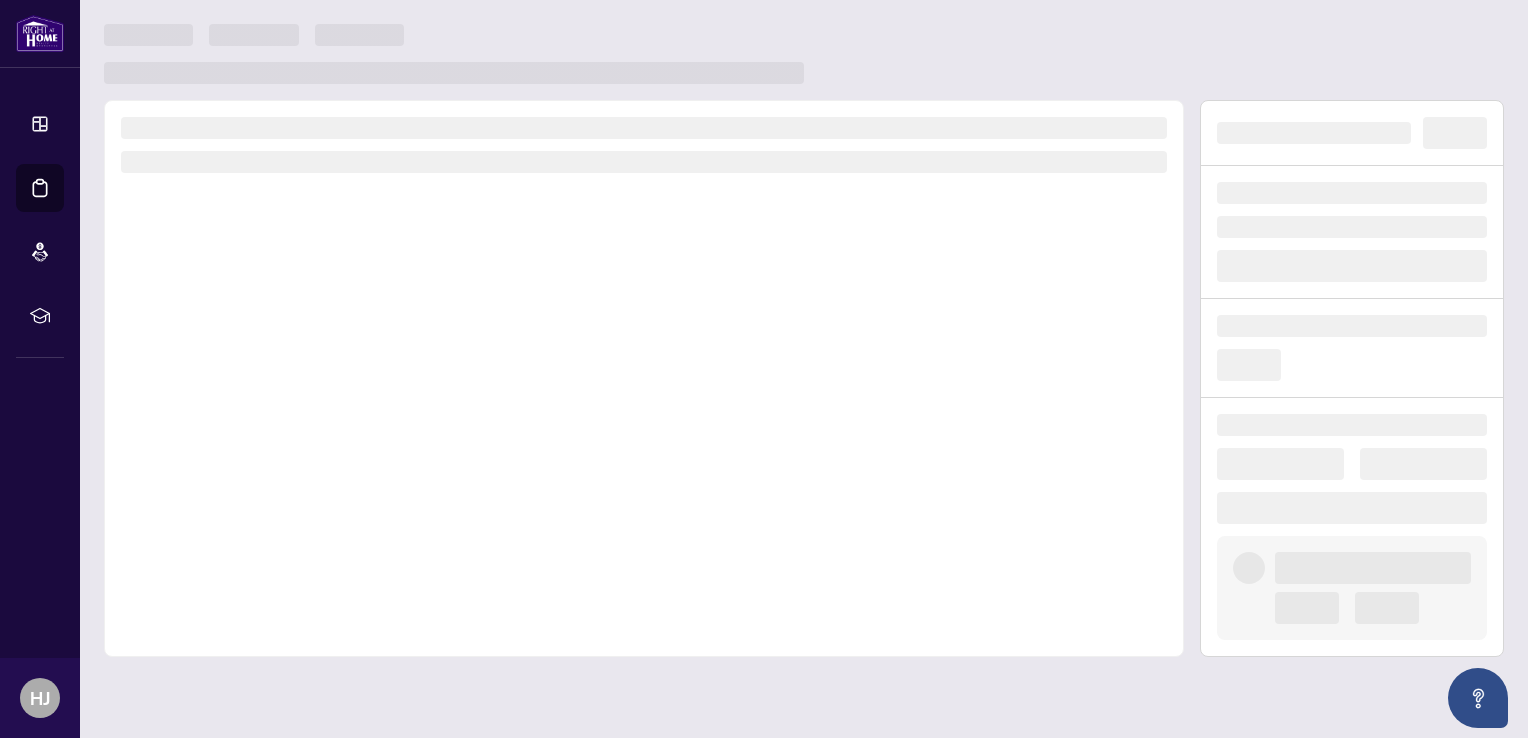 scroll, scrollTop: 0, scrollLeft: 0, axis: both 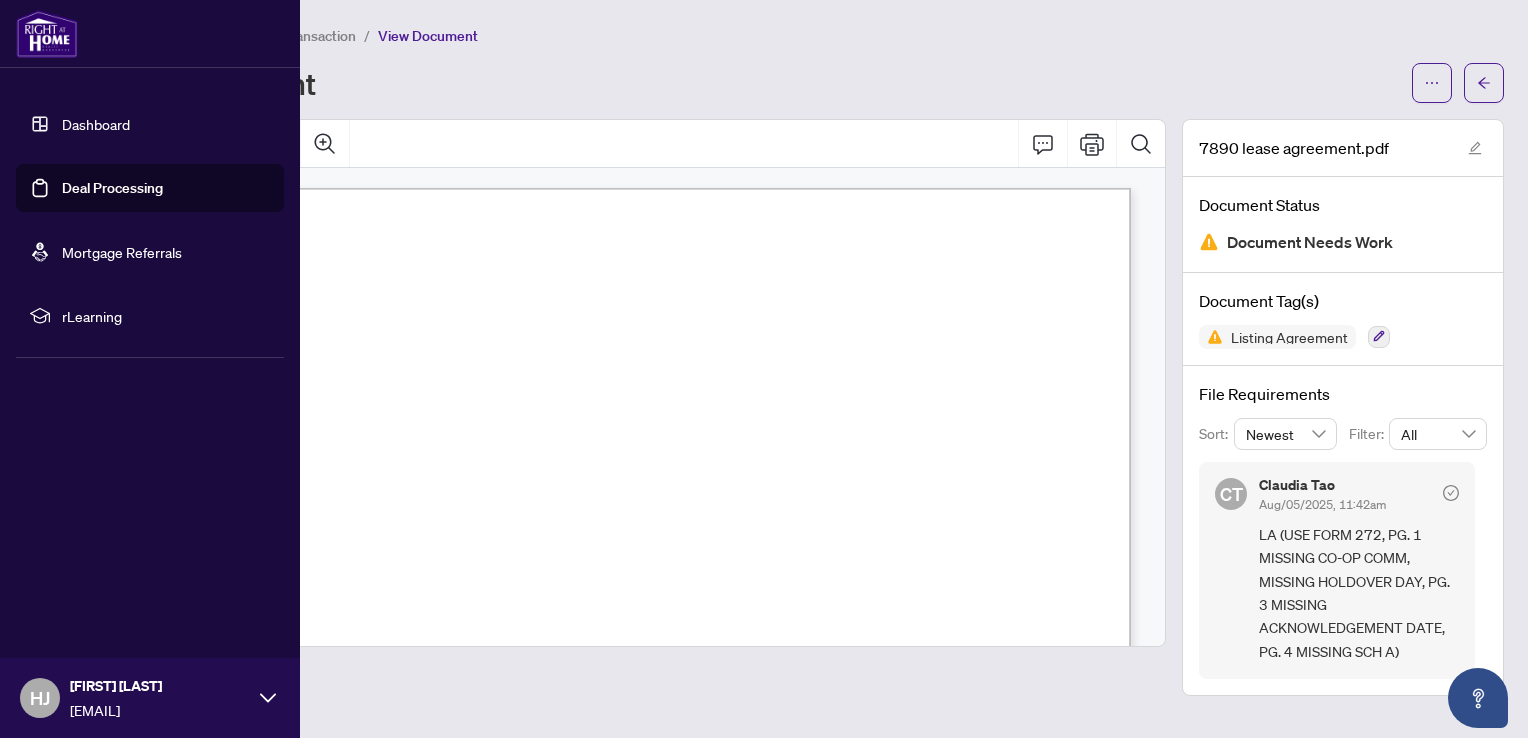 click on "Dashboard" at bounding box center [96, 124] 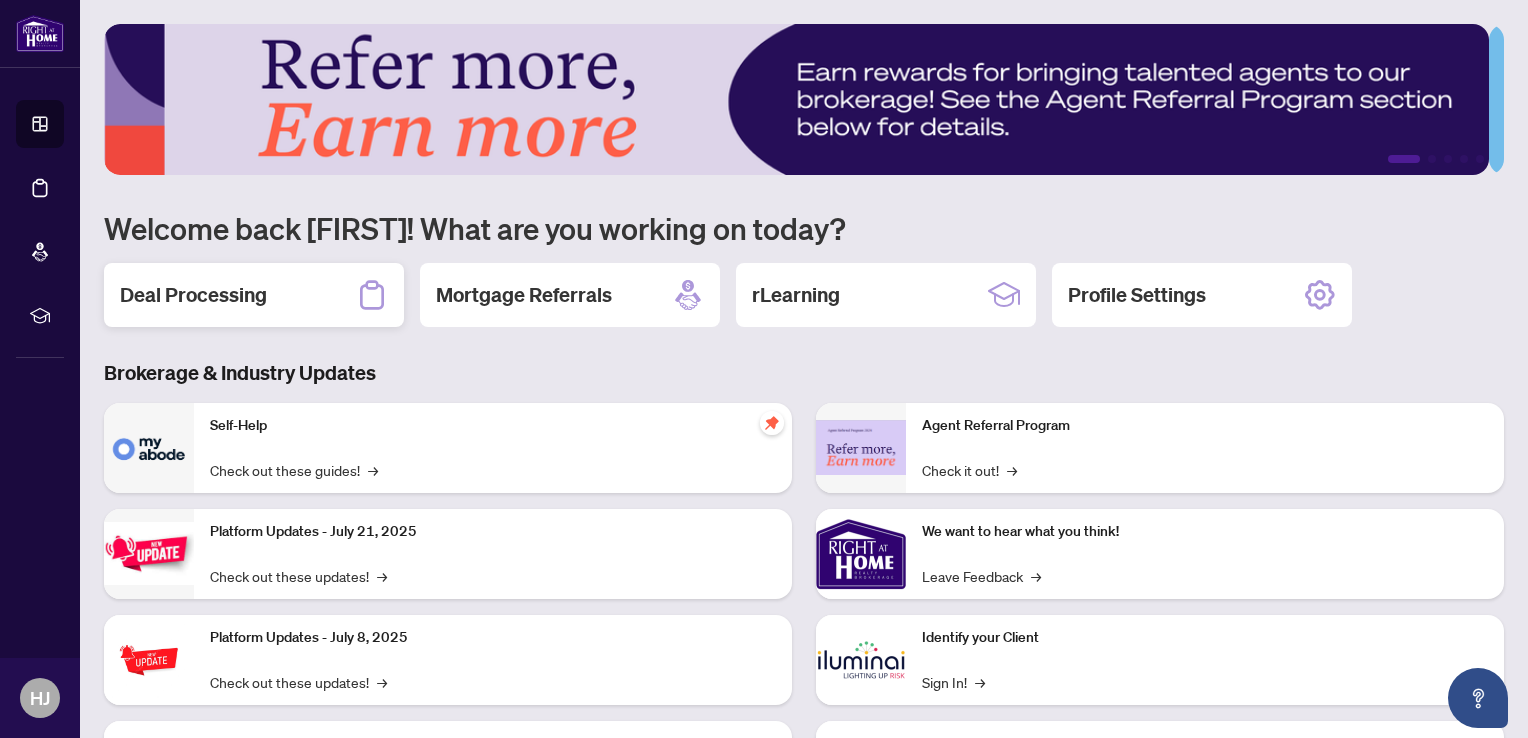 click on "Deal Processing" at bounding box center (193, 295) 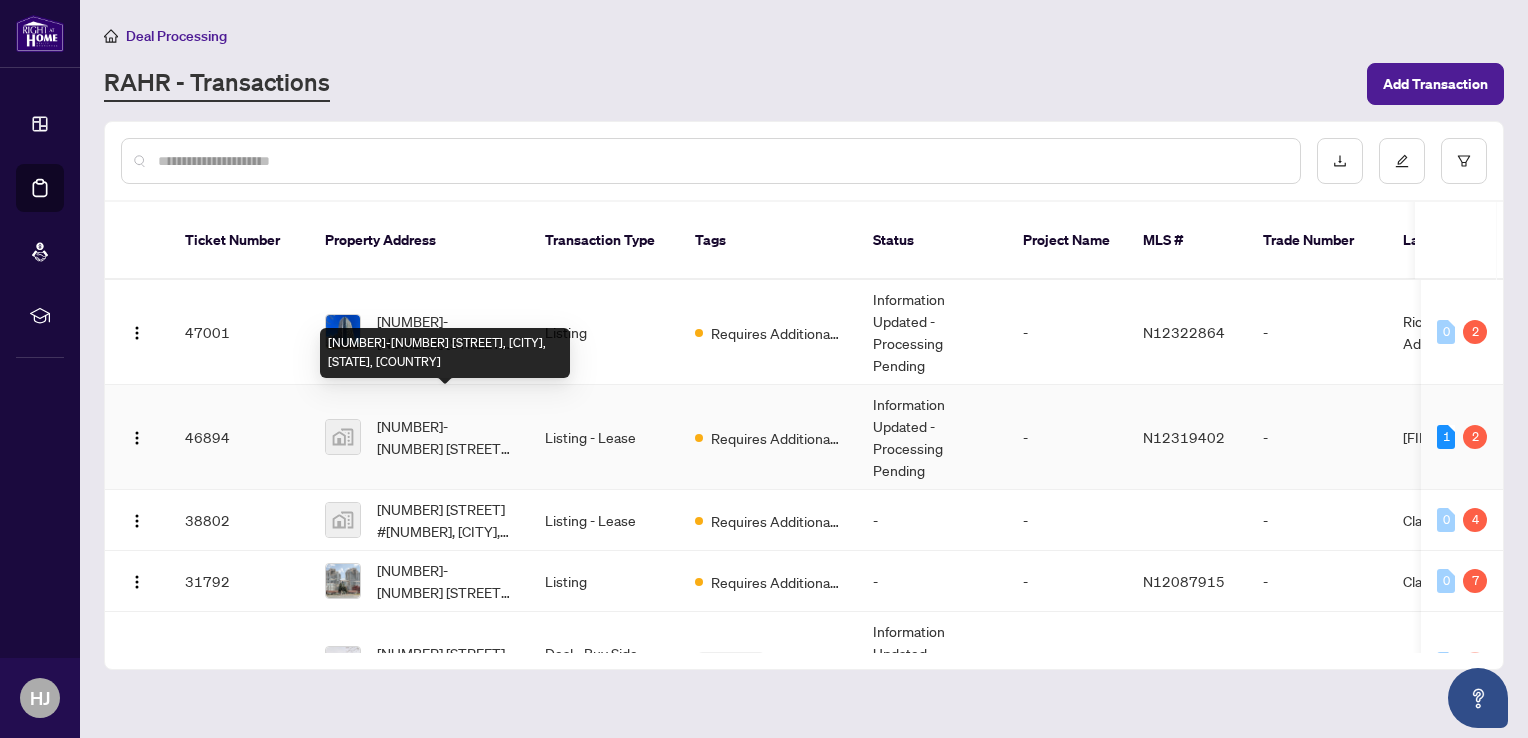 click on "[NUMBER]-[NUMBER] [STREET], [CITY], [STATE], [COUNTRY]" at bounding box center [445, 437] 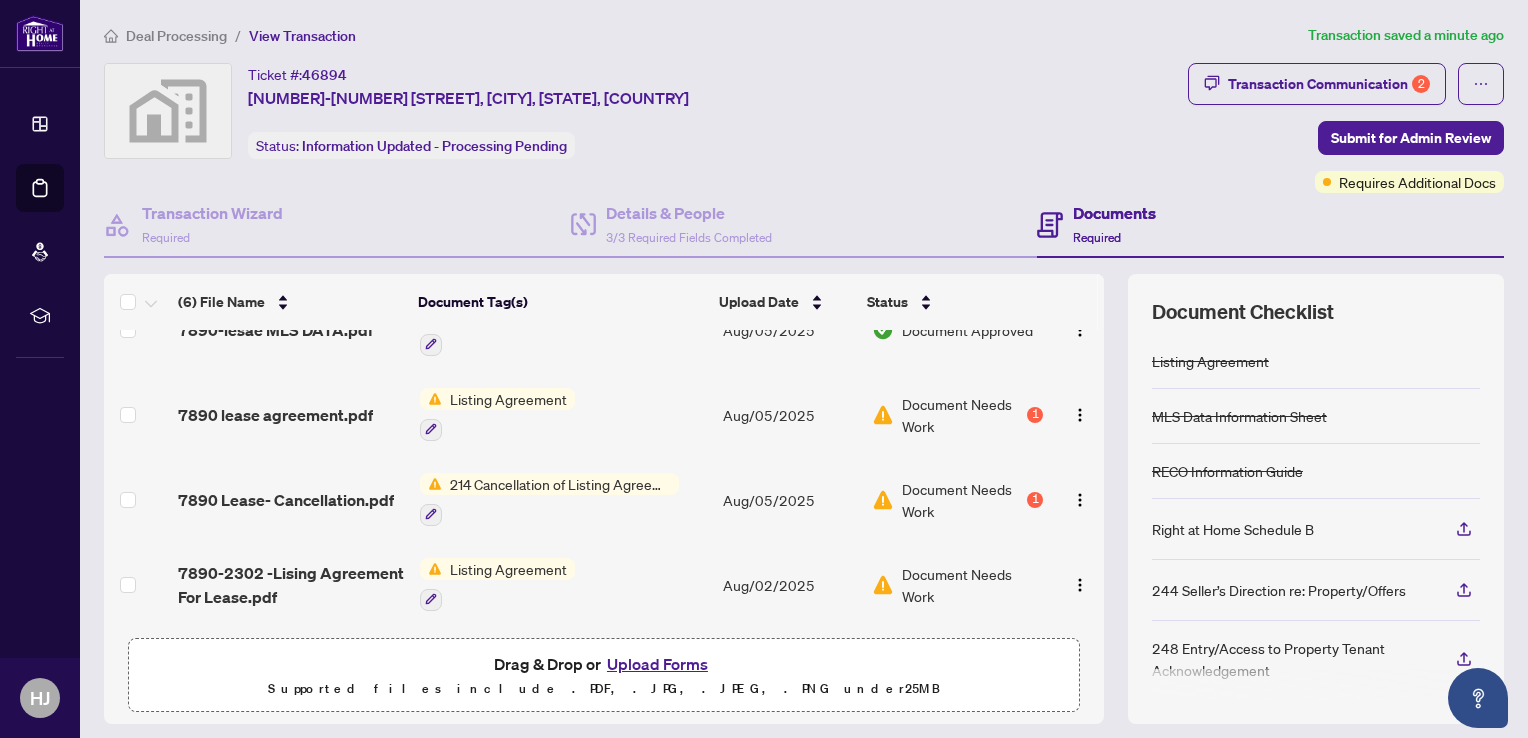 scroll, scrollTop: 0, scrollLeft: 0, axis: both 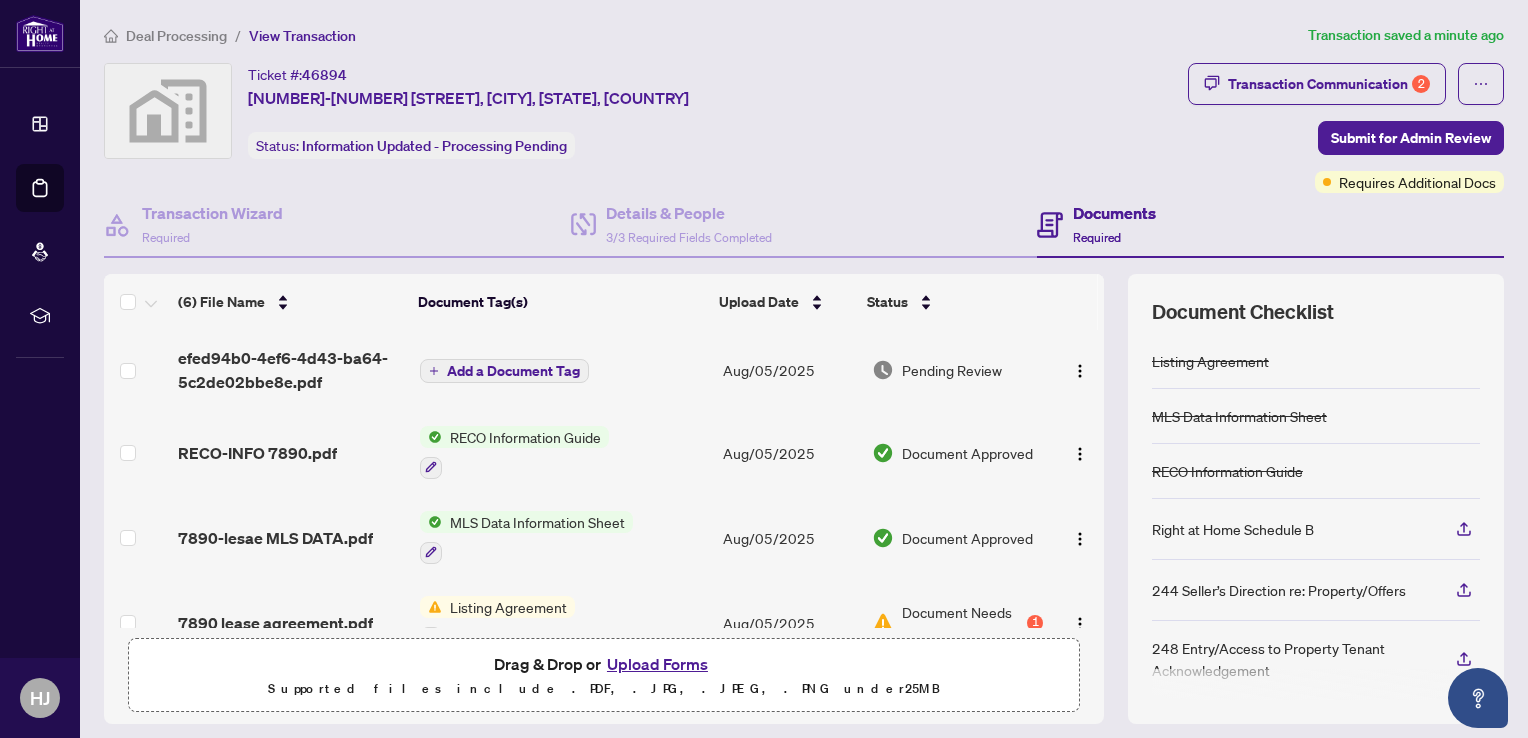 click on "Add a Document Tag" at bounding box center (513, 371) 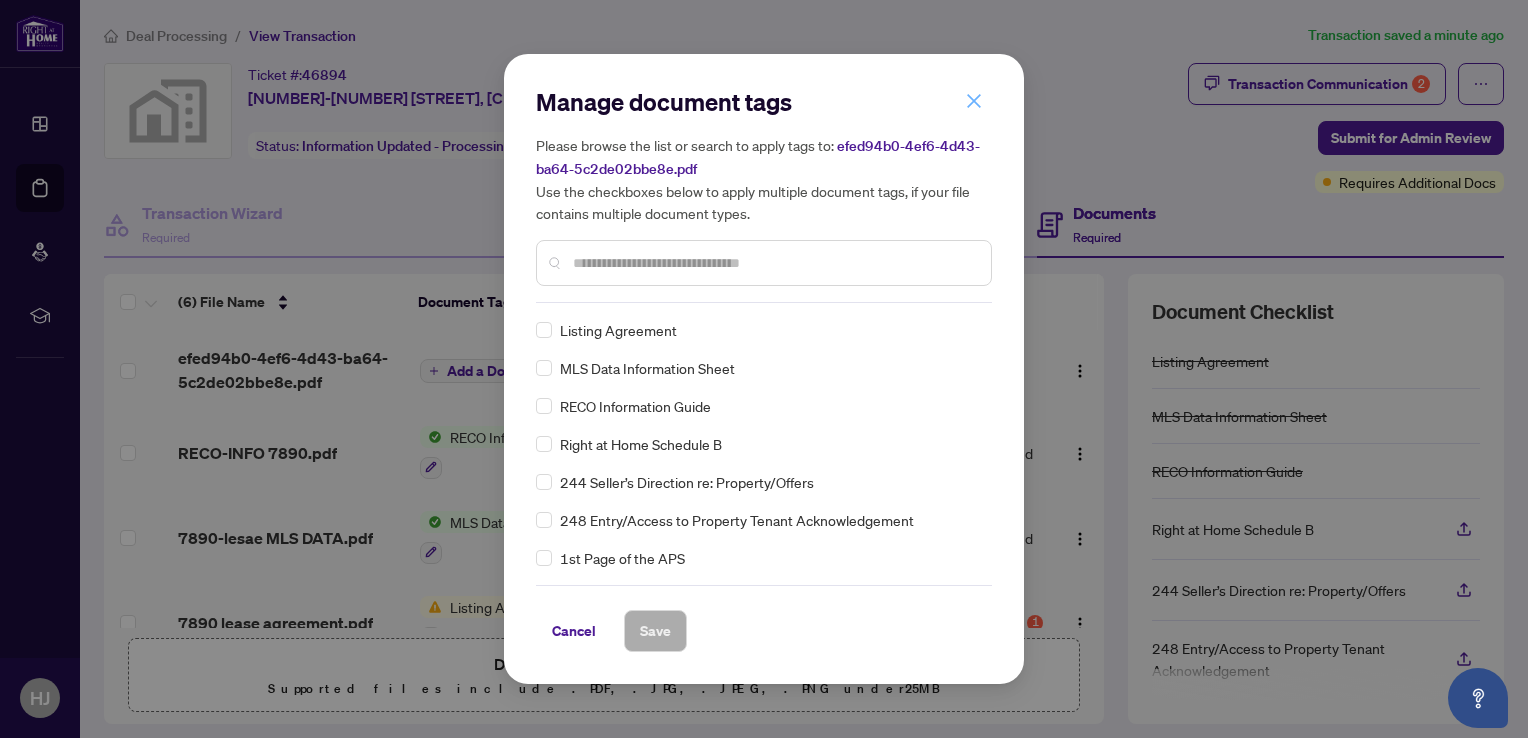 click 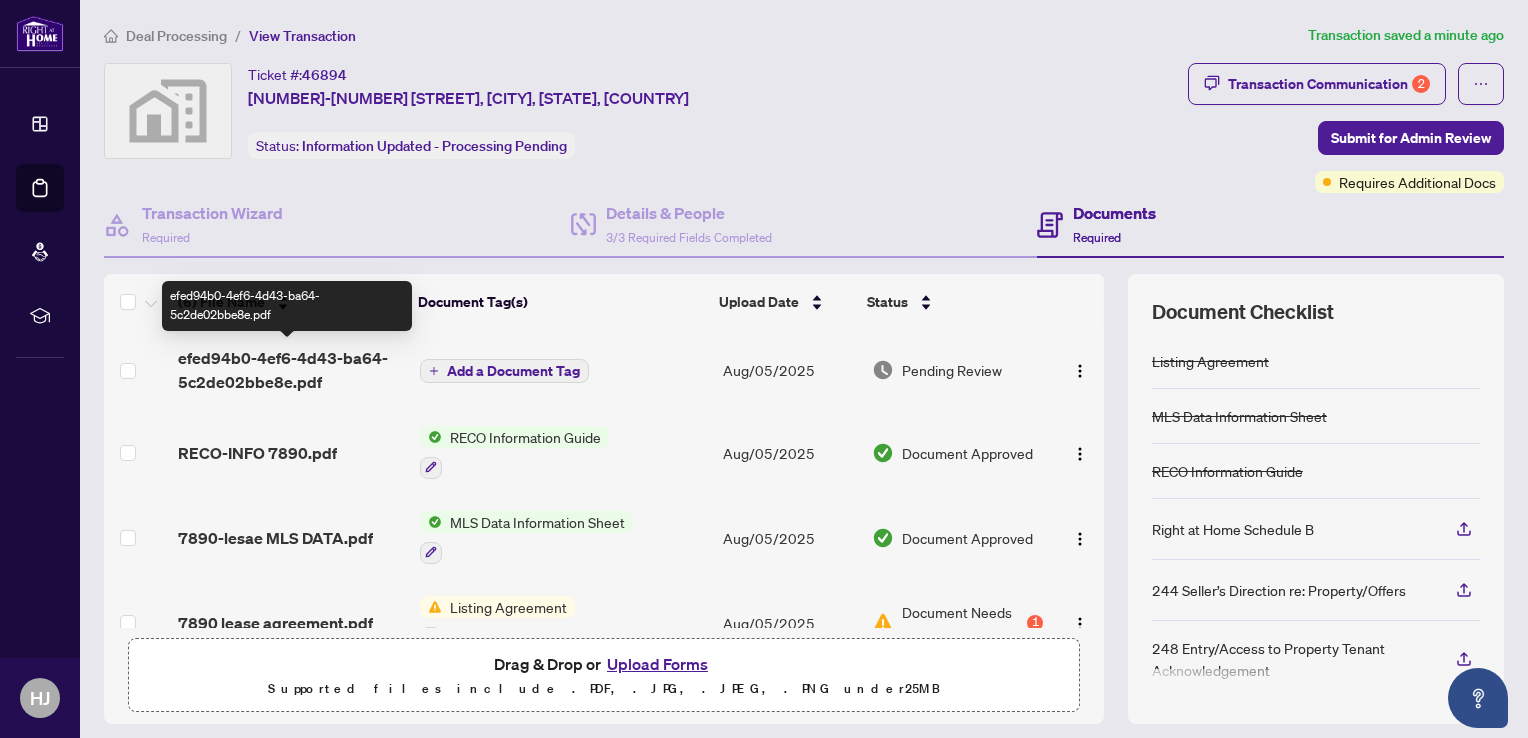 click on "efed94b0-4ef6-4d43-ba64-5c2de02bbe8e.pdf" at bounding box center [291, 370] 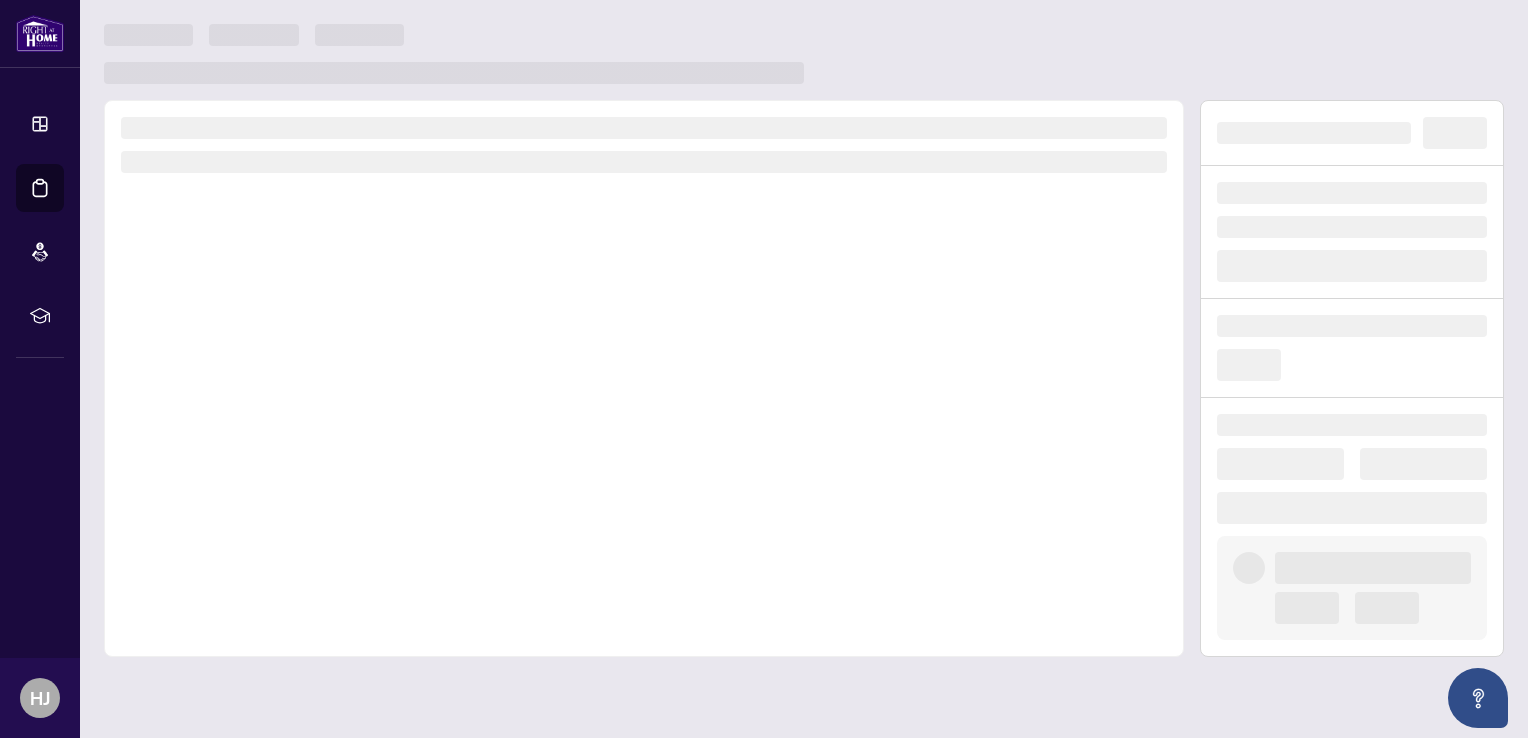 click at bounding box center (644, 378) 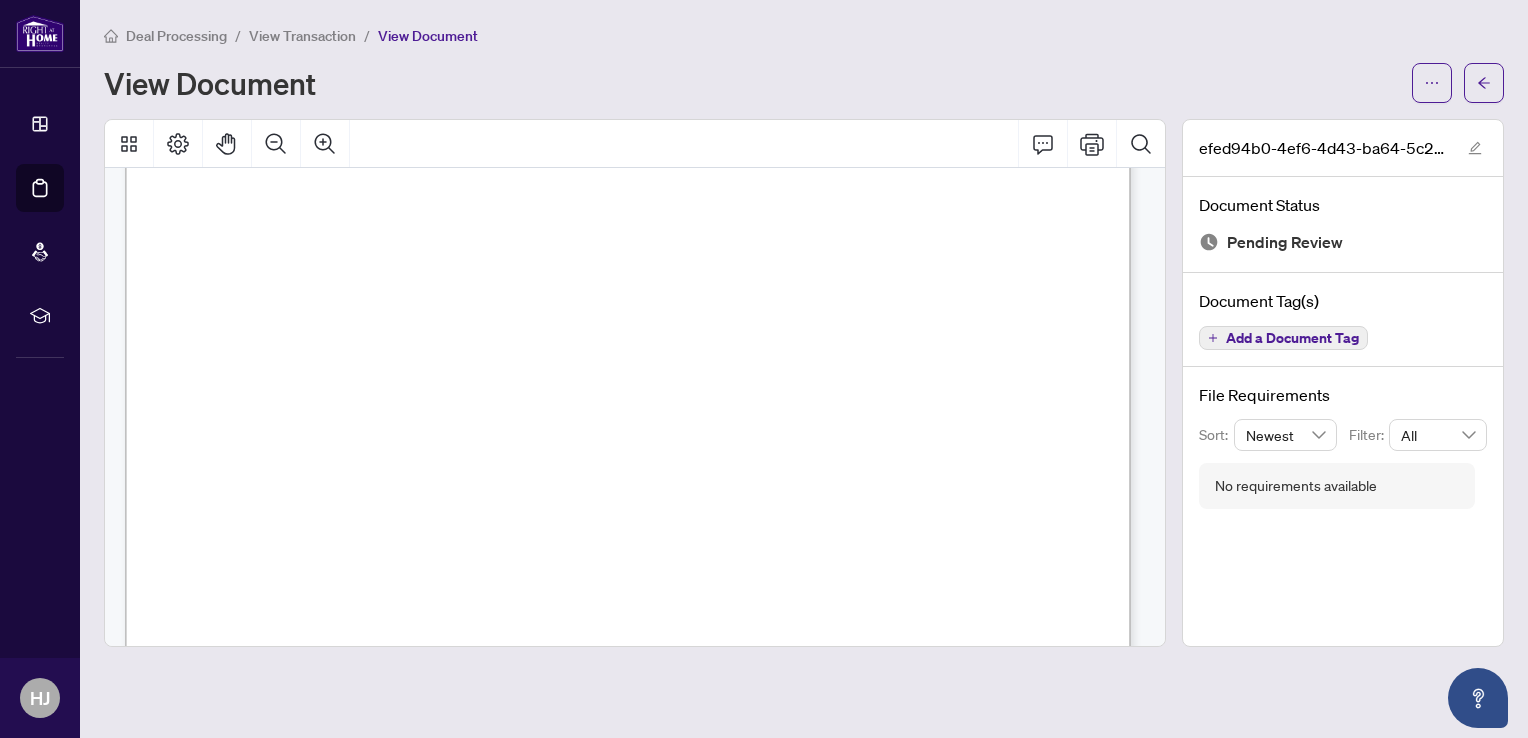 scroll, scrollTop: 0, scrollLeft: 0, axis: both 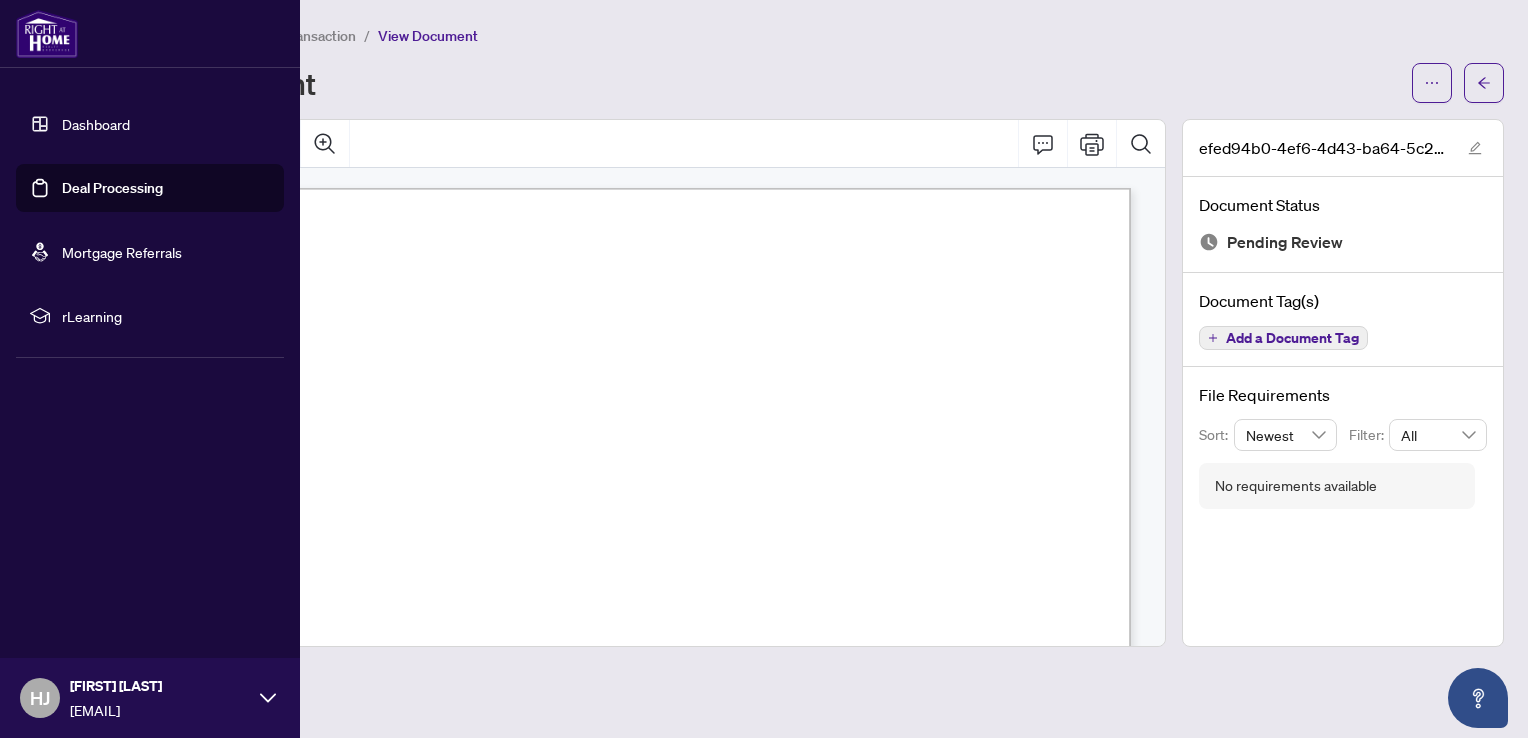 click on "Dashboard" at bounding box center (96, 124) 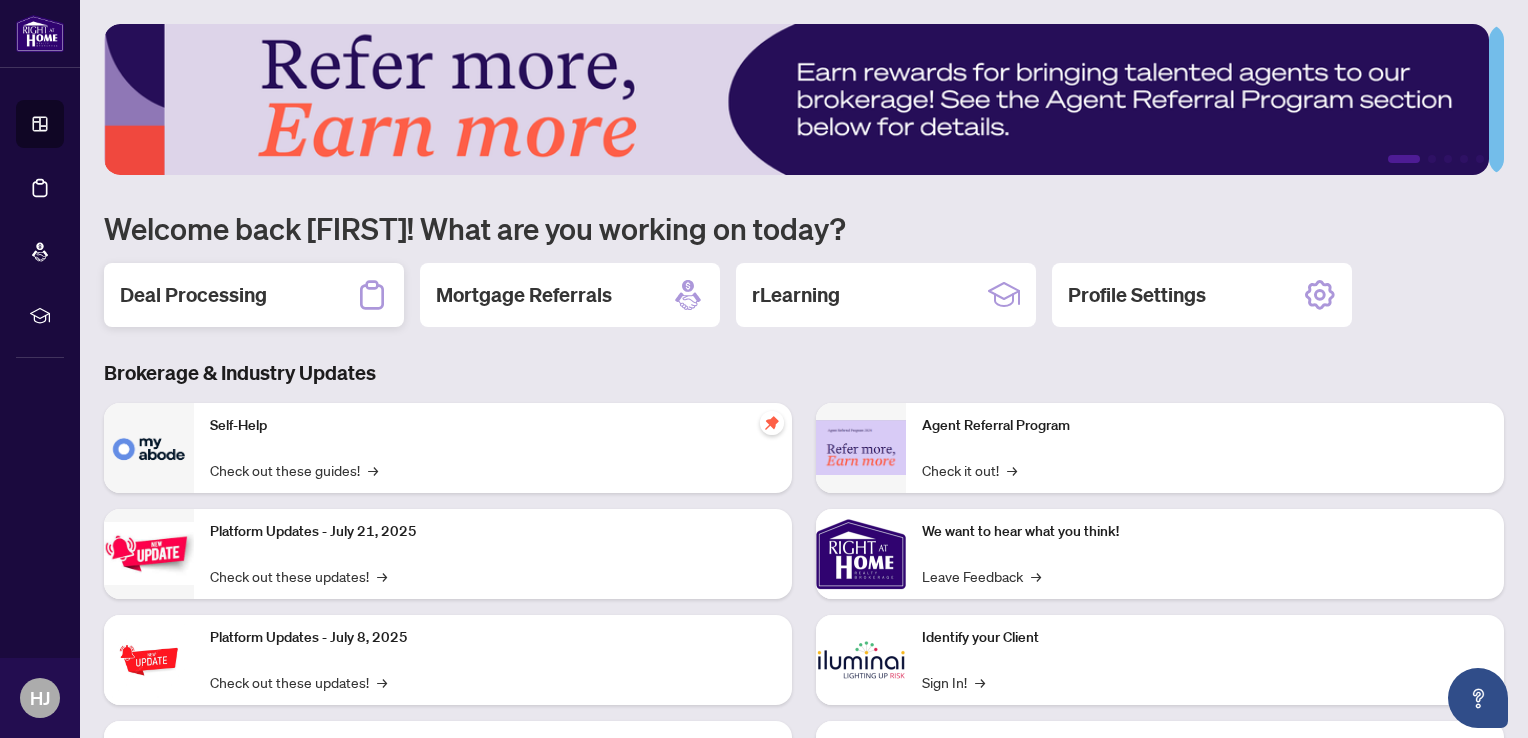 click on "Deal Processing" at bounding box center (254, 295) 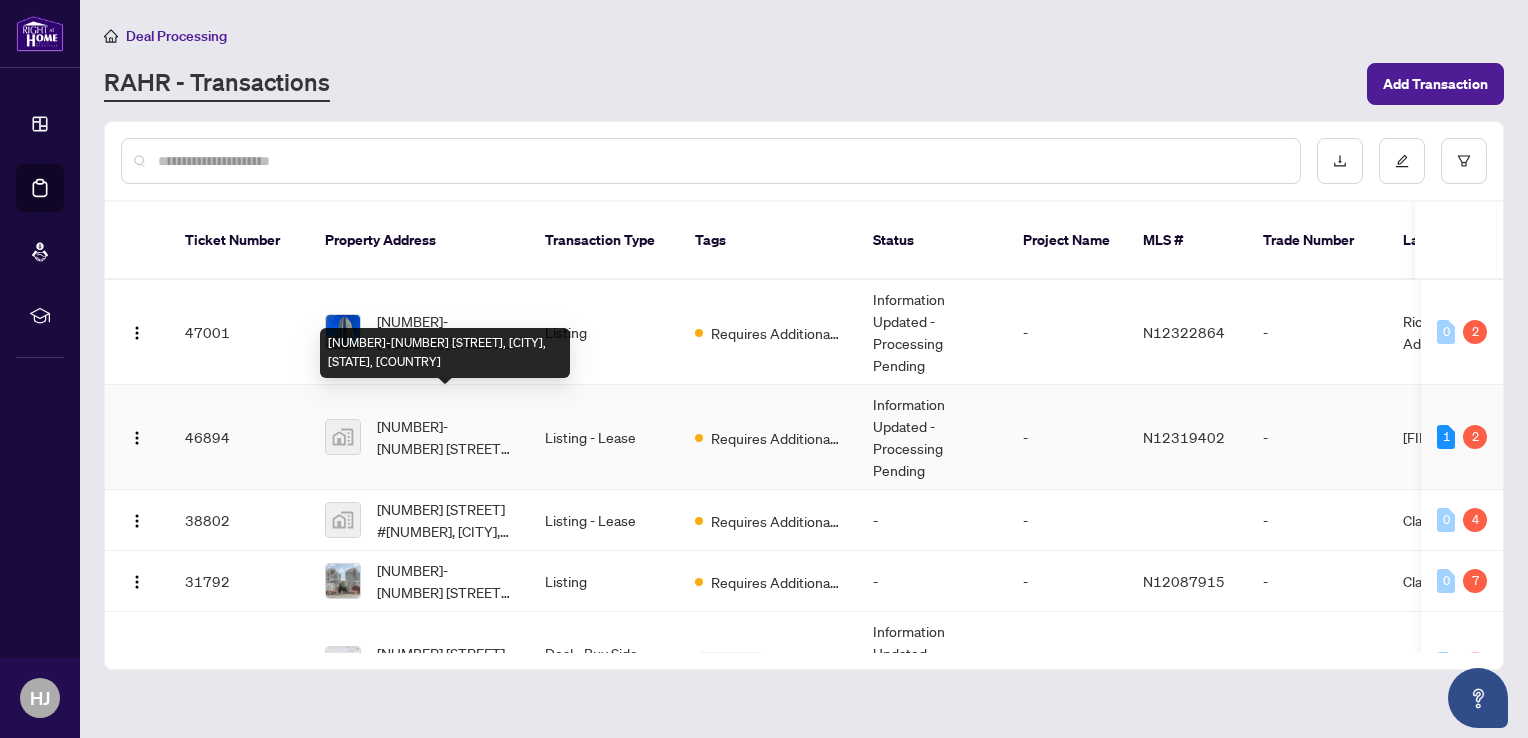 click on "[NUMBER]-[NUMBER] [STREET], [CITY], [STATE], [COUNTRY]" at bounding box center [445, 437] 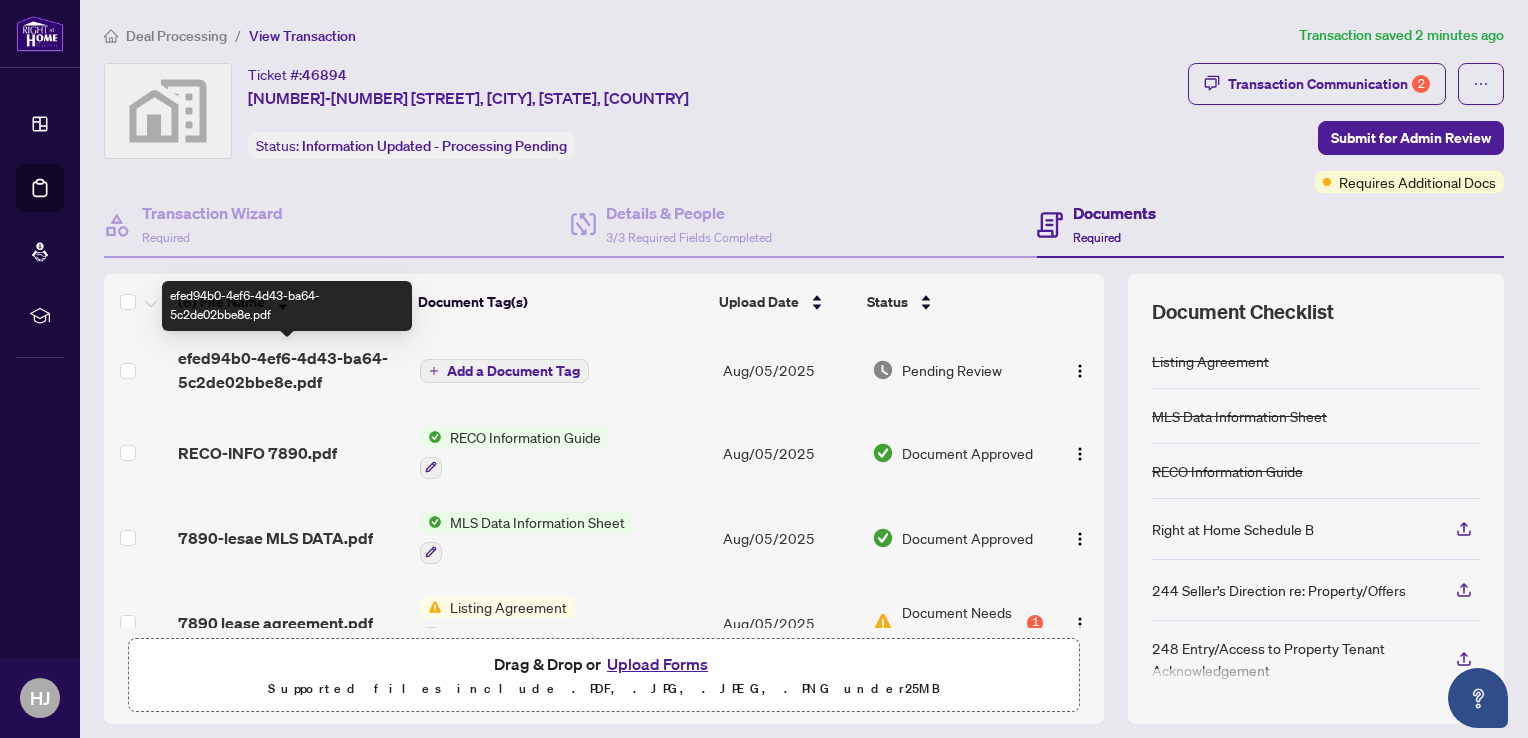 click on "efed94b0-4ef6-4d43-ba64-5c2de02bbe8e.pdf" at bounding box center (291, 370) 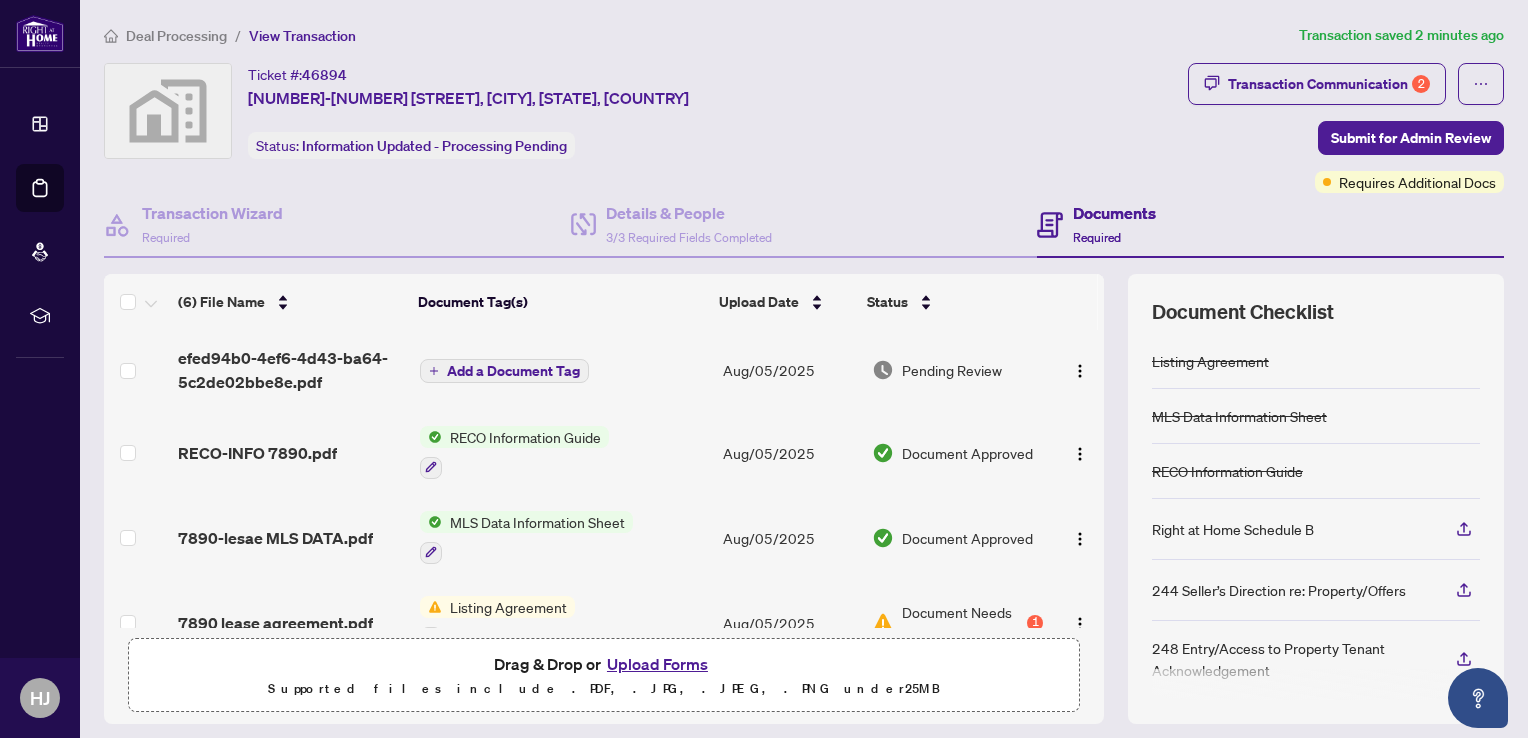 click on "Add a Document Tag" at bounding box center [513, 371] 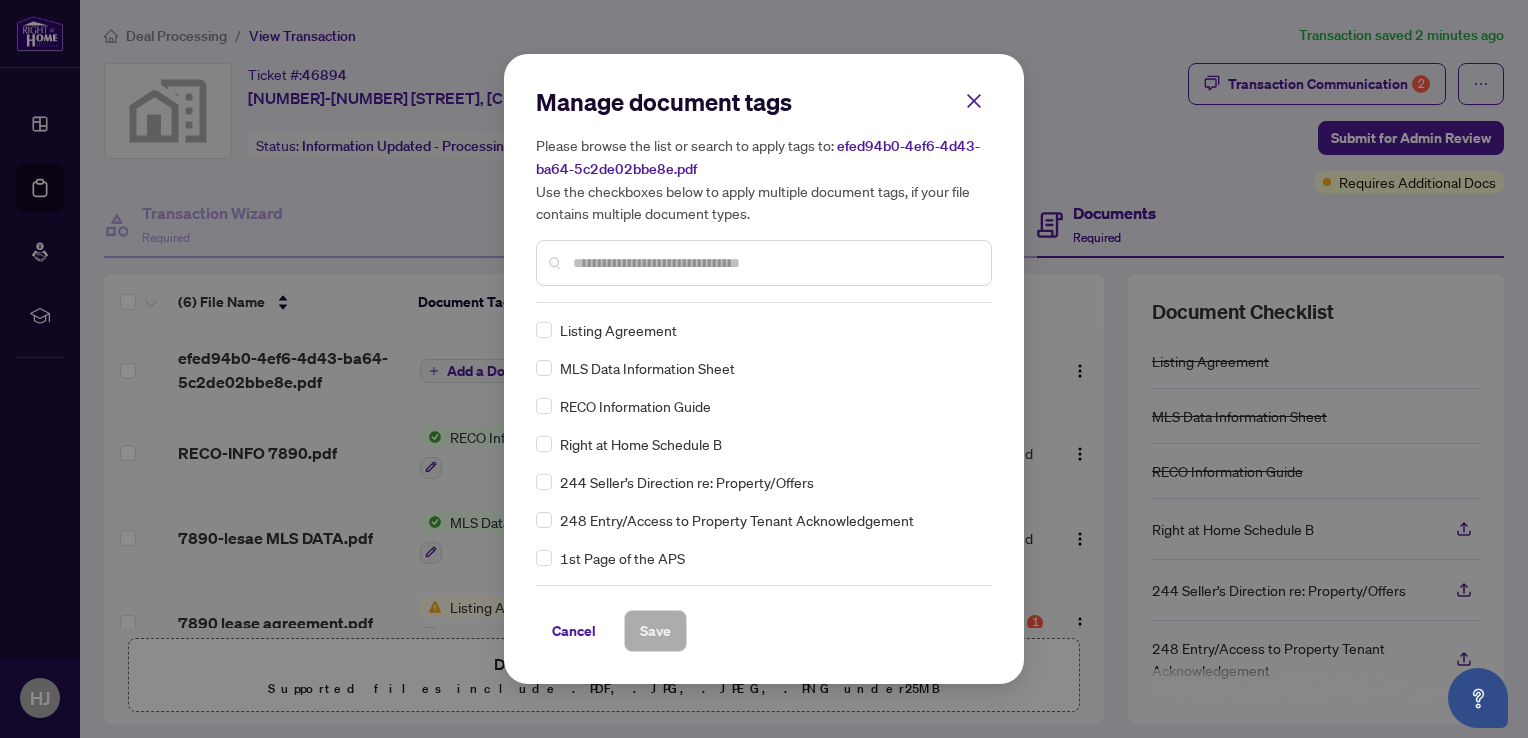 click on "Manage document tags Please browse the list or search to apply tags to:   efed94b0-4ef6-4d43-ba64-5c2de02bbe8e.pdf   Use the checkboxes below to apply multiple document tags, if your file contains multiple document types." at bounding box center [764, 194] 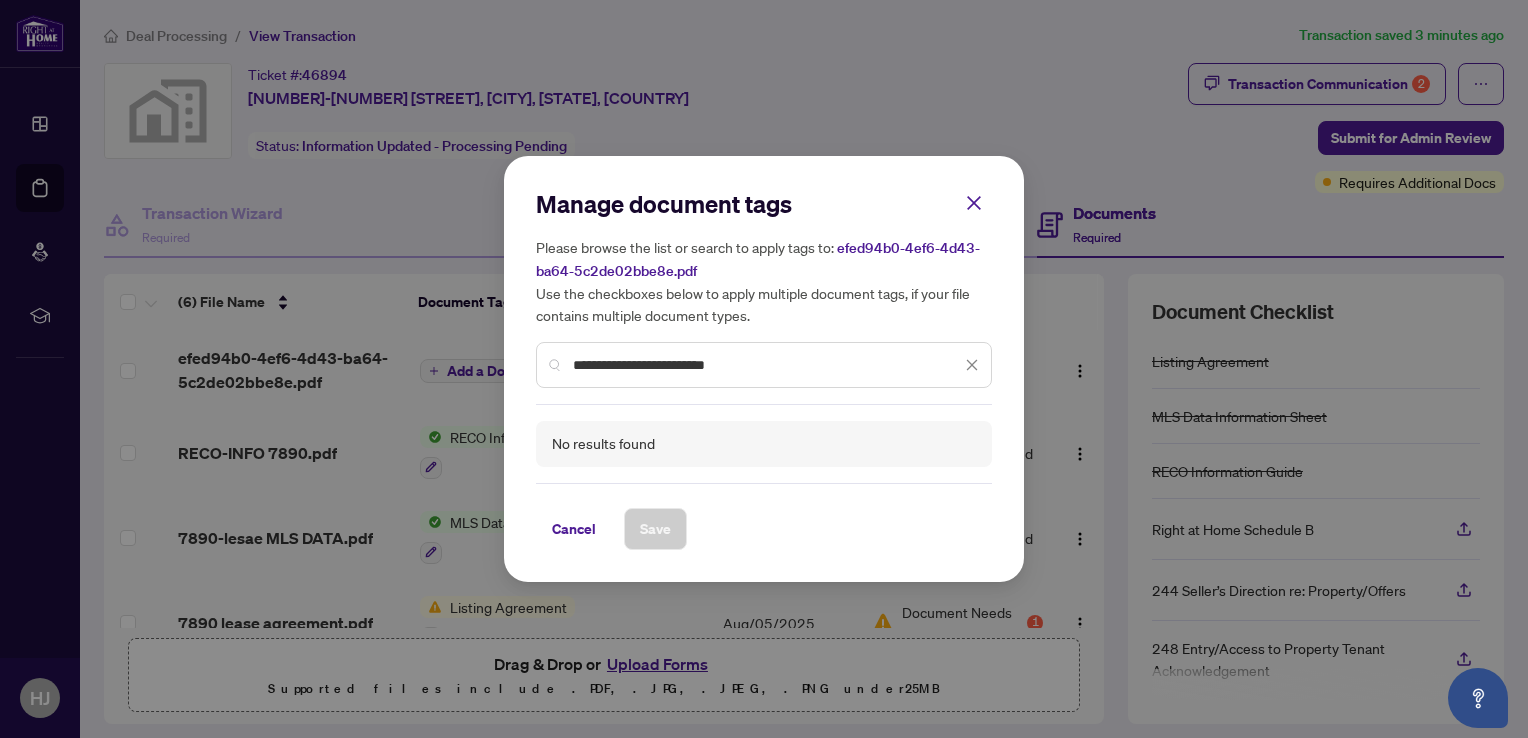 type on "**********" 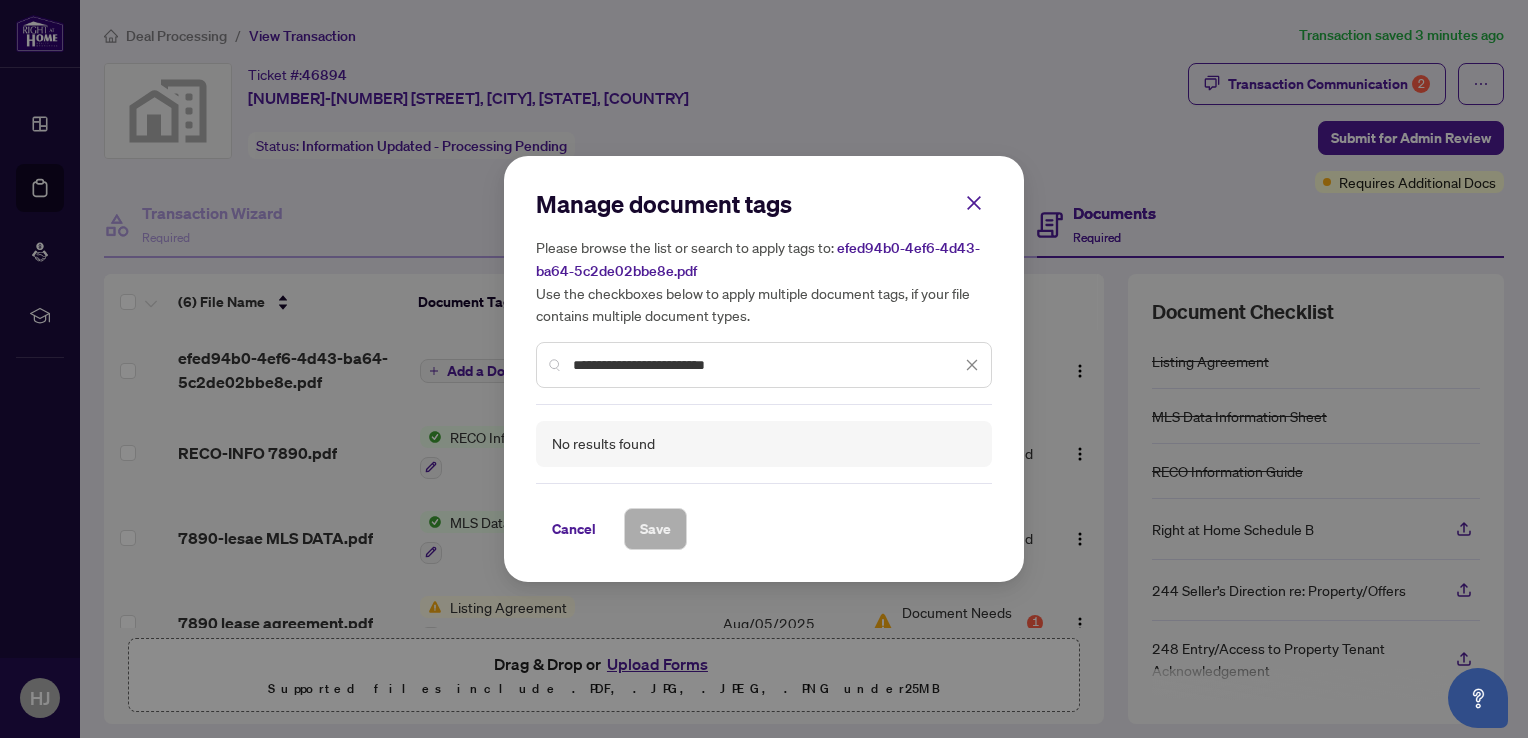 click on "**********" at bounding box center [767, 365] 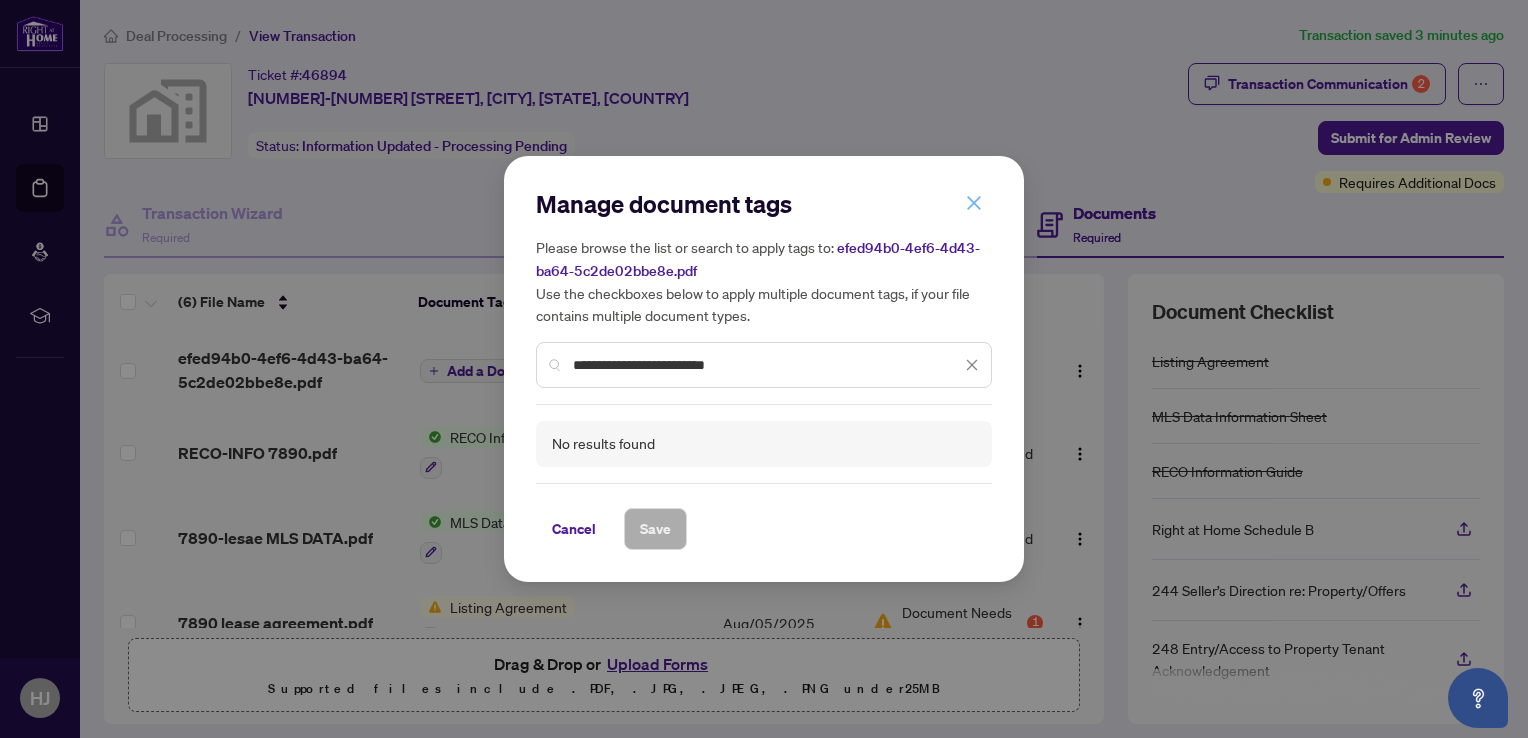 click 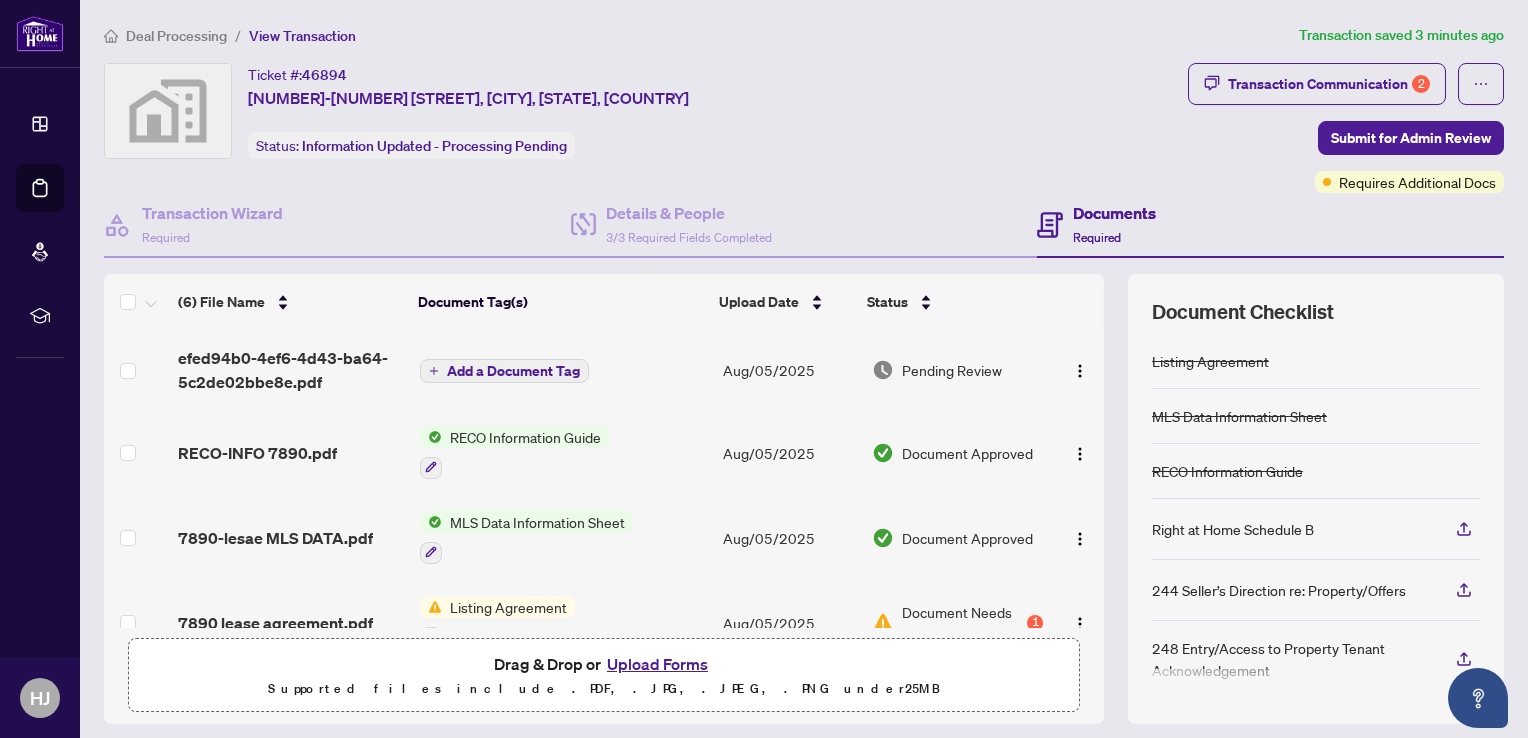 click on "Add a Document Tag" at bounding box center (513, 371) 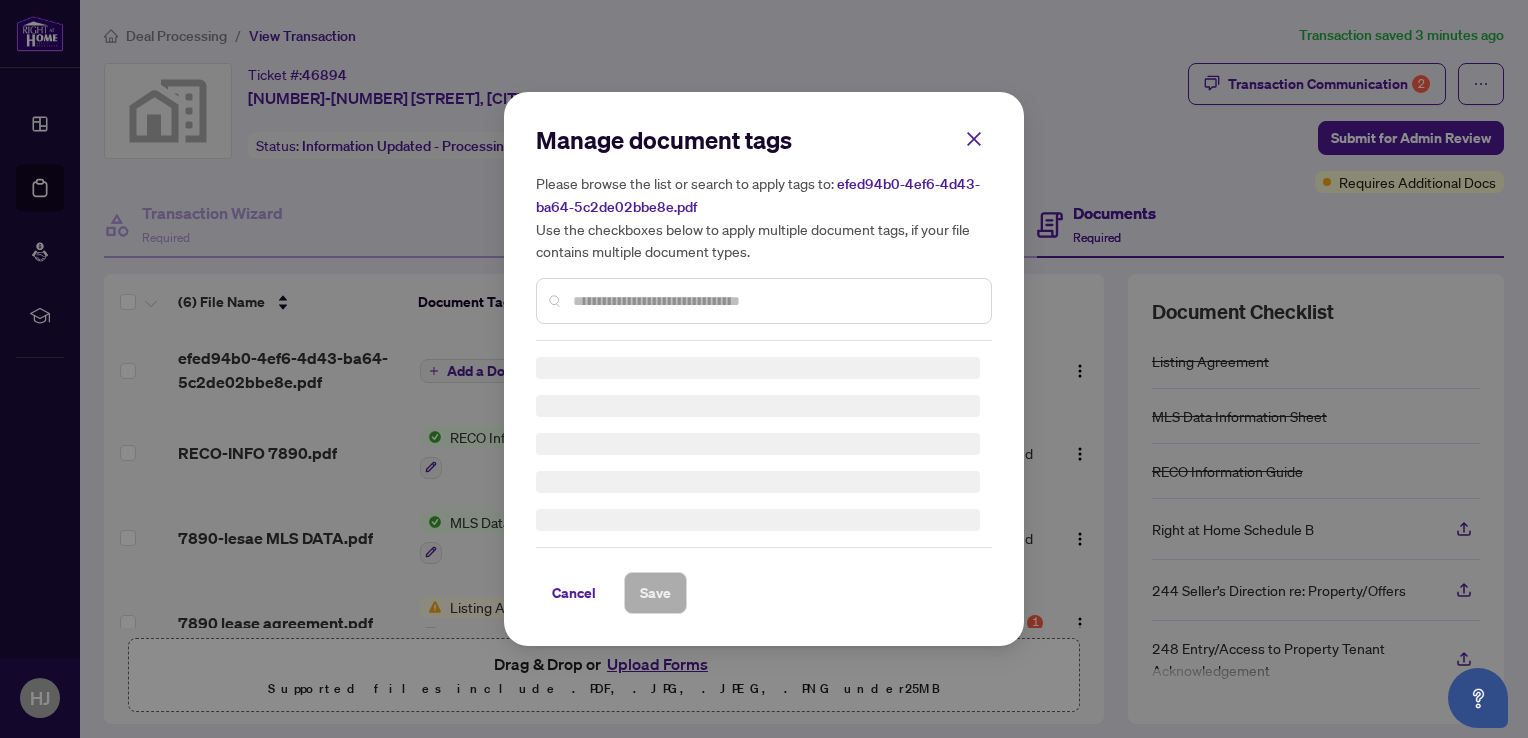 click at bounding box center (774, 301) 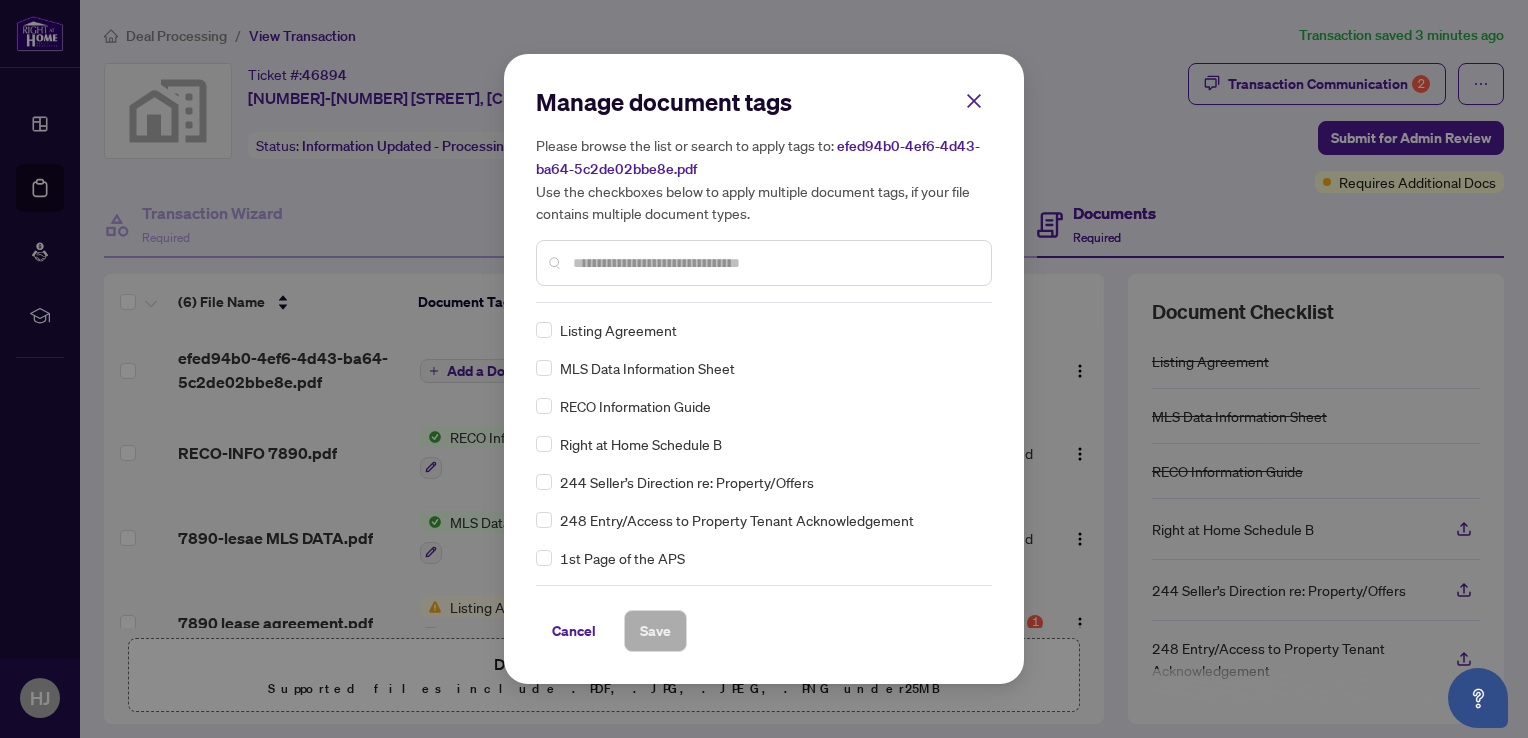 paste on "**********" 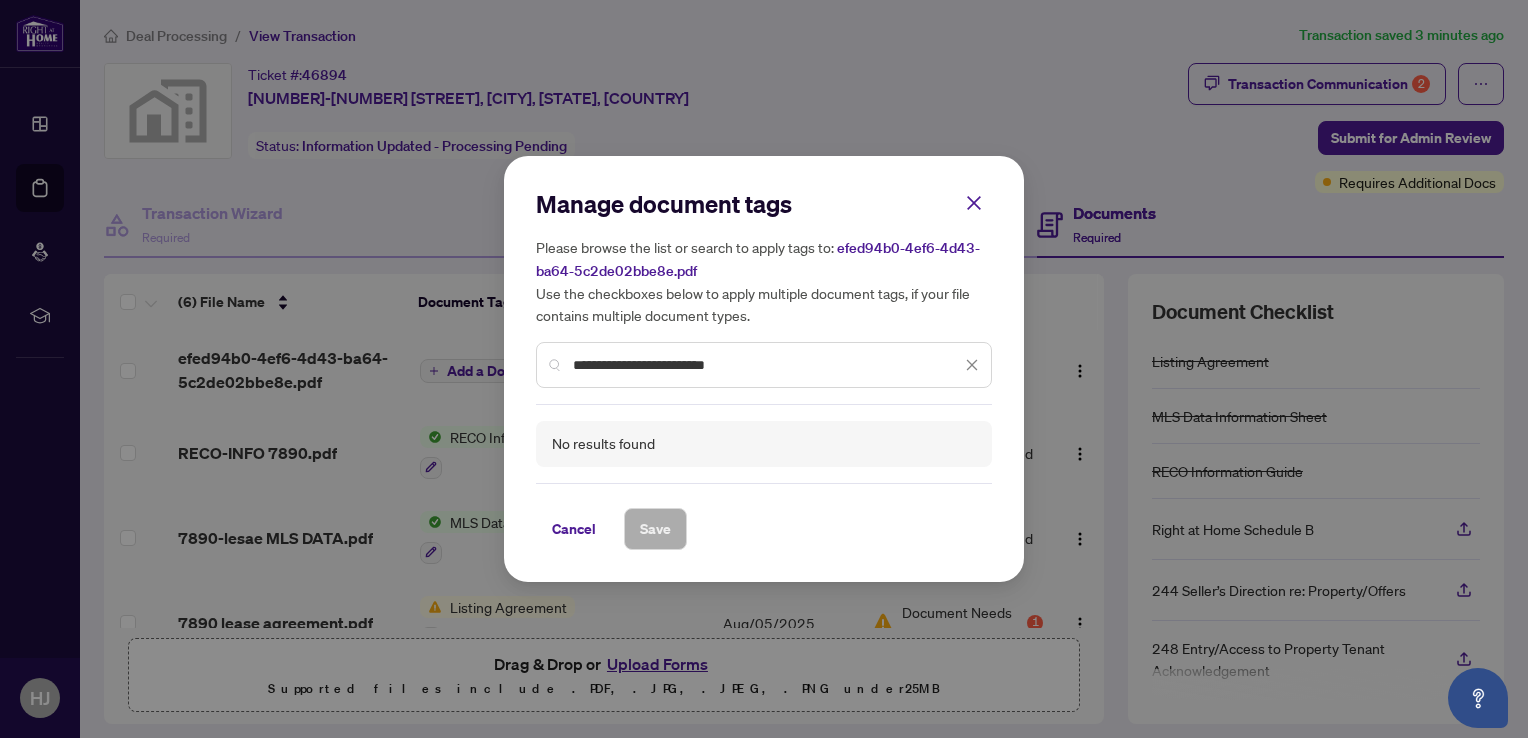 click on "**********" at bounding box center (767, 365) 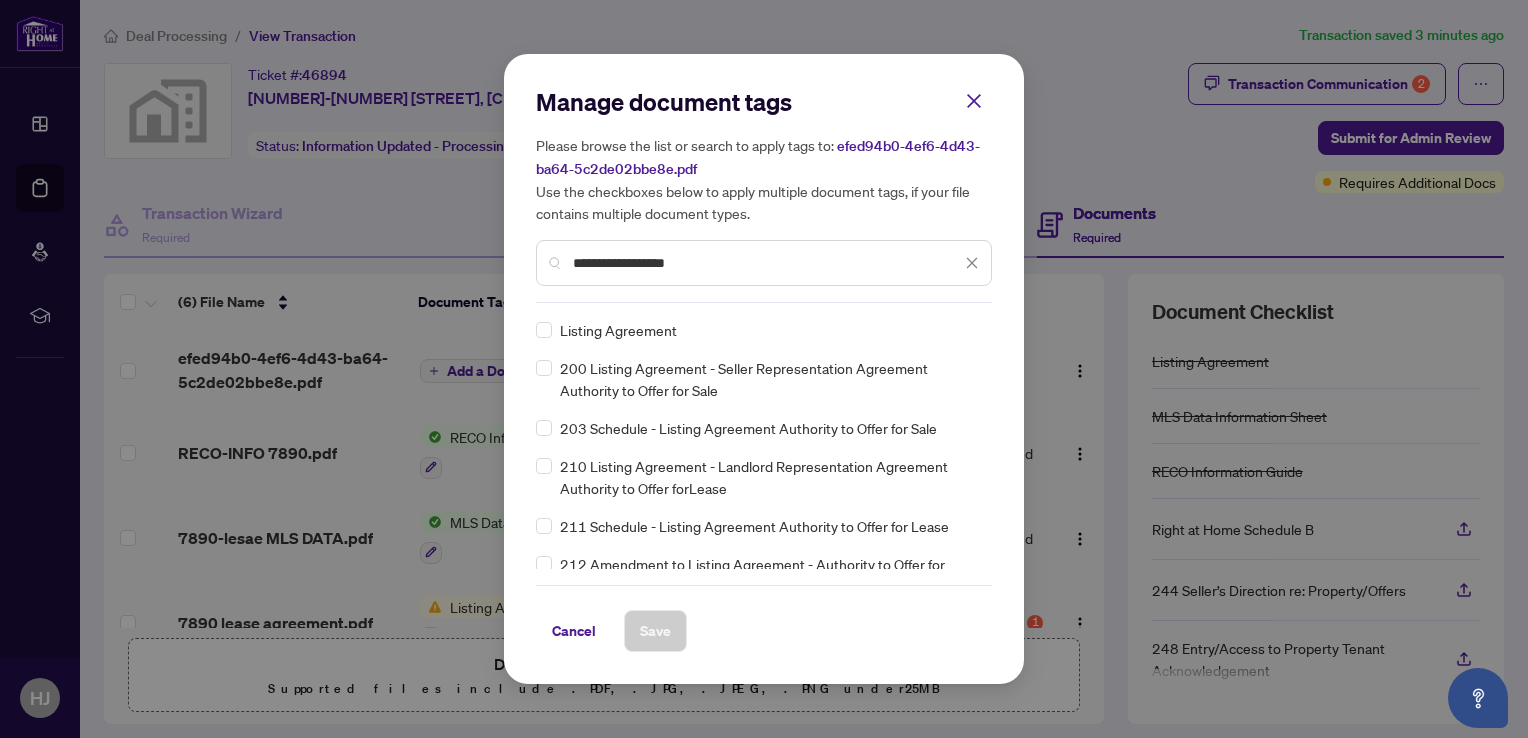 type on "**********" 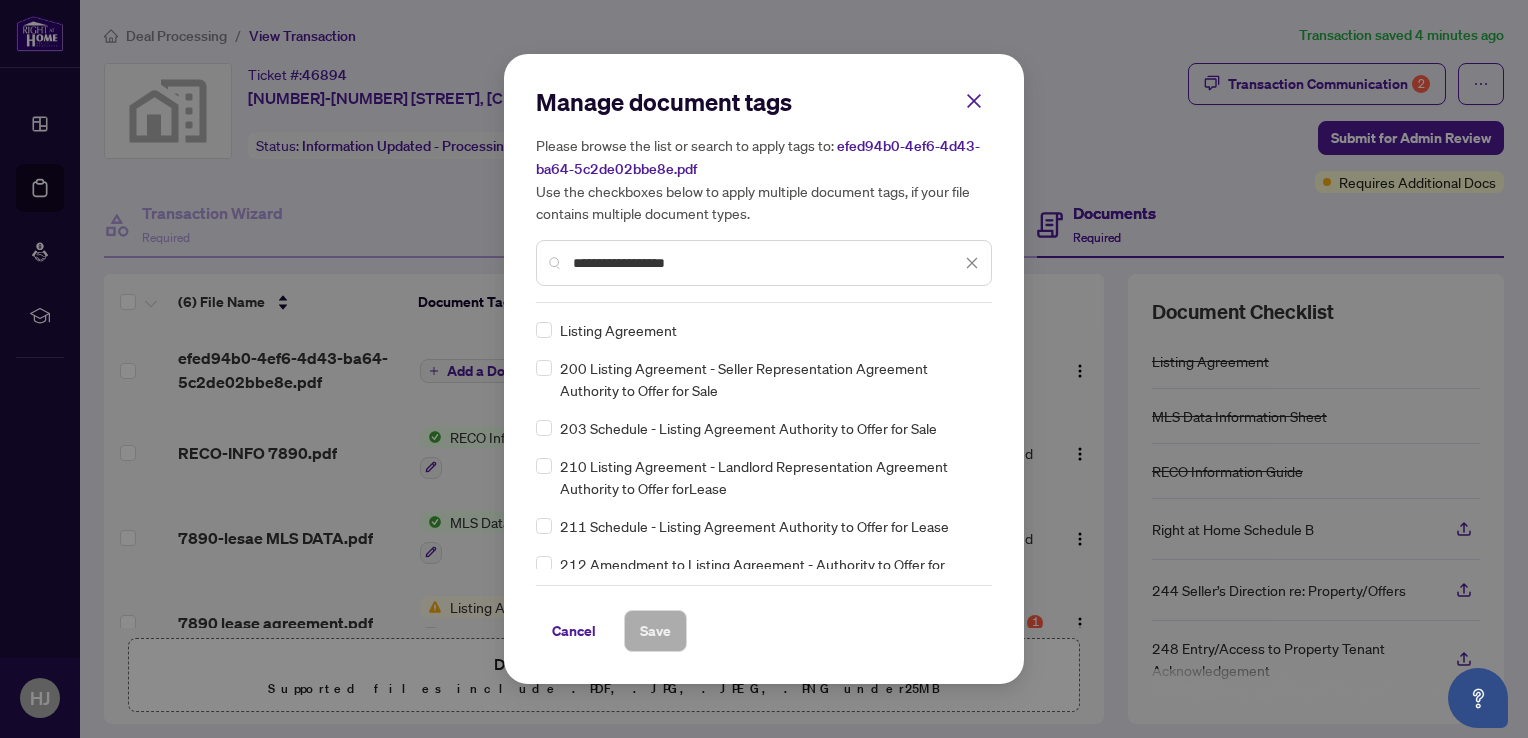 click on "211 Schedule - Listing Agreement Authority to Offer for Lease" at bounding box center (754, 526) 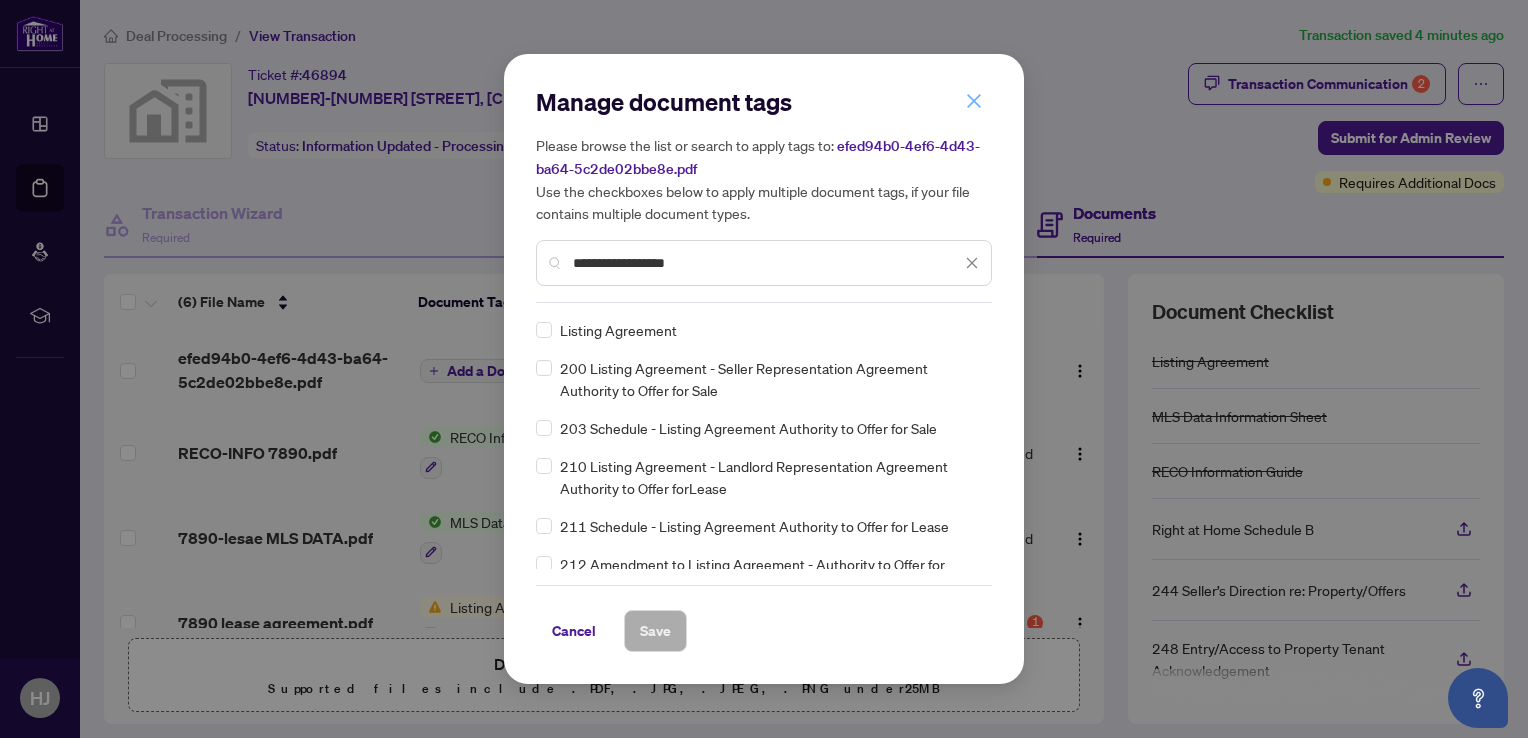 click at bounding box center [974, 101] 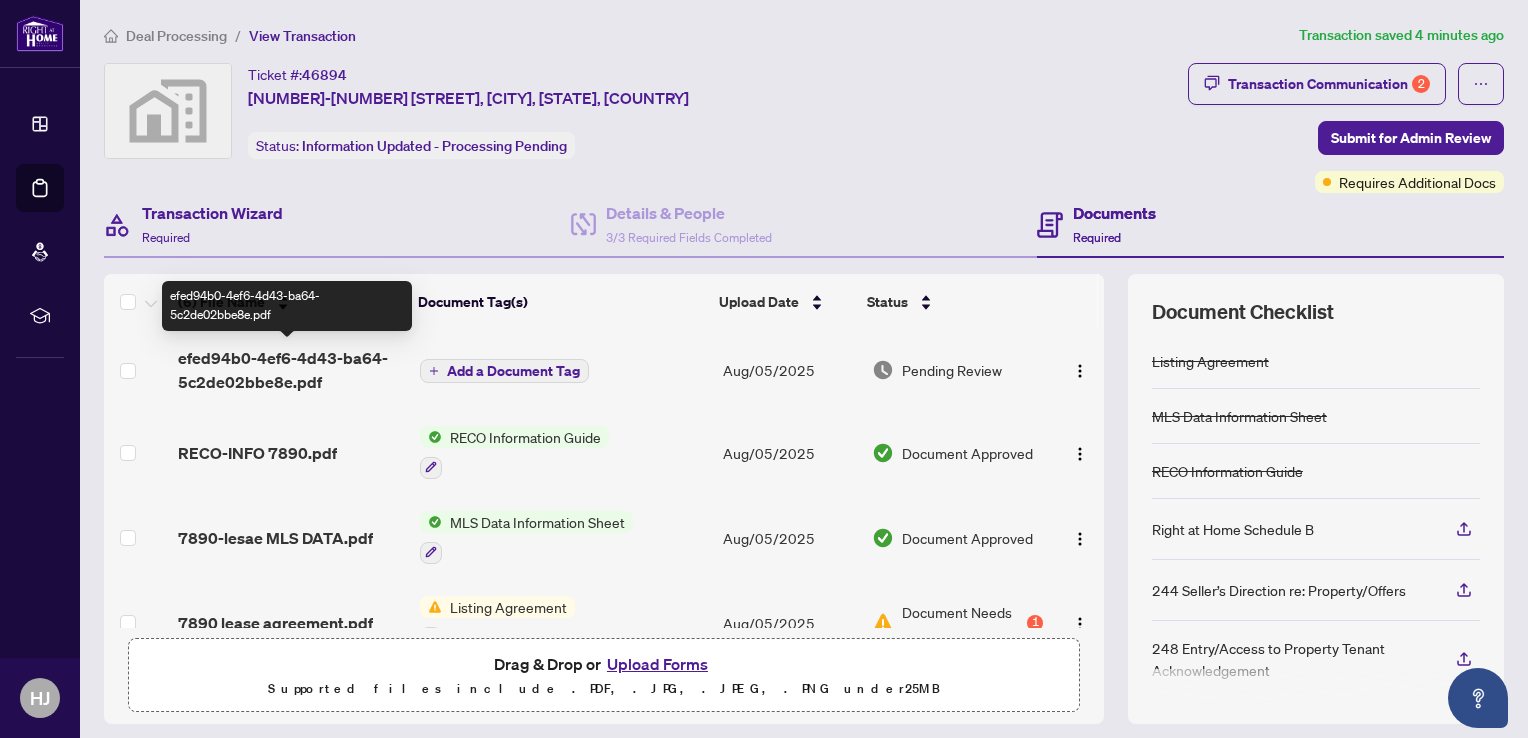 drag, startPoint x: 332, startPoint y: 358, endPoint x: 312, endPoint y: 208, distance: 151.32745 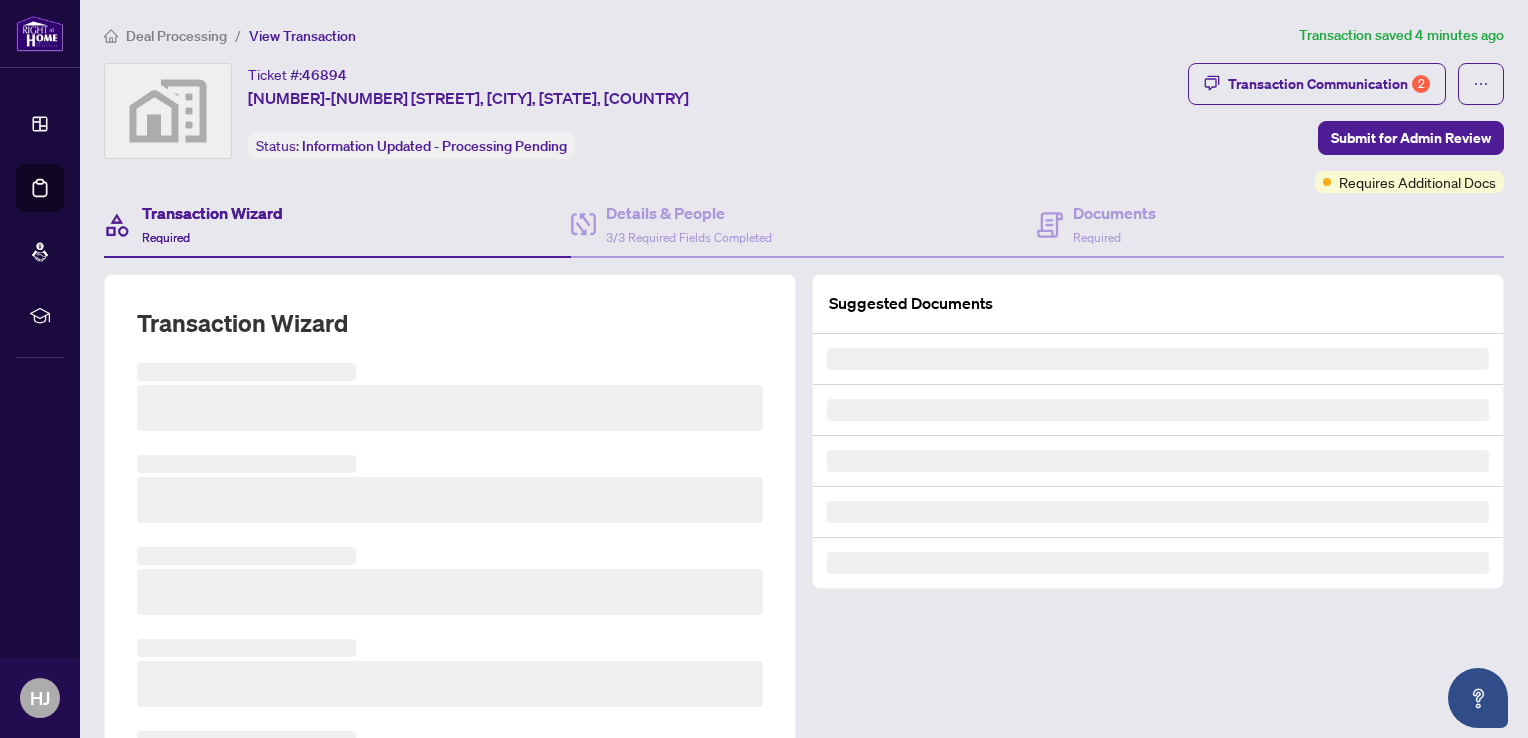 click on "Transaction Wizard Required" at bounding box center (337, 225) 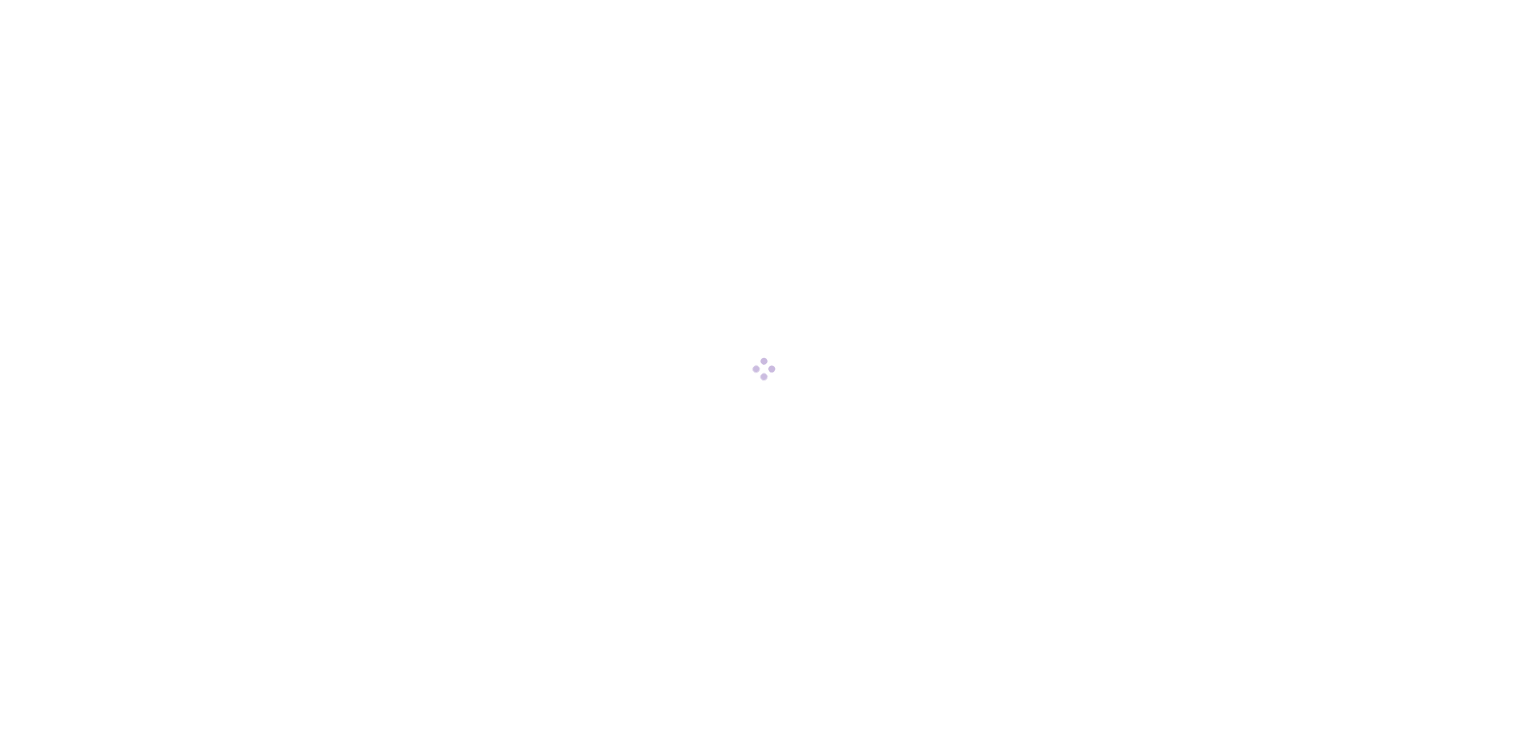 scroll, scrollTop: 0, scrollLeft: 0, axis: both 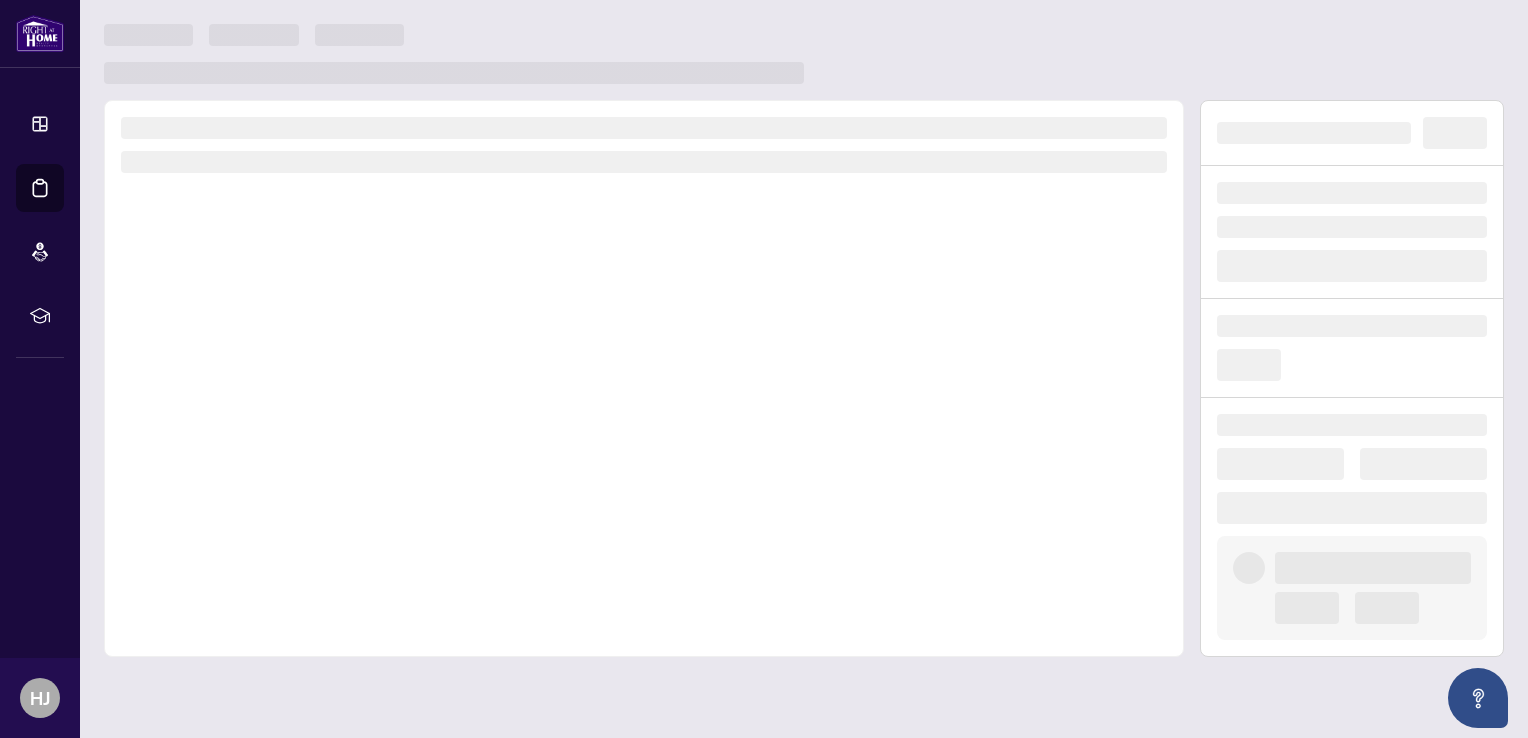 click at bounding box center (644, 378) 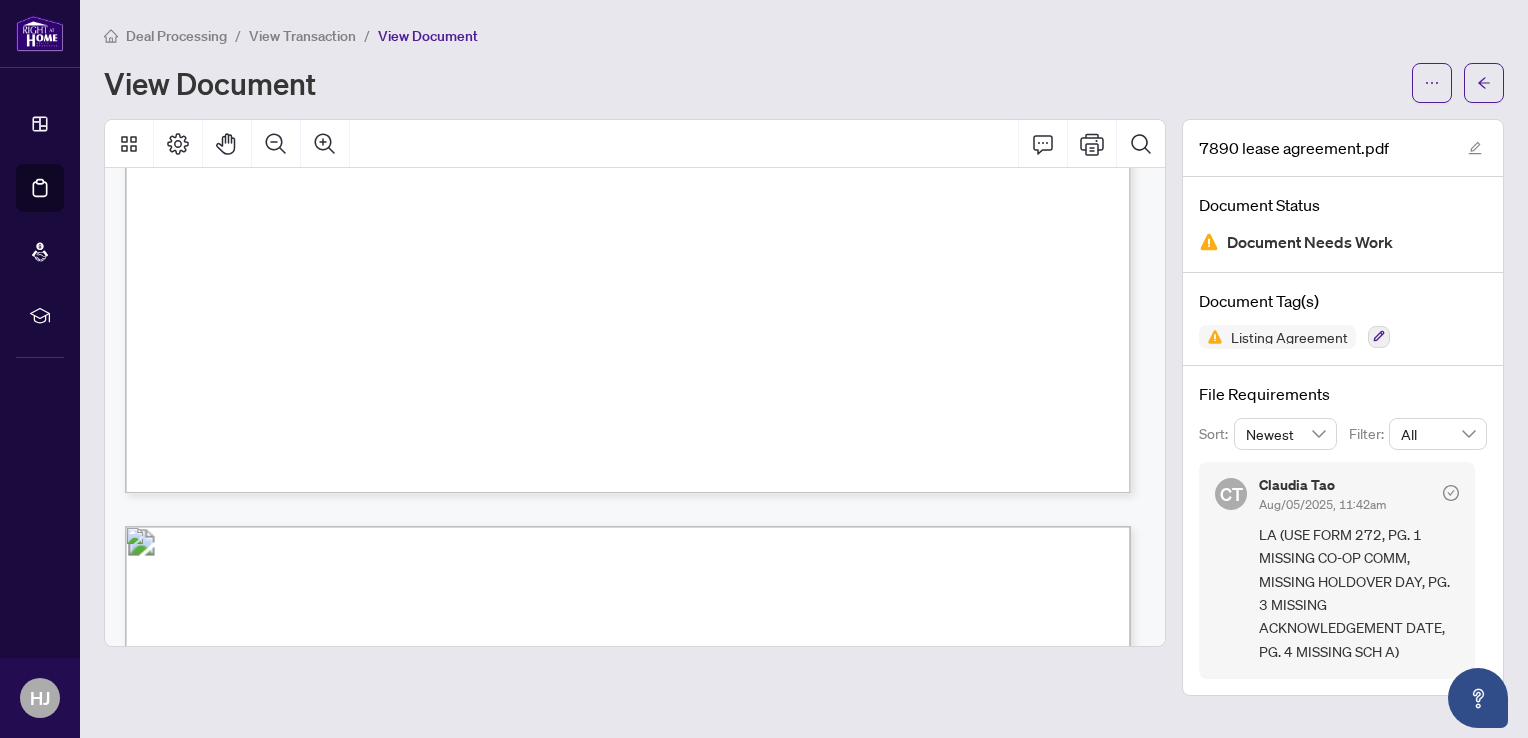 scroll, scrollTop: 3649, scrollLeft: 0, axis: vertical 